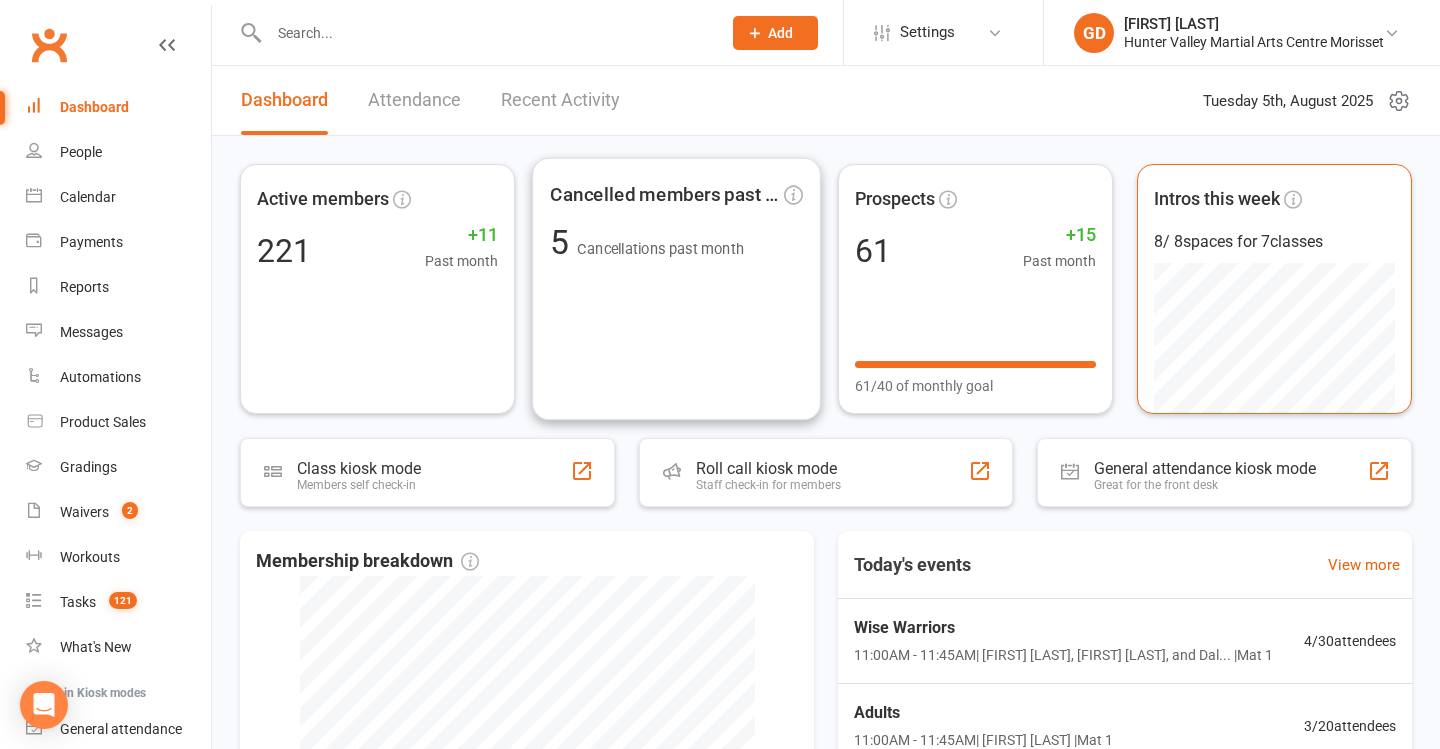 scroll, scrollTop: 0, scrollLeft: 0, axis: both 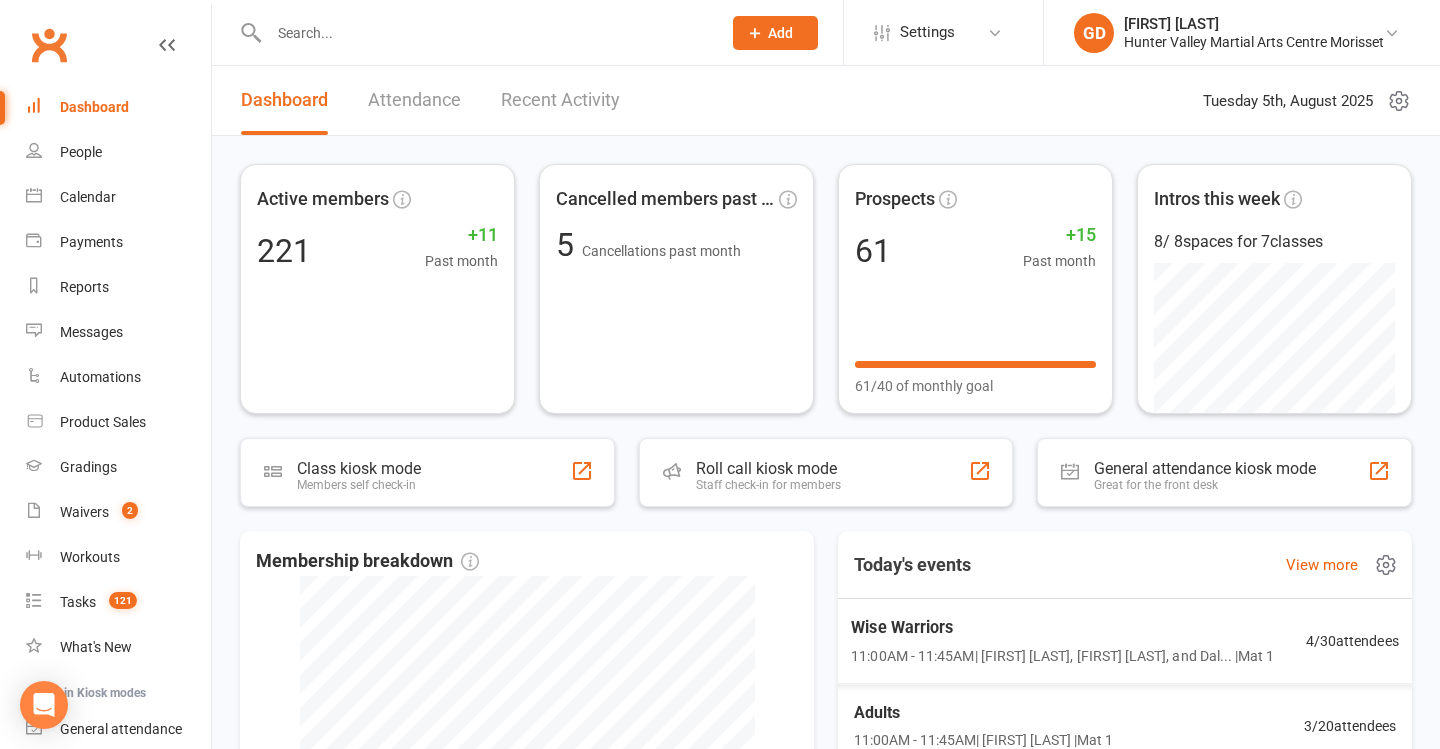 click on "Wise Warriors" at bounding box center (1062, 628) 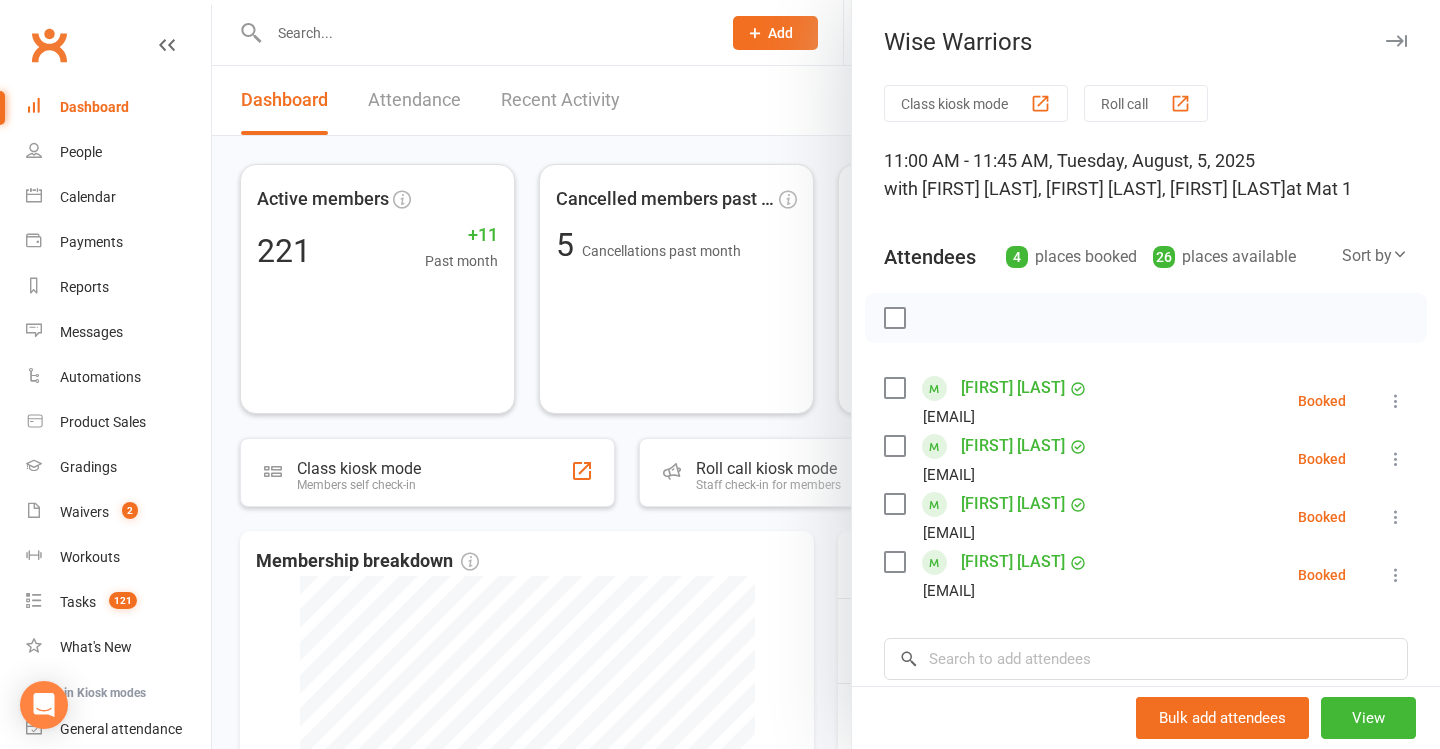 click at bounding box center [826, 374] 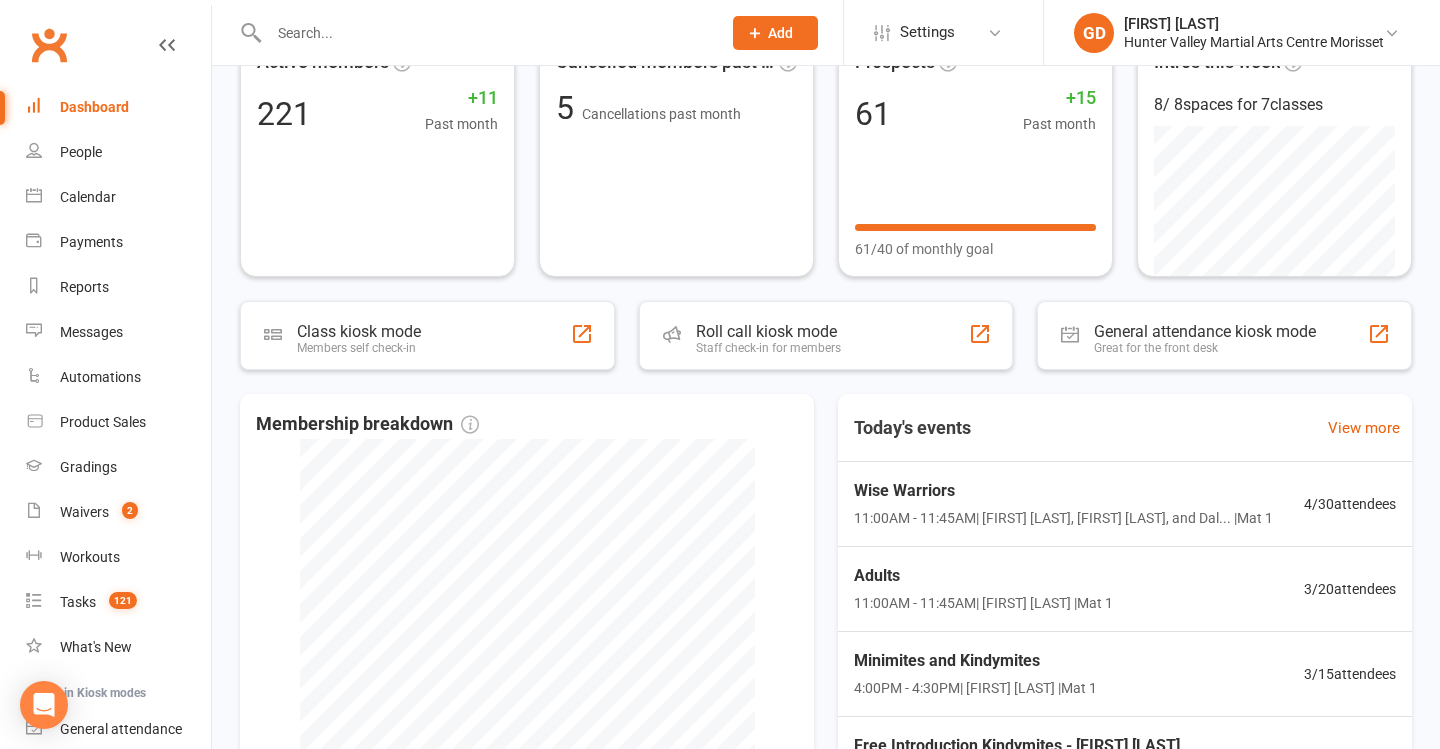 scroll, scrollTop: 157, scrollLeft: 0, axis: vertical 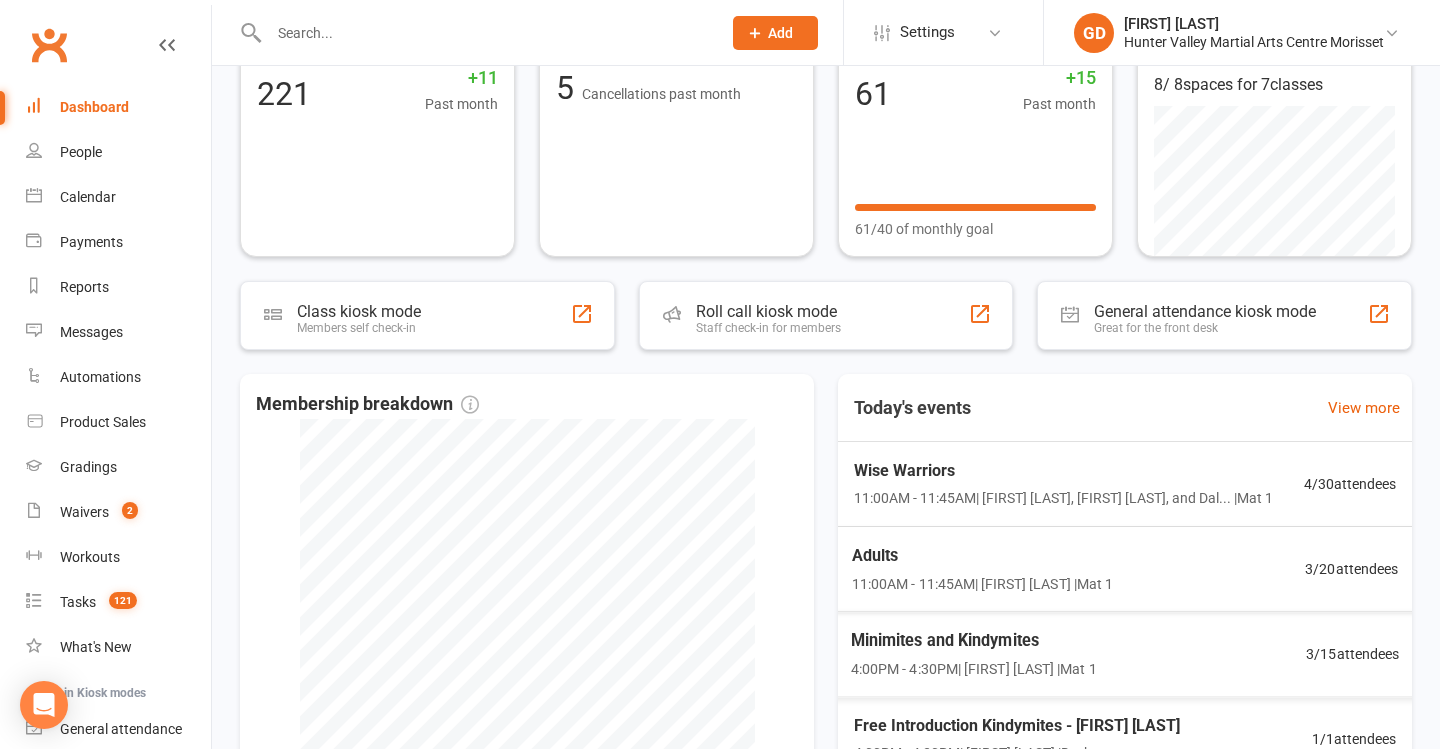 click on "11:00AM - 11:45AM  |   Georgia Dearlove |  Mat 1" at bounding box center (982, 583) 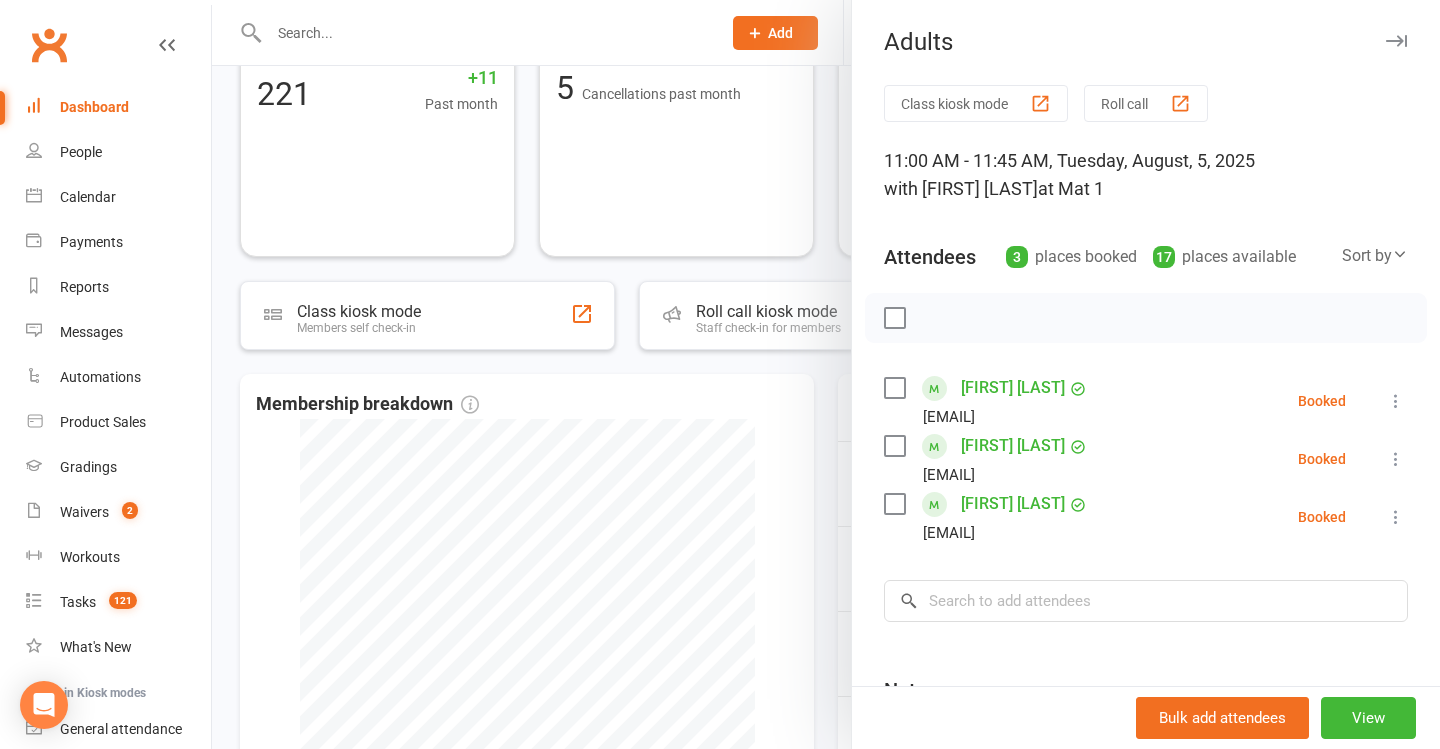 click at bounding box center [826, 374] 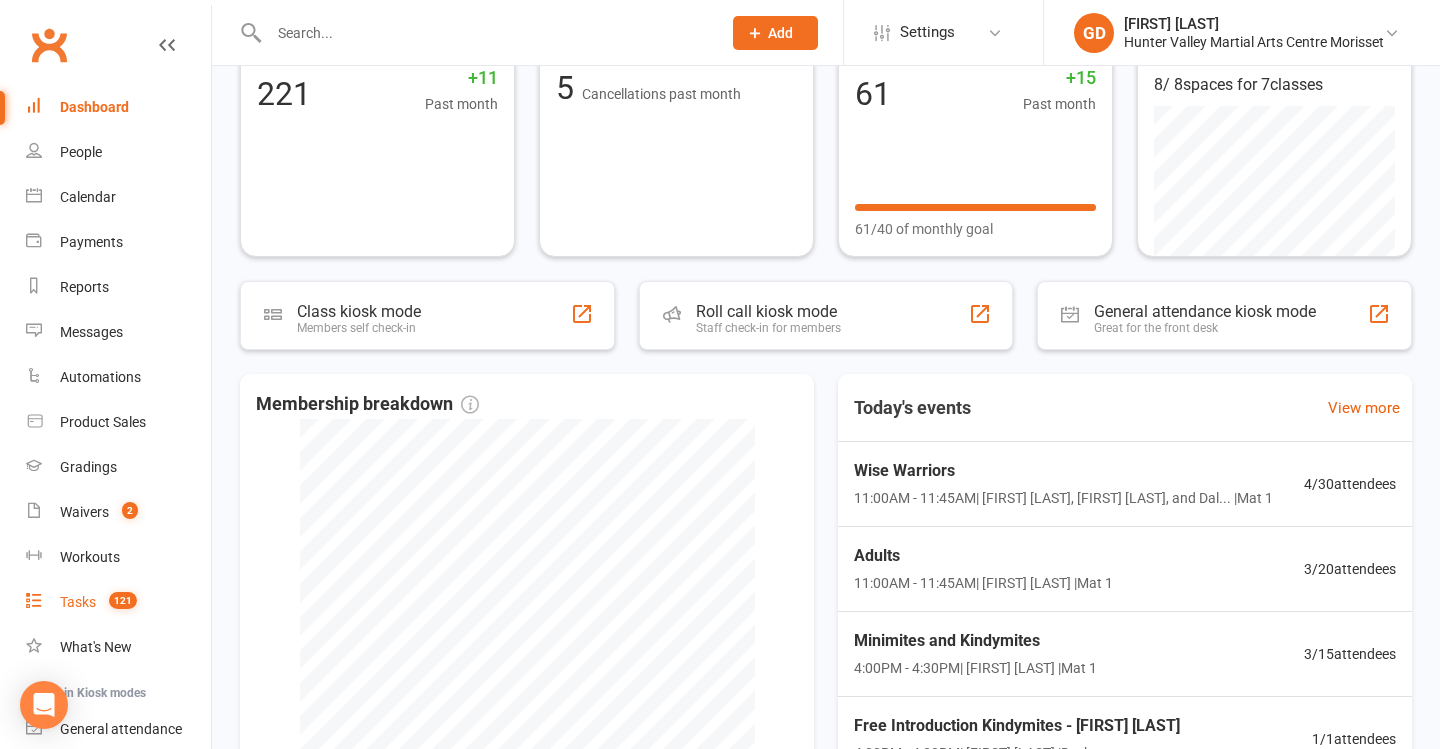 click on "121" at bounding box center (118, 602) 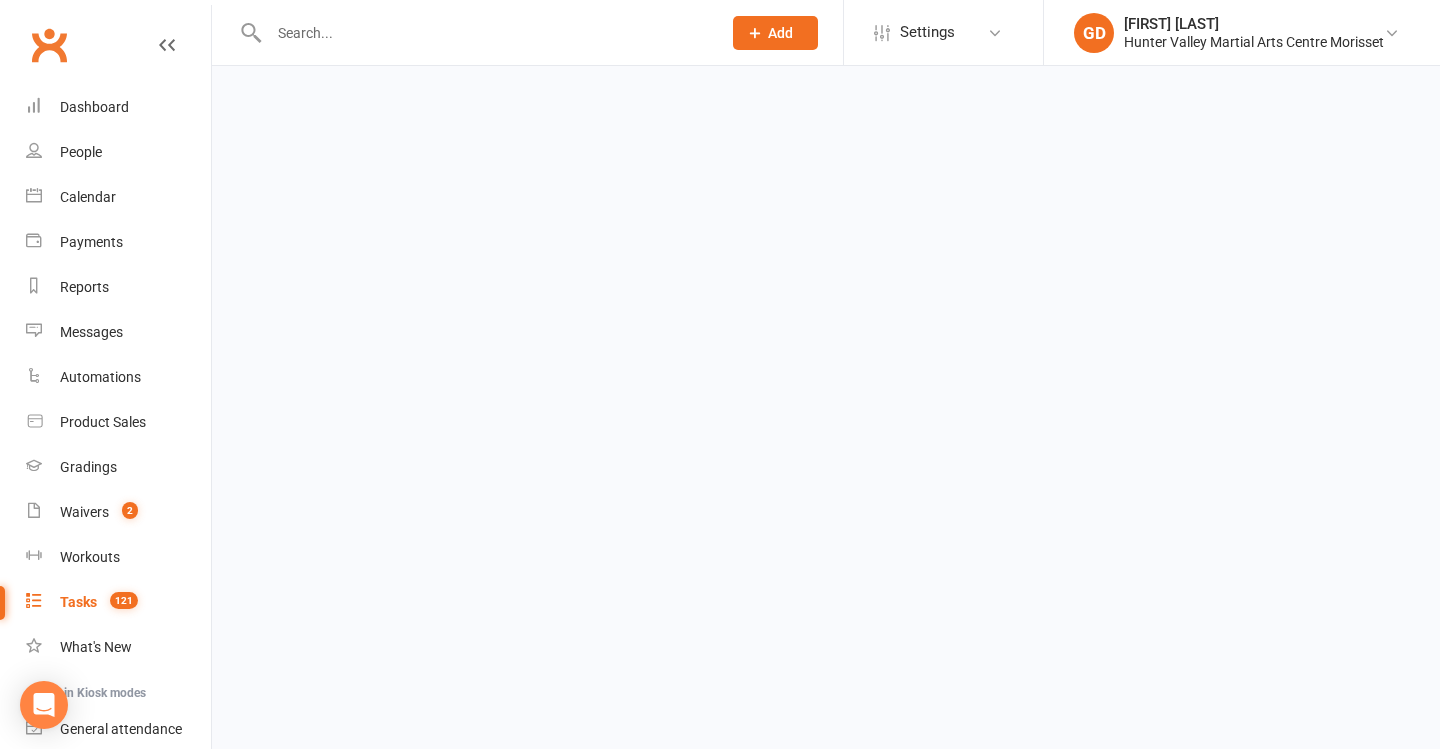 scroll, scrollTop: 0, scrollLeft: 0, axis: both 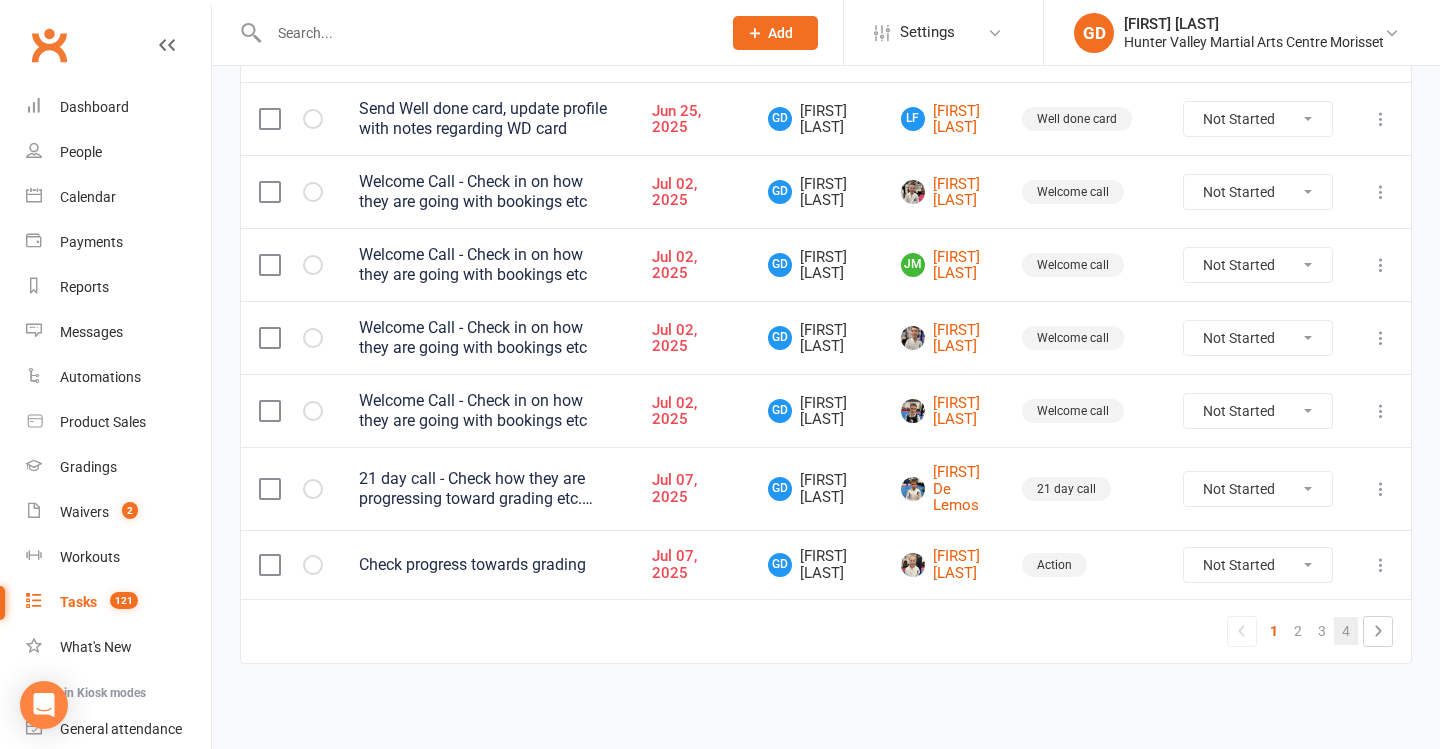 click on "4" at bounding box center (1346, 631) 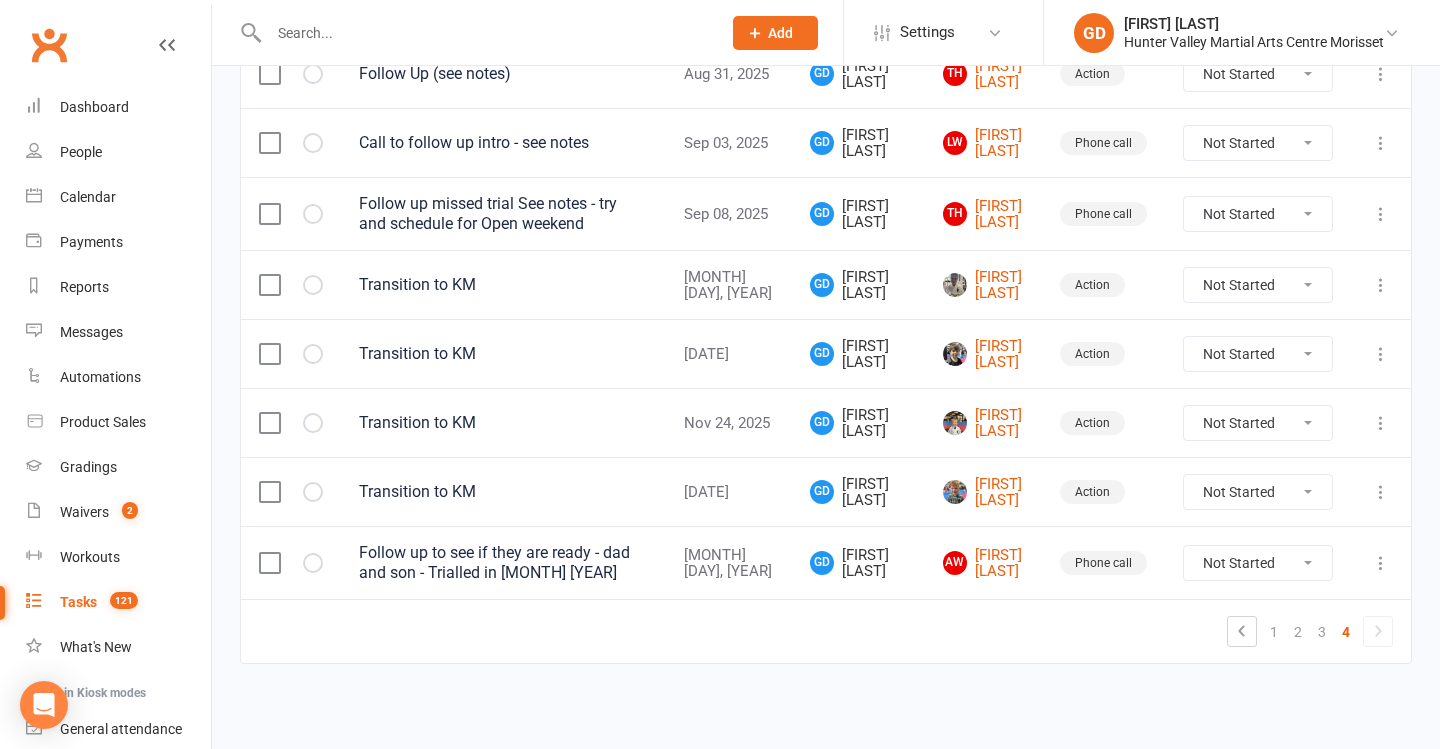 scroll, scrollTop: 768, scrollLeft: 0, axis: vertical 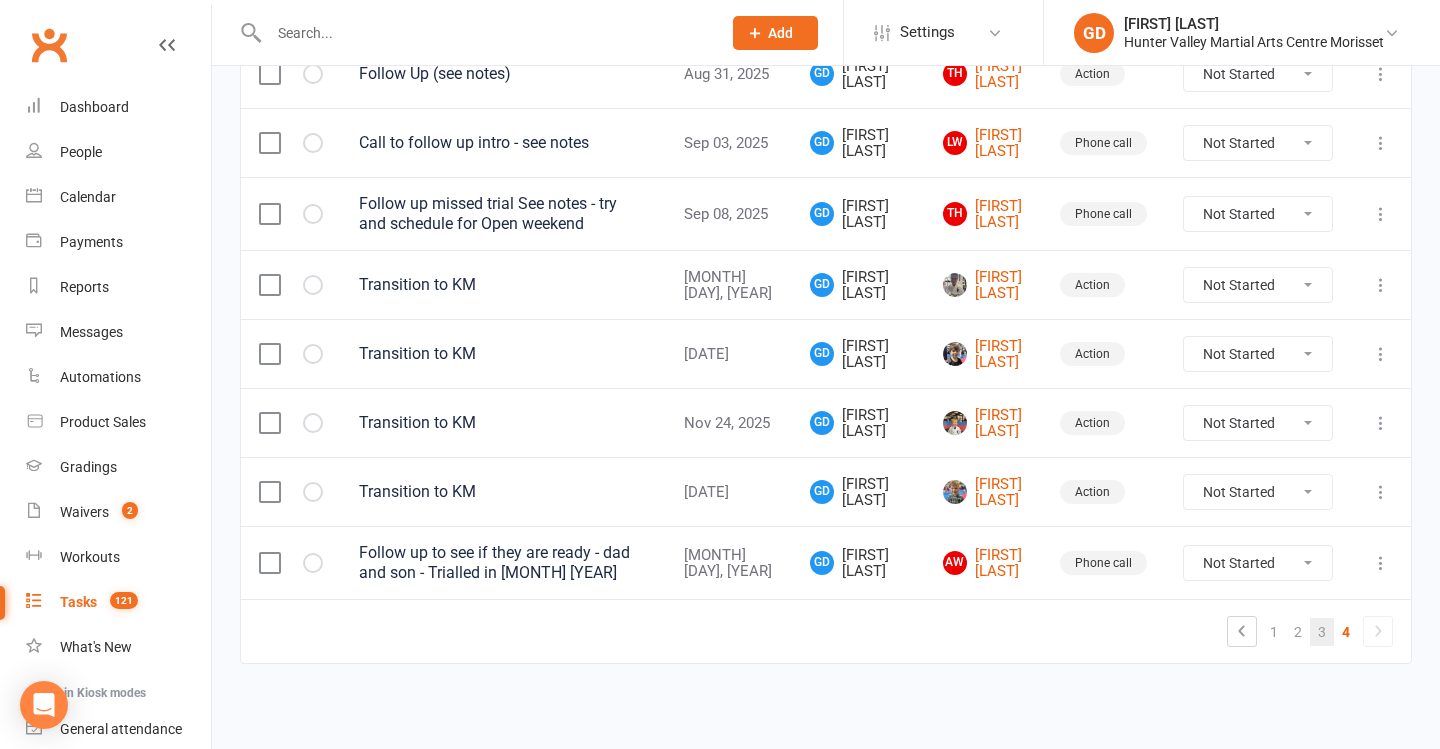 click on "3" at bounding box center (1322, 632) 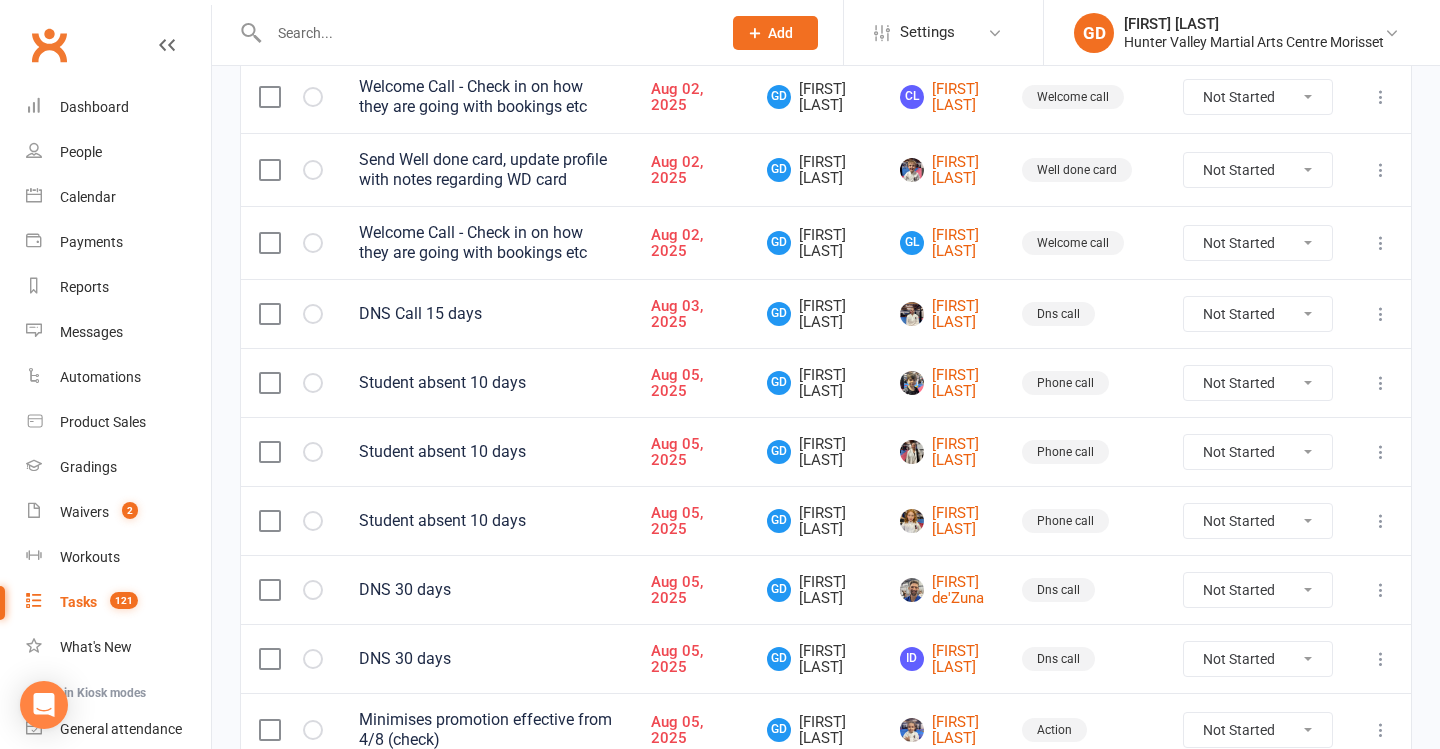 scroll, scrollTop: 1163, scrollLeft: 0, axis: vertical 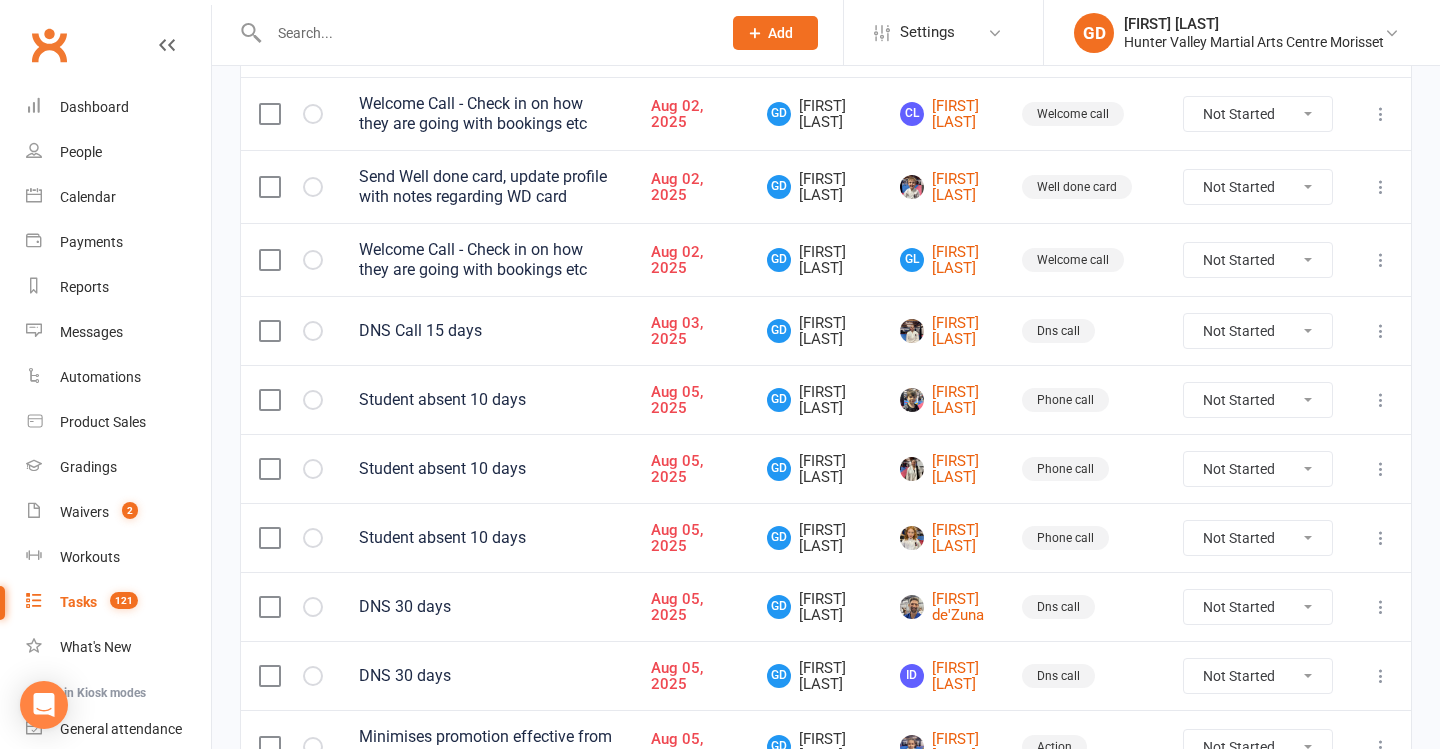 click at bounding box center (269, 400) 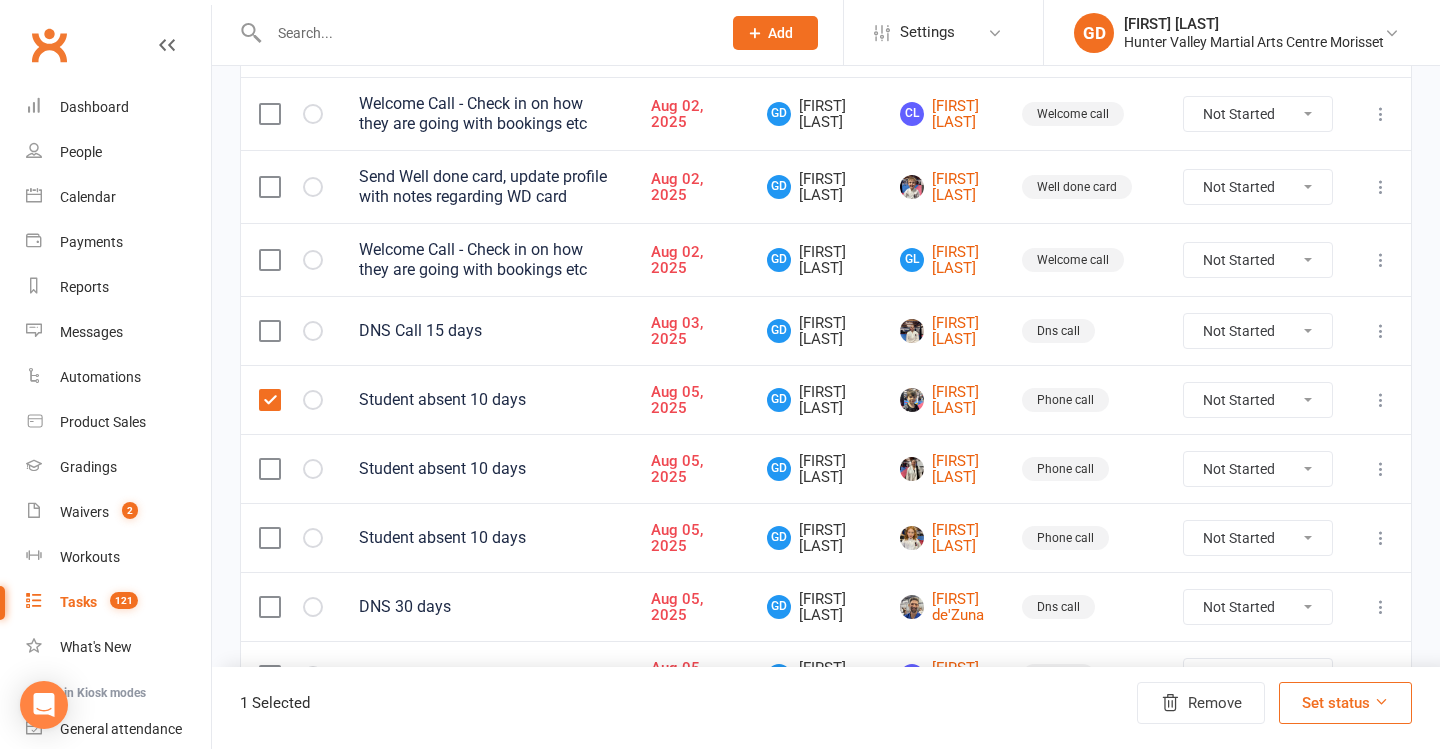 click at bounding box center [269, 469] 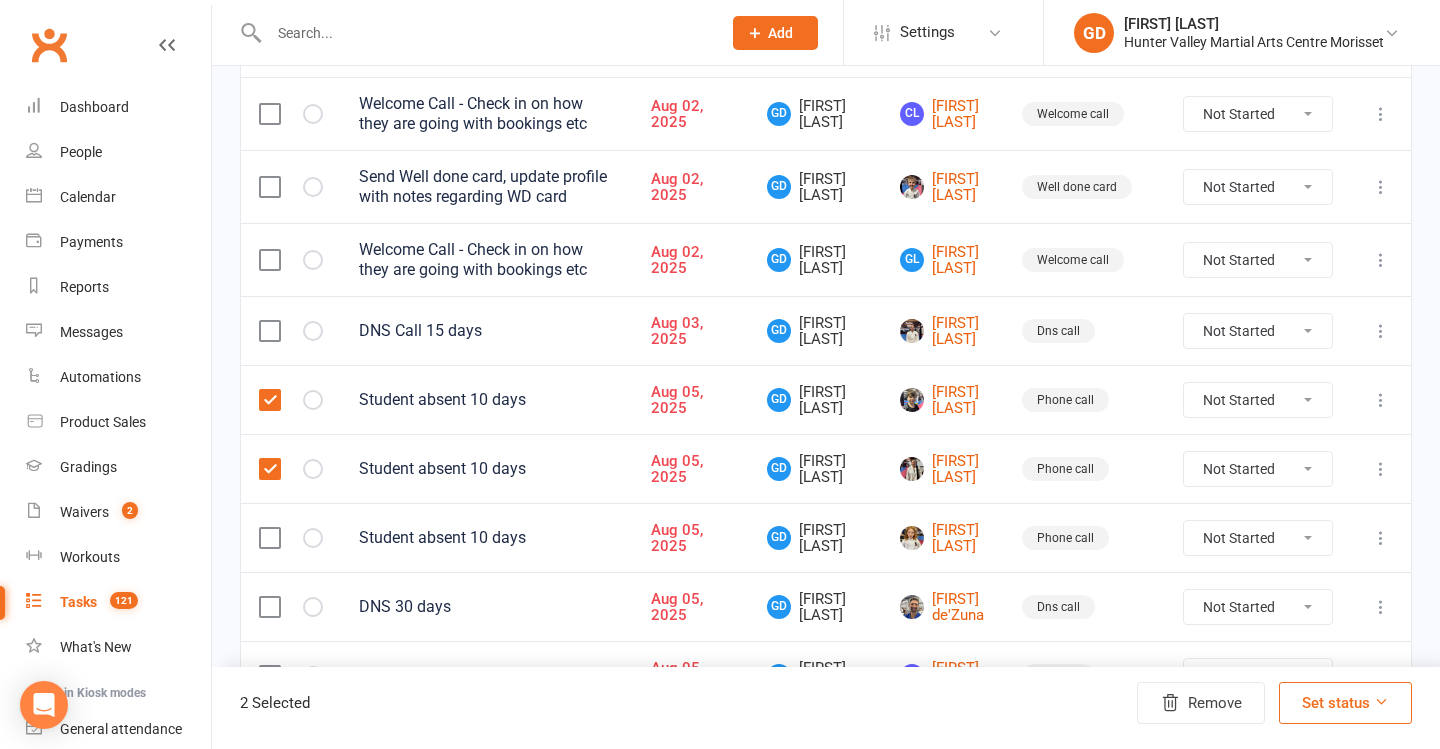 click at bounding box center (291, 537) 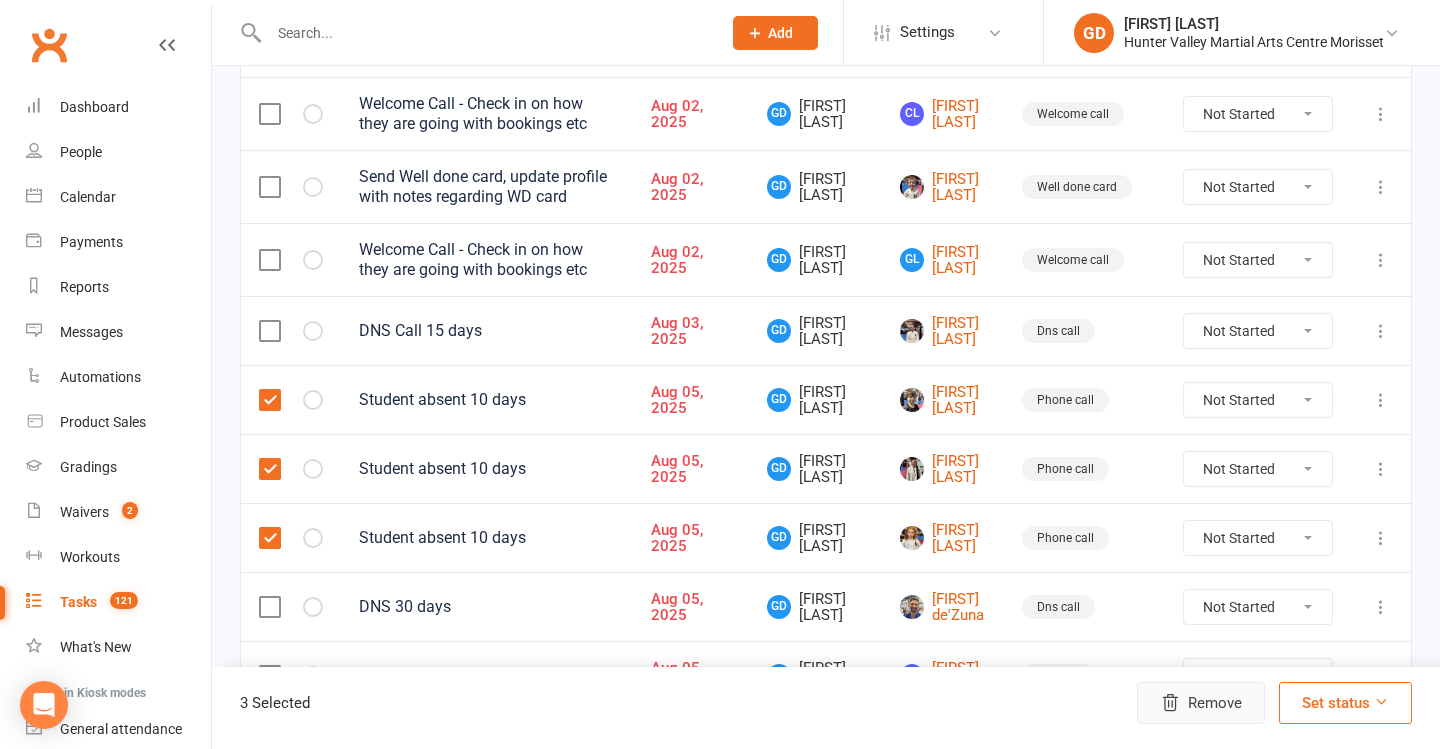 click on "Remove" at bounding box center (1201, 703) 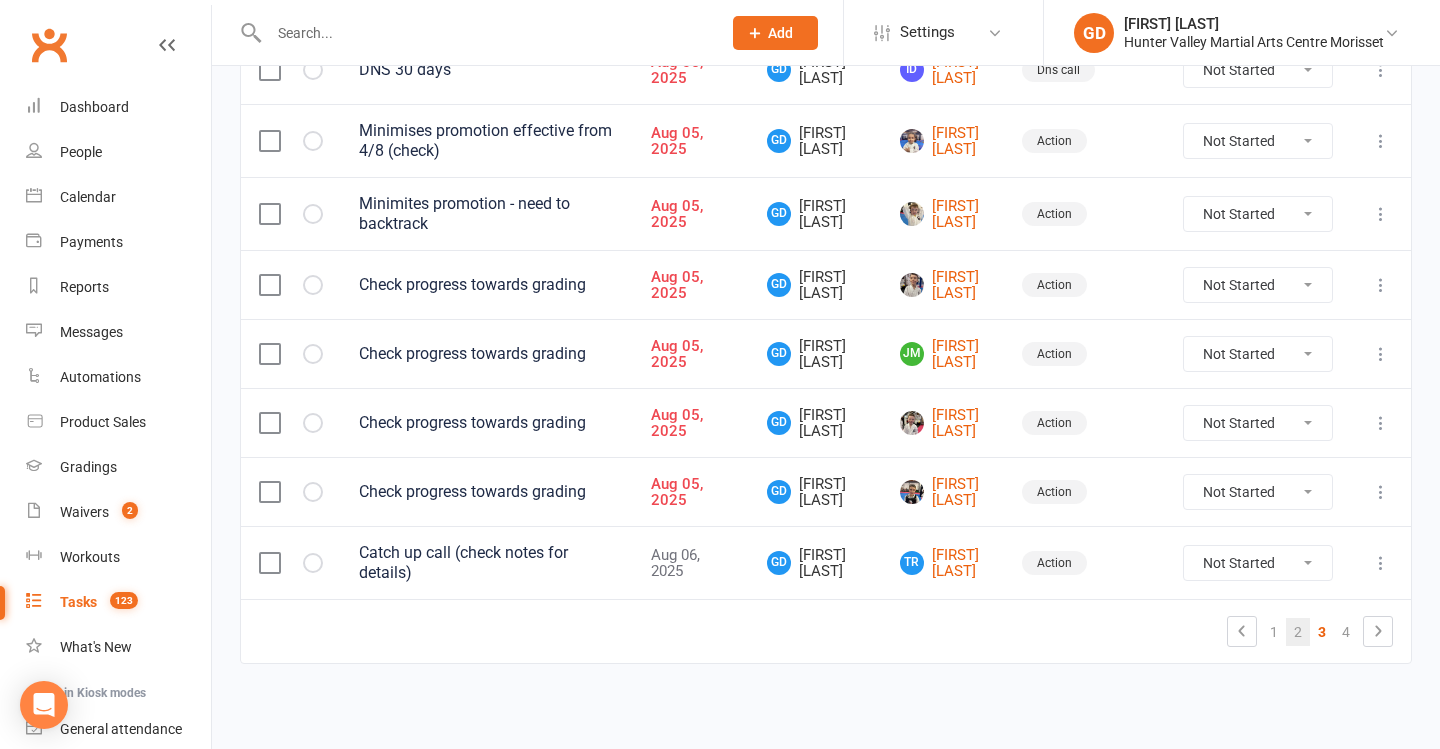 scroll, scrollTop: 1579, scrollLeft: 0, axis: vertical 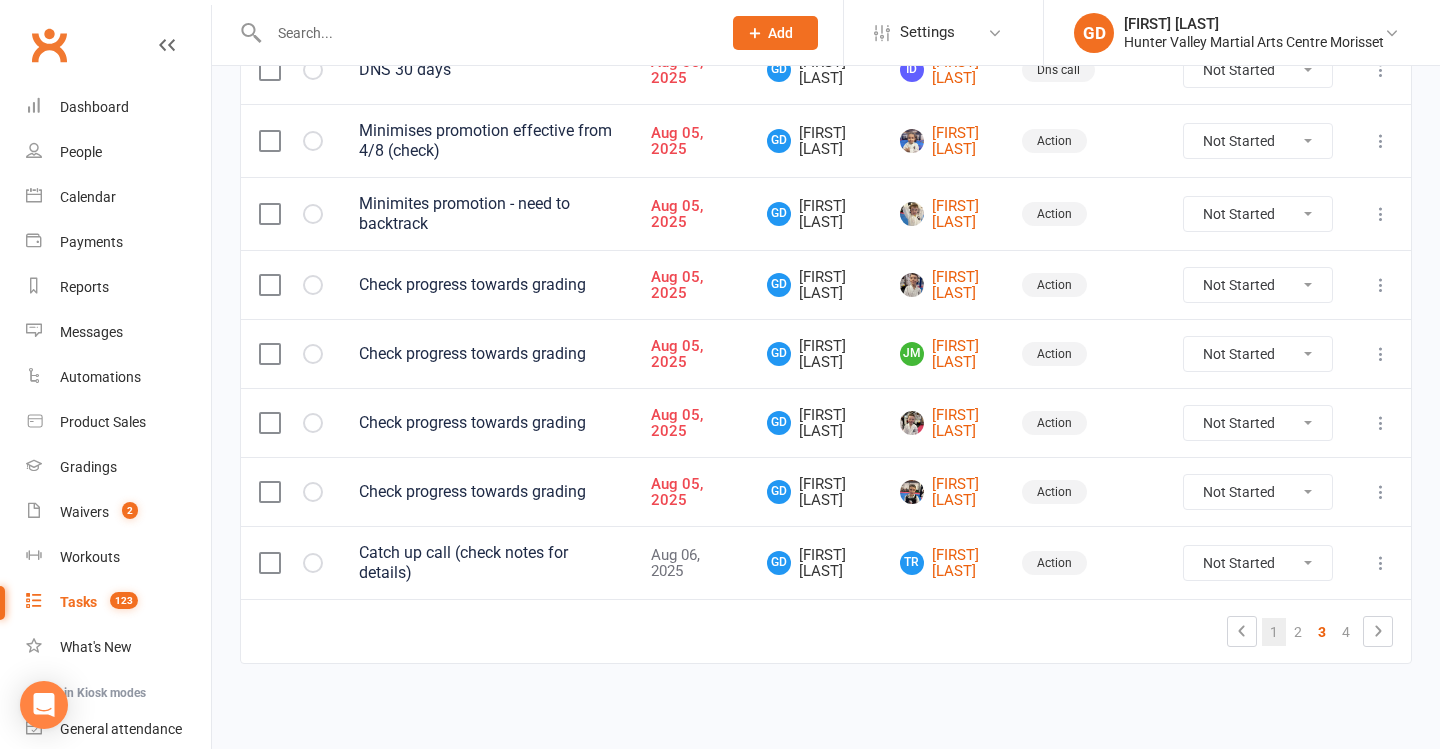 click on "1" at bounding box center (1274, 632) 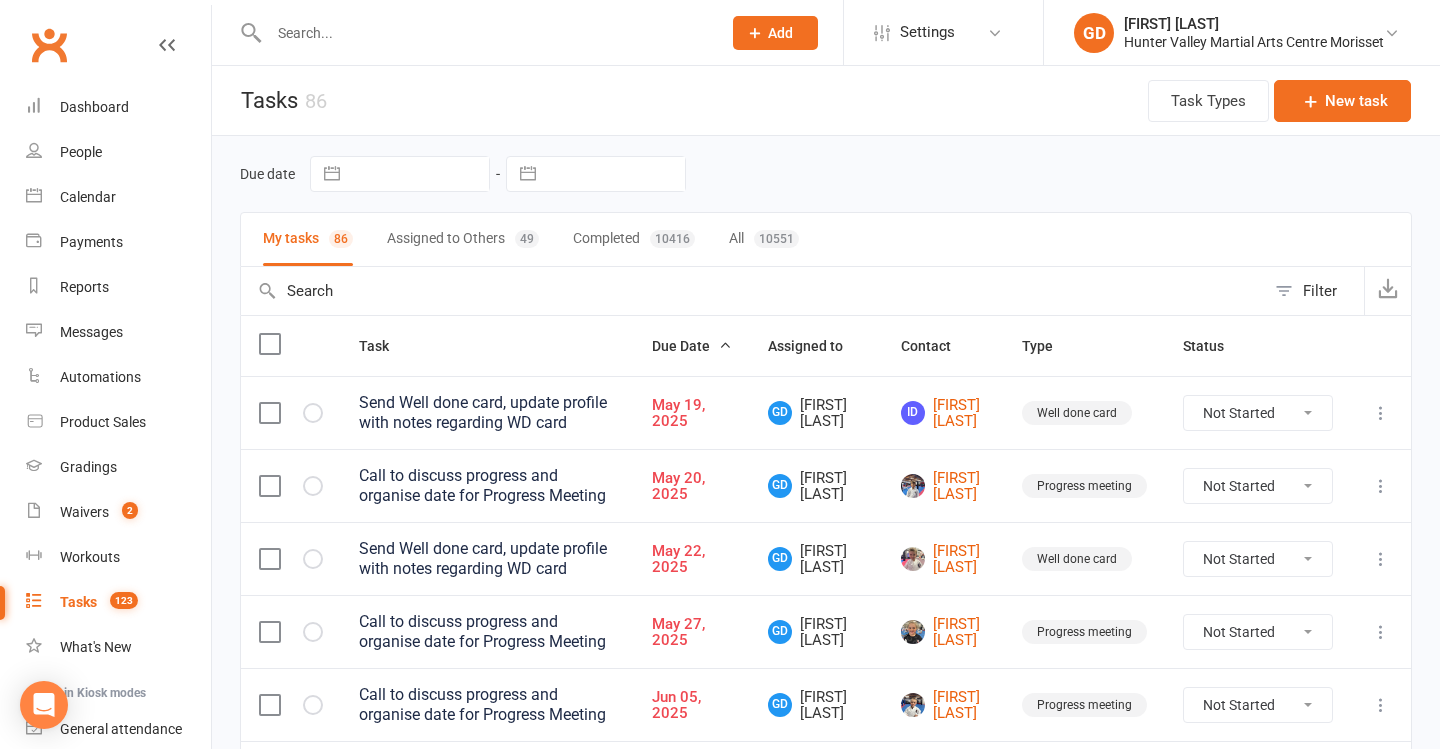 scroll, scrollTop: 0, scrollLeft: 0, axis: both 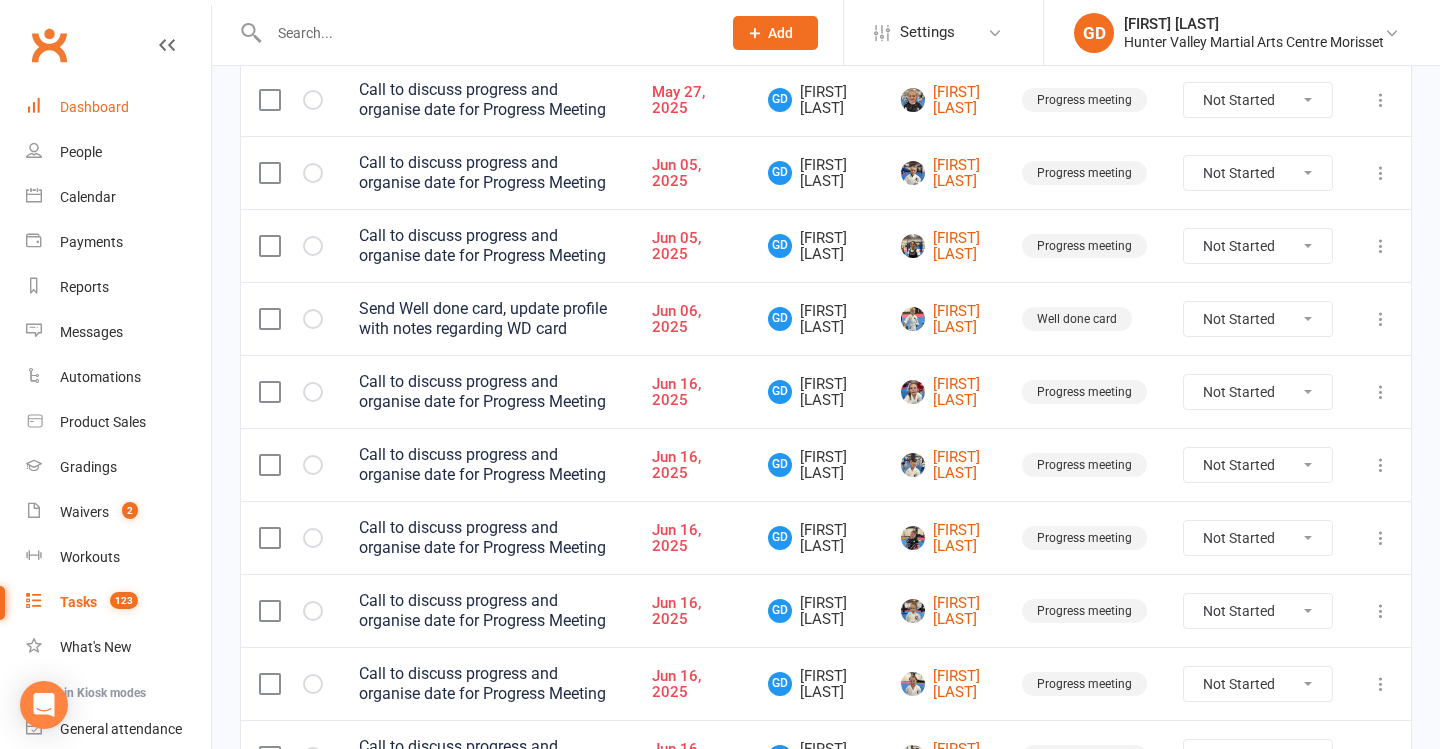click on "Dashboard" at bounding box center (118, 107) 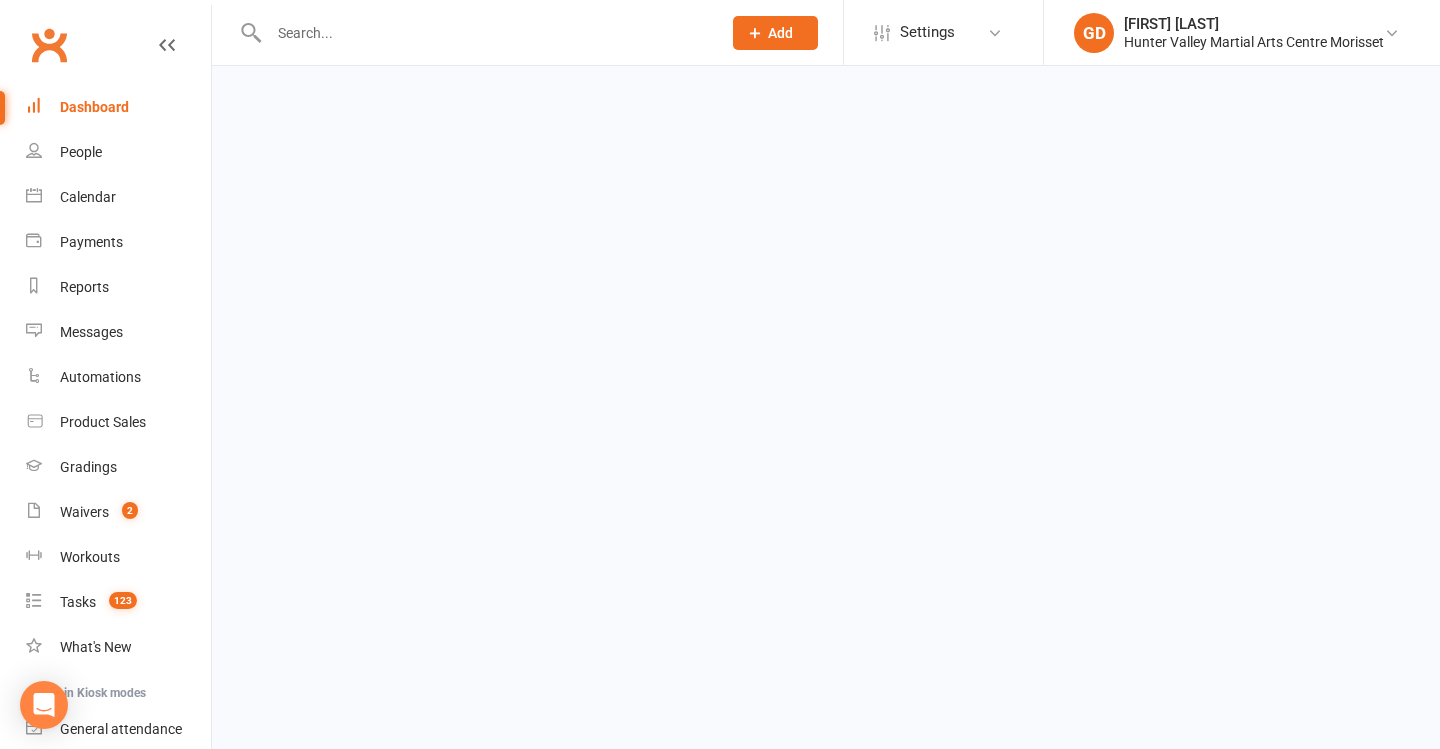 scroll, scrollTop: 0, scrollLeft: 0, axis: both 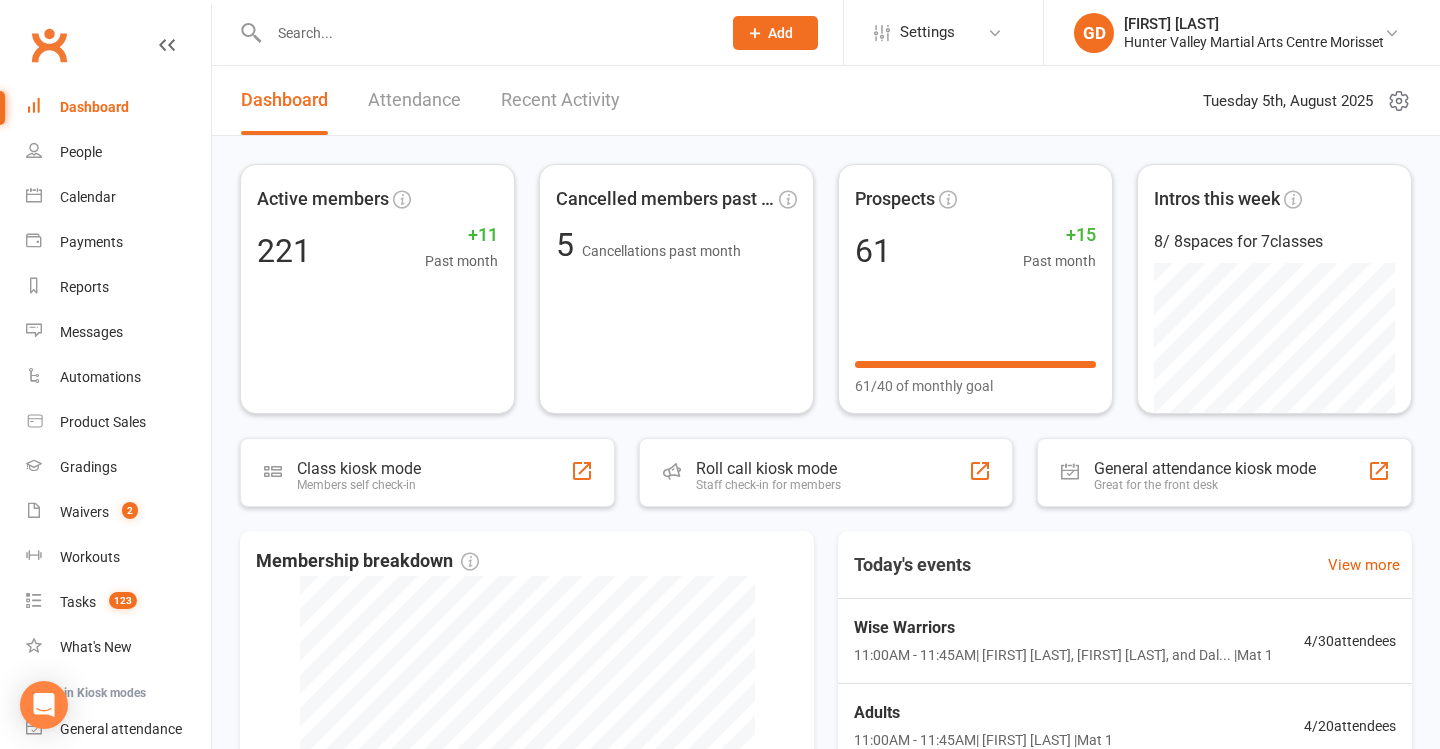click on "Recent Activity" at bounding box center [560, 100] 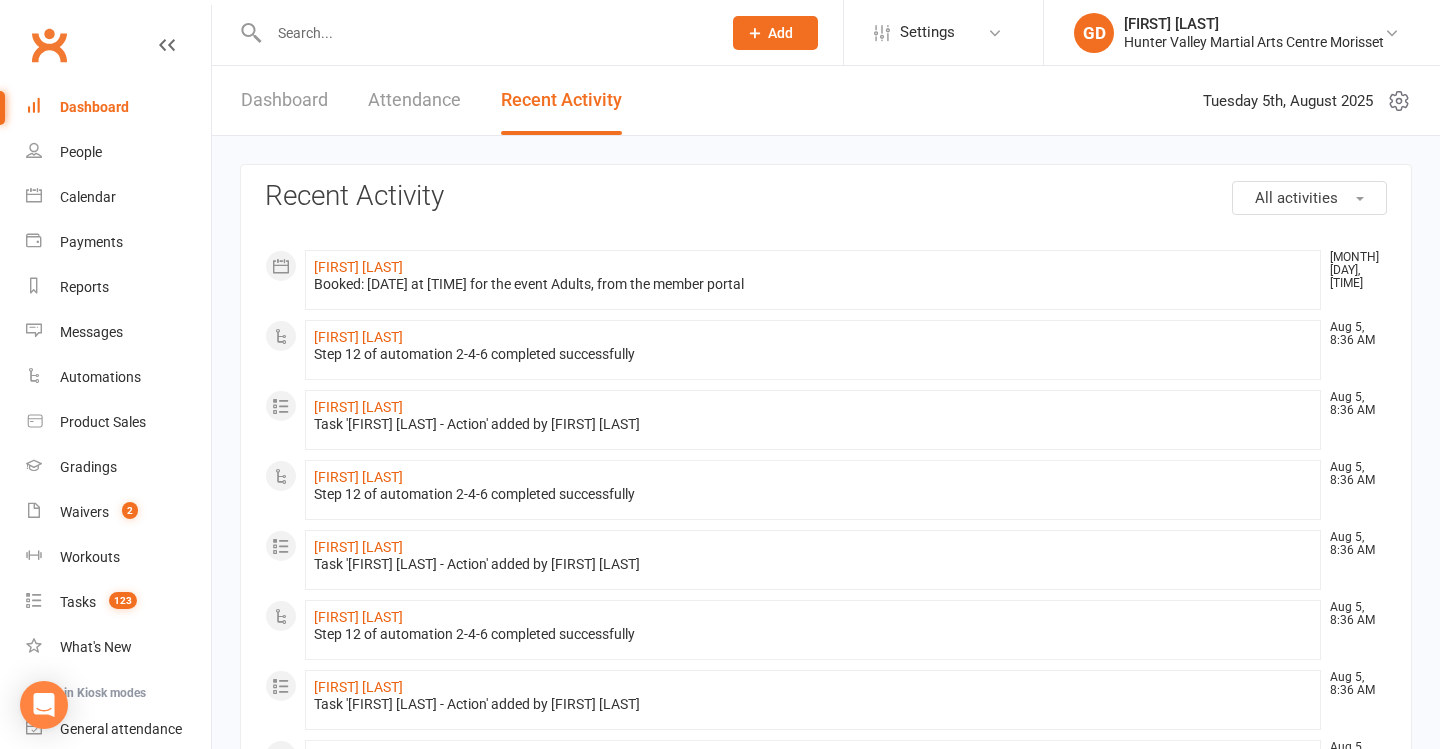 click on "Attendance" at bounding box center [414, 100] 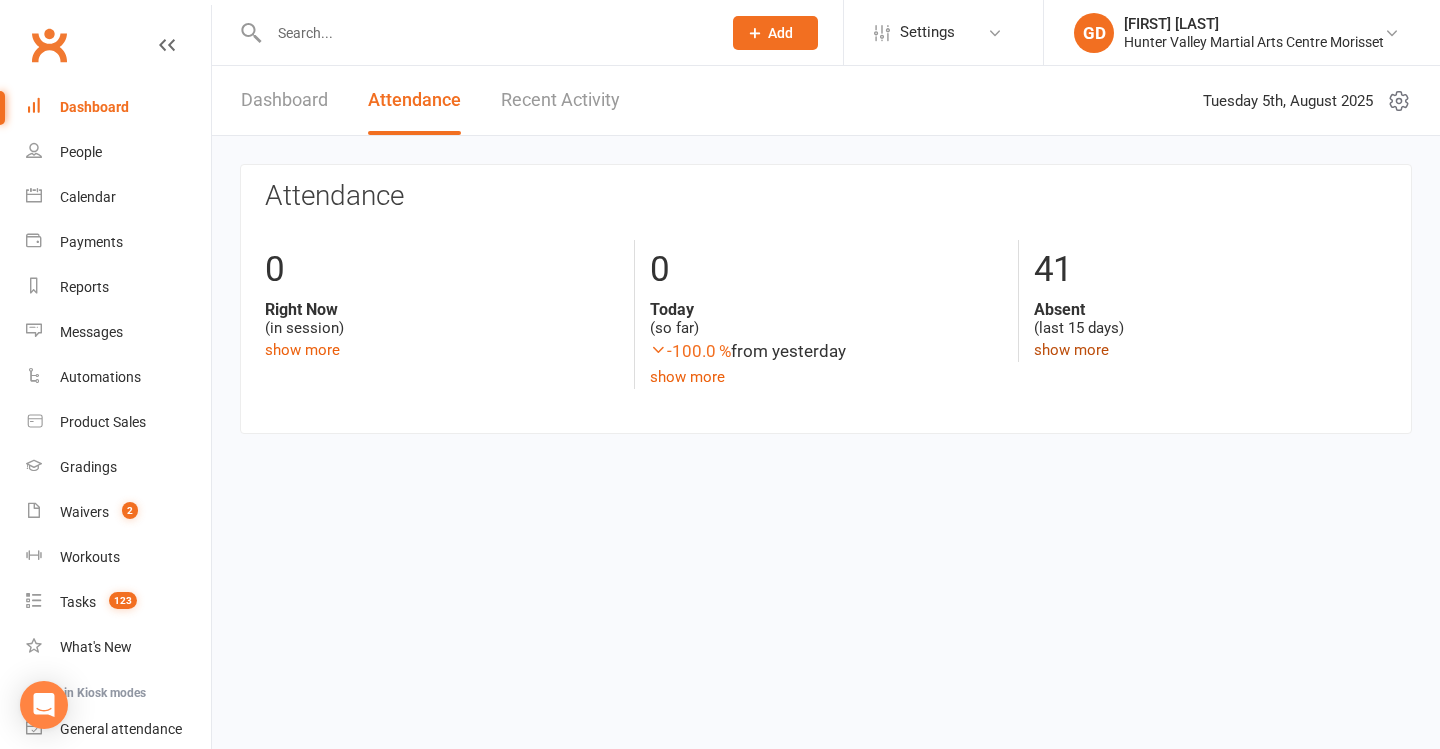 click on "show more" at bounding box center [1071, 350] 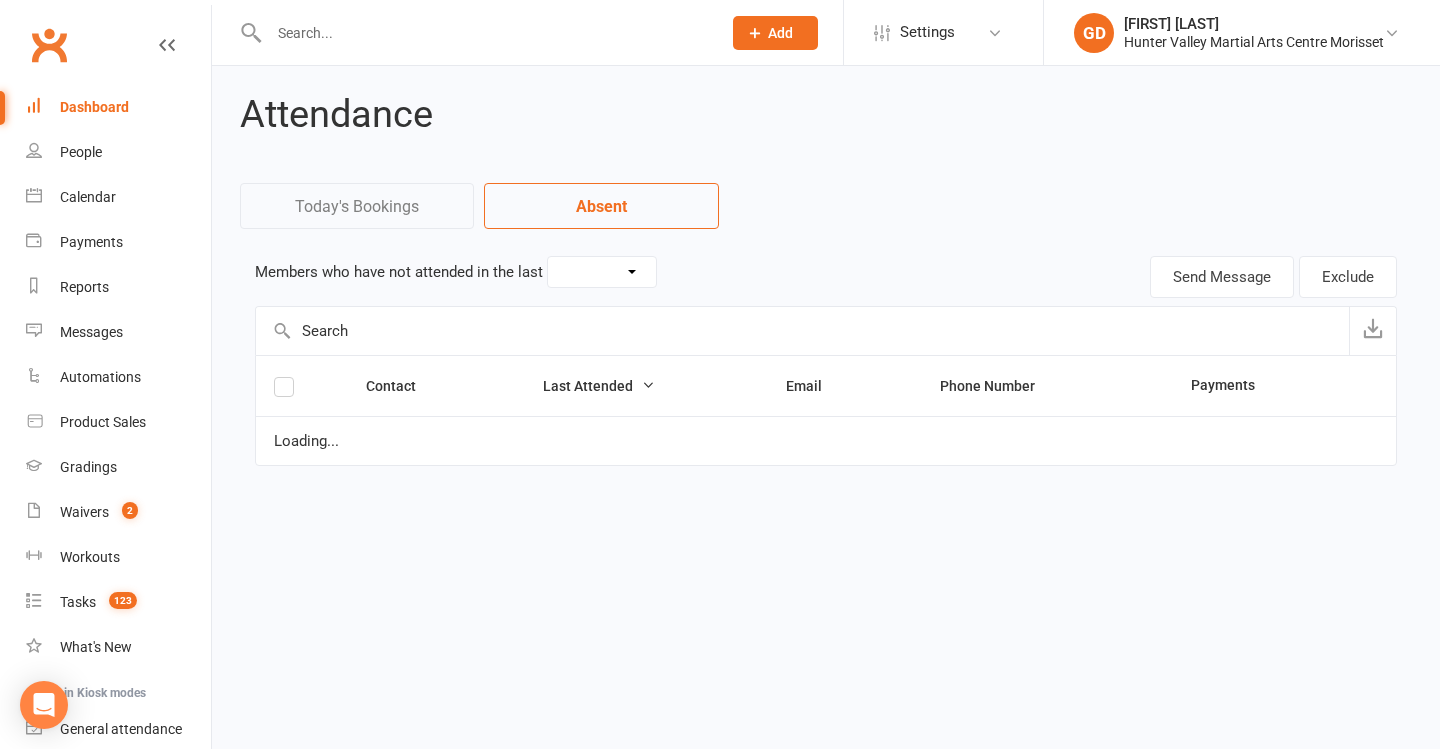 select on "15" 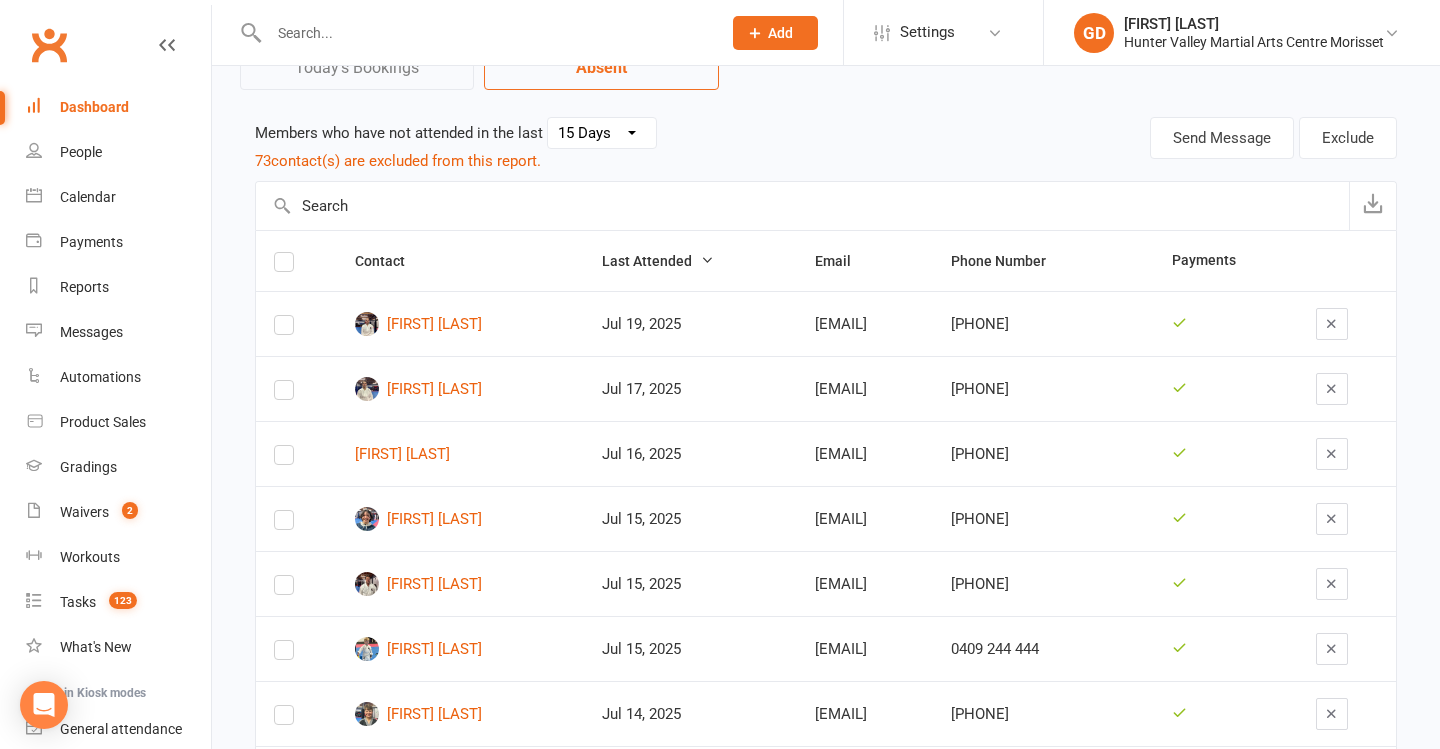scroll, scrollTop: 141, scrollLeft: 0, axis: vertical 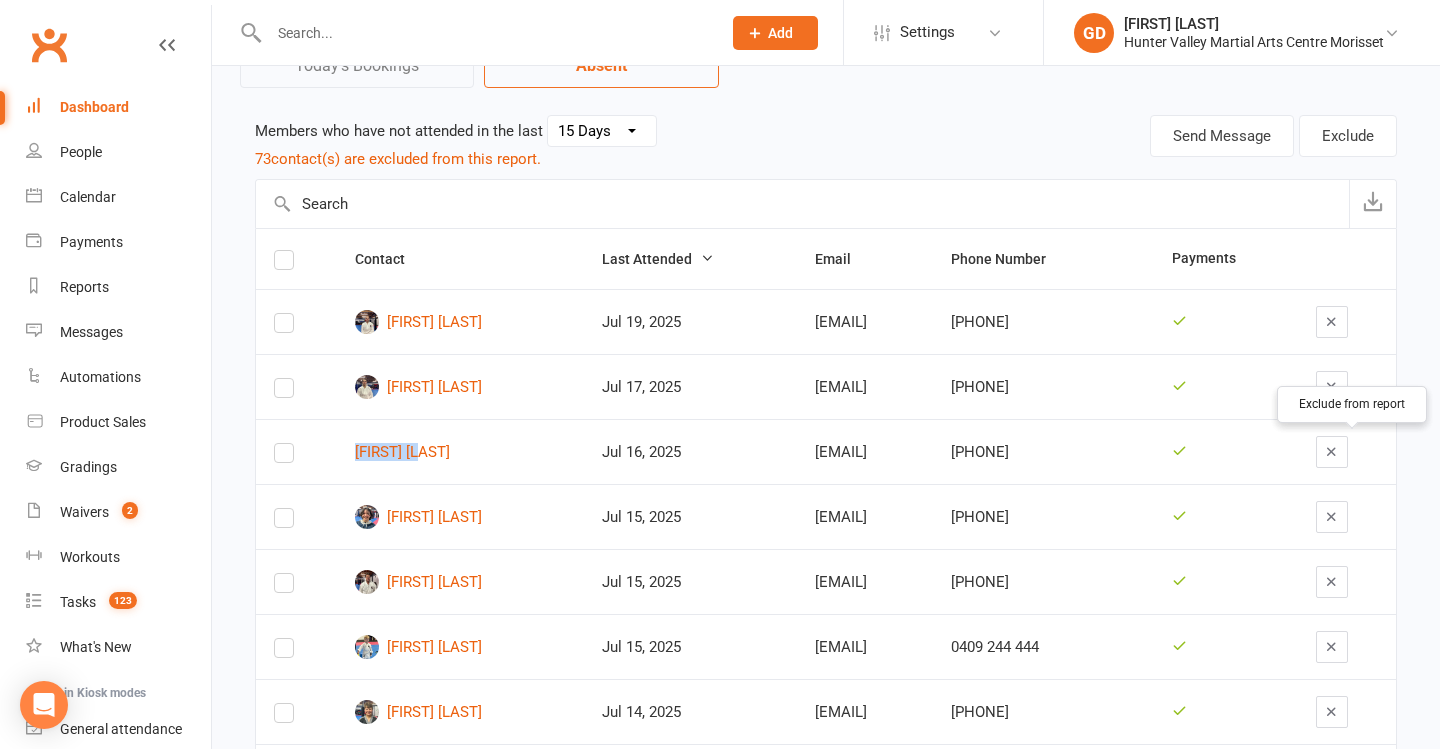 click at bounding box center [1332, 452] 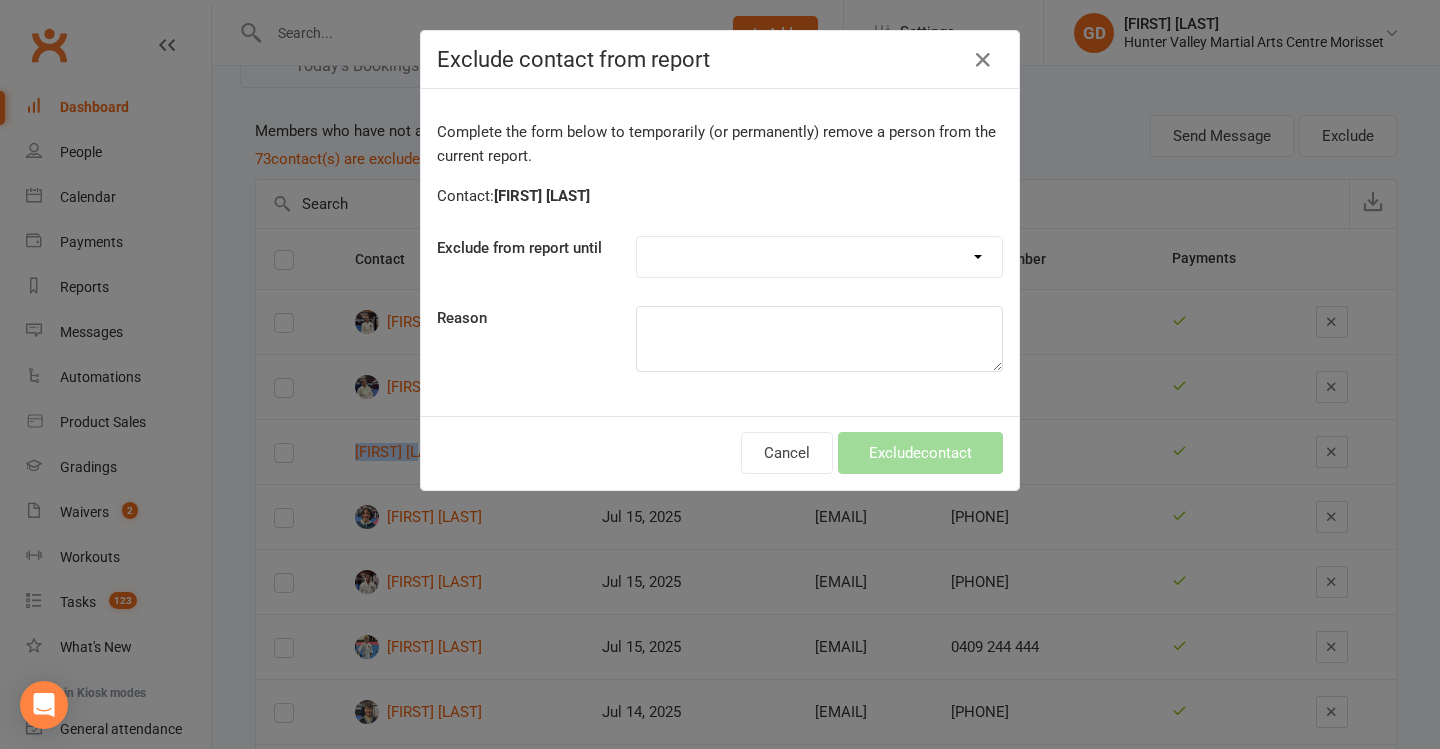 select on "one_week" 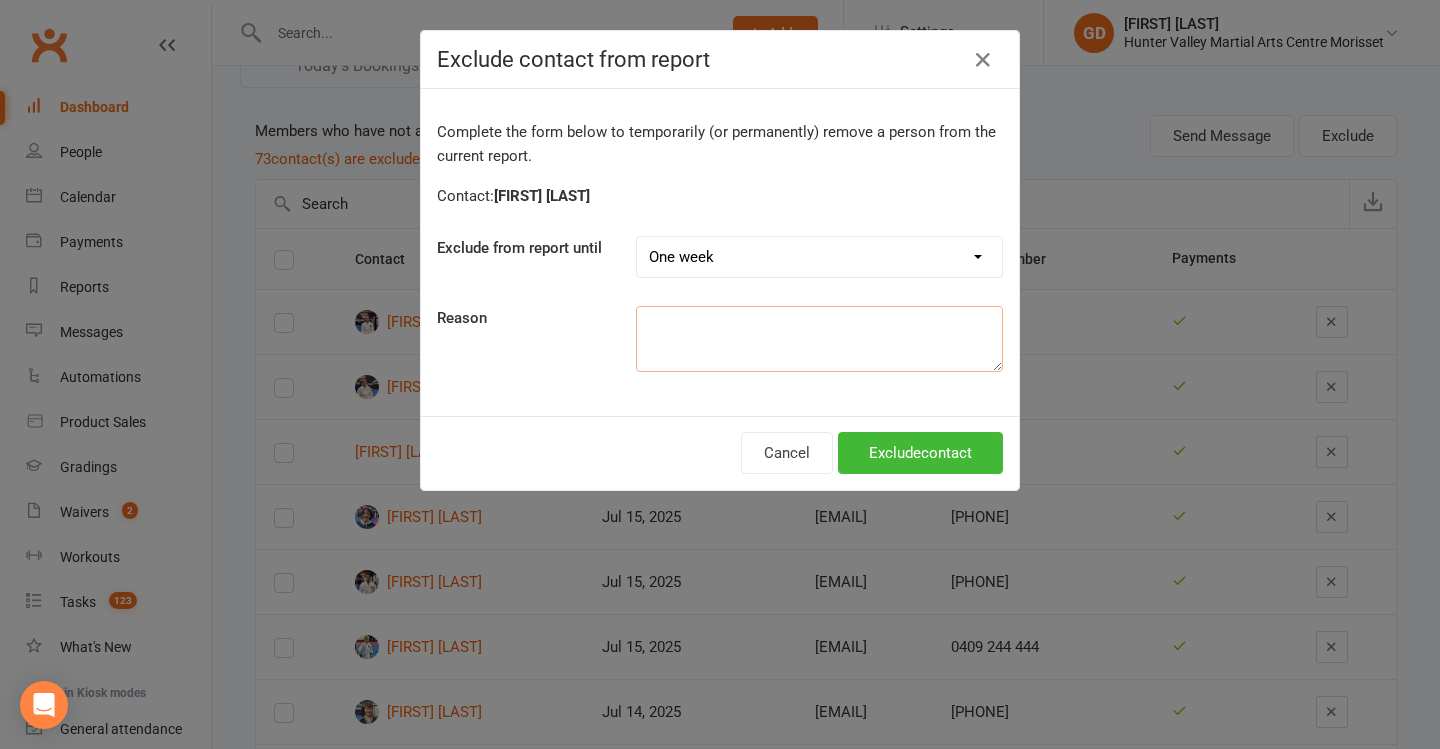 click at bounding box center (819, 339) 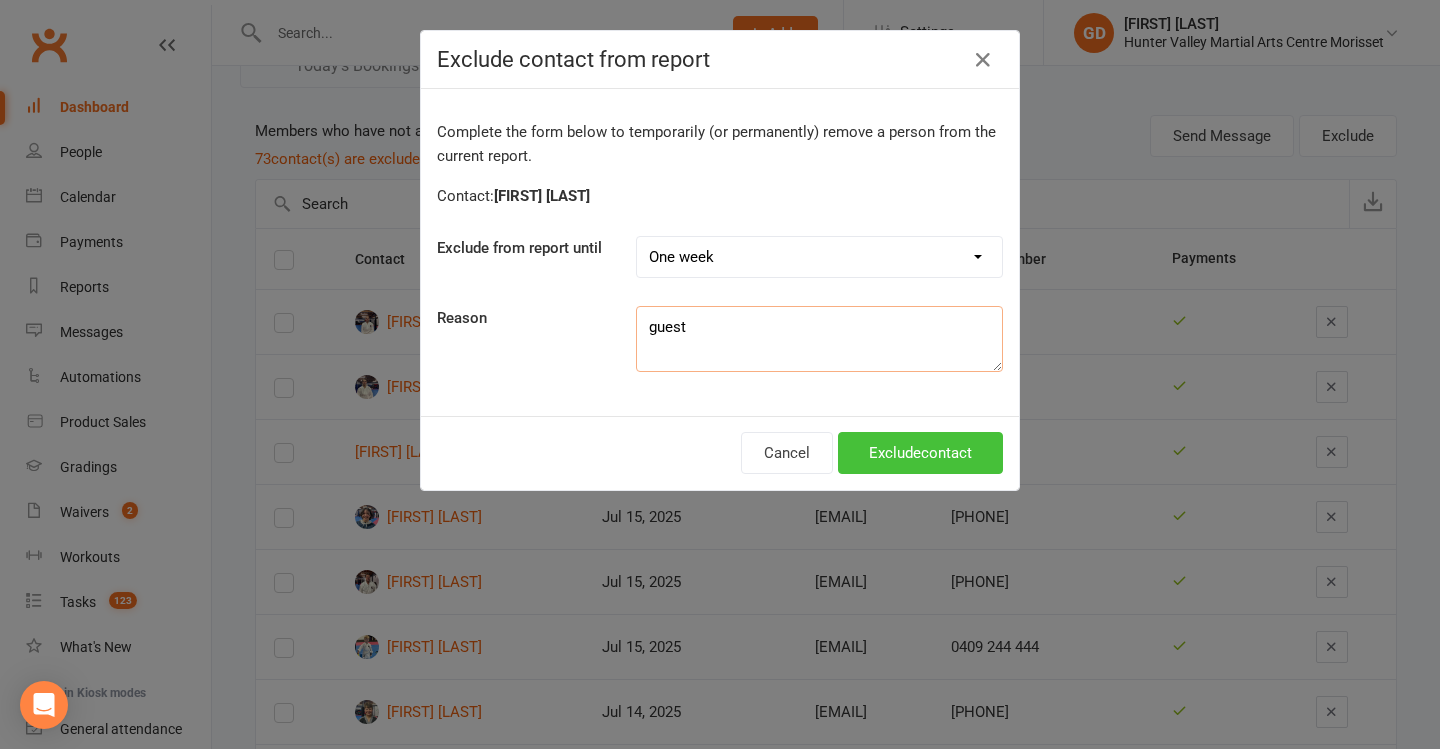 type on "guest" 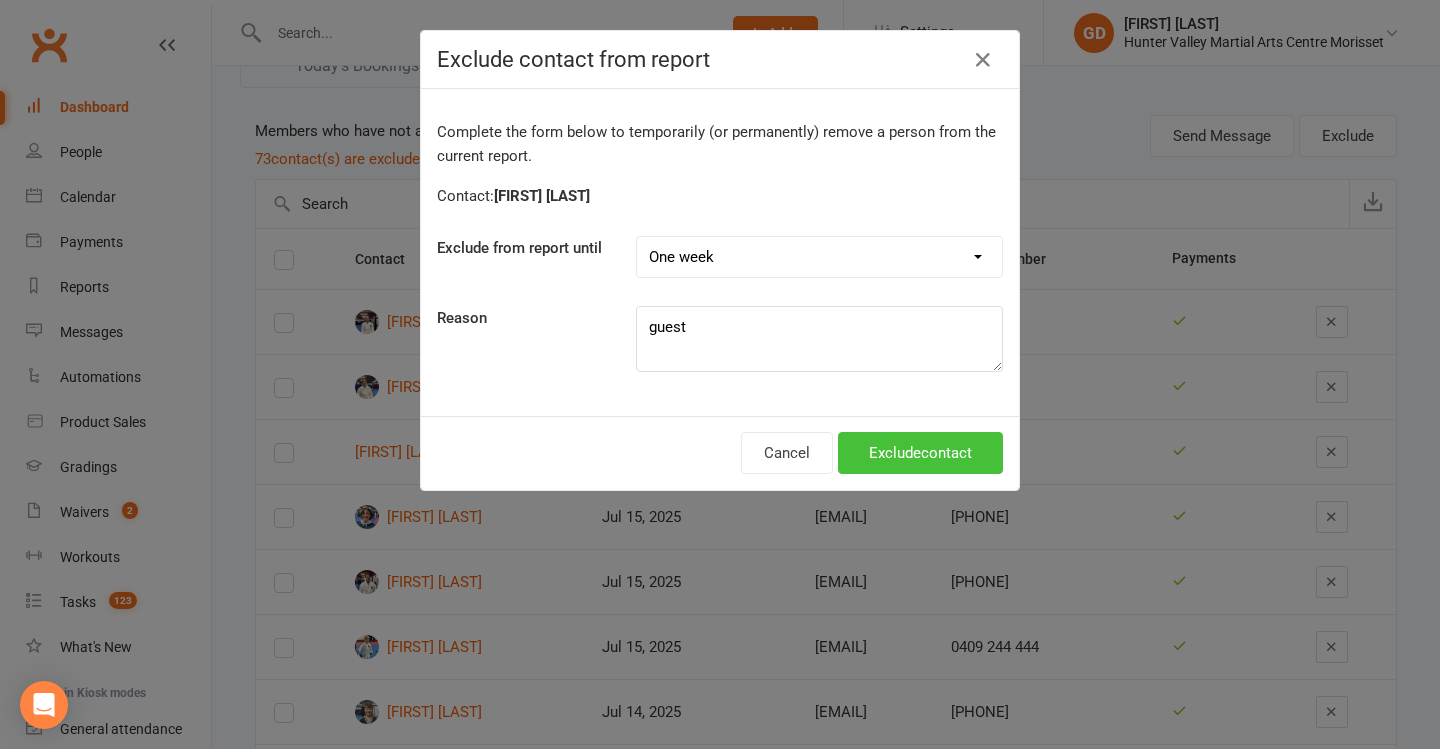 click on "Exclude  contact" at bounding box center (920, 453) 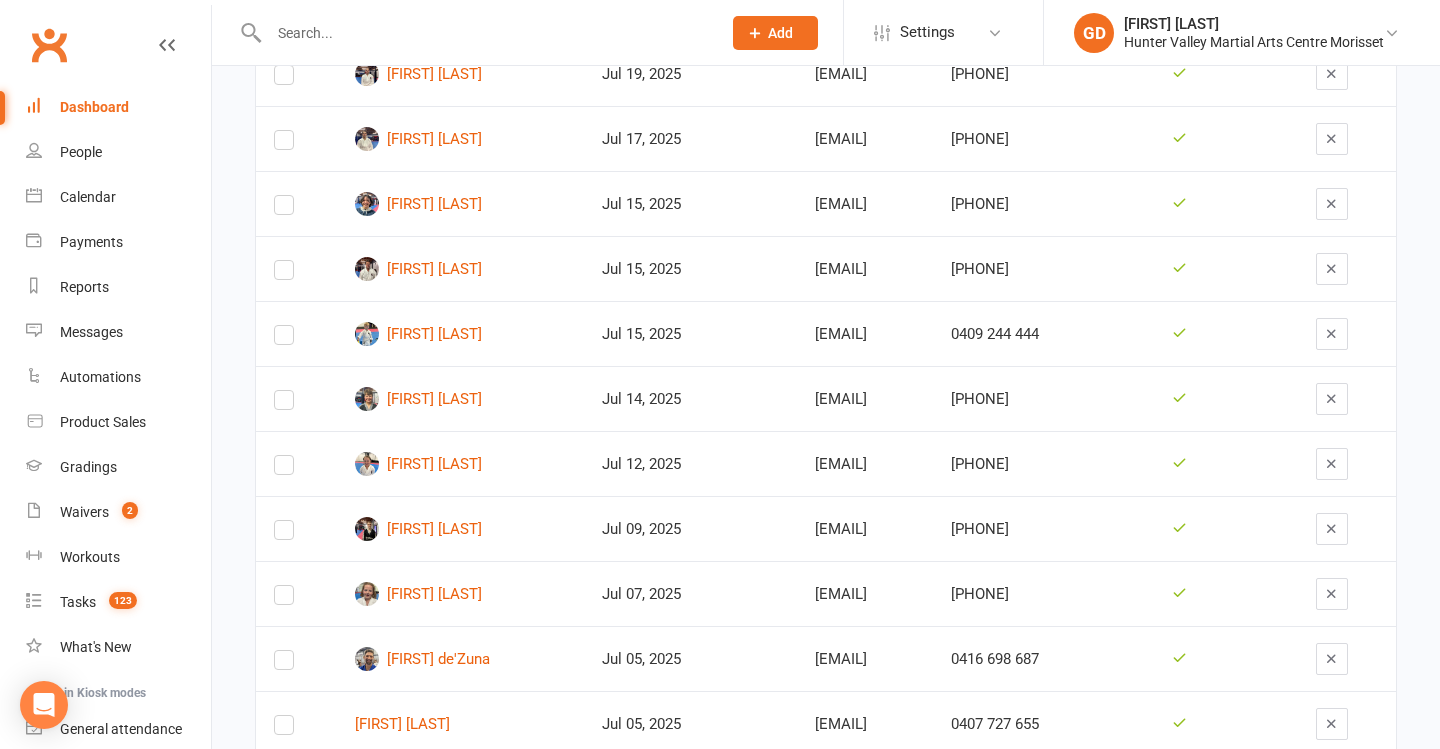 scroll, scrollTop: 436, scrollLeft: 0, axis: vertical 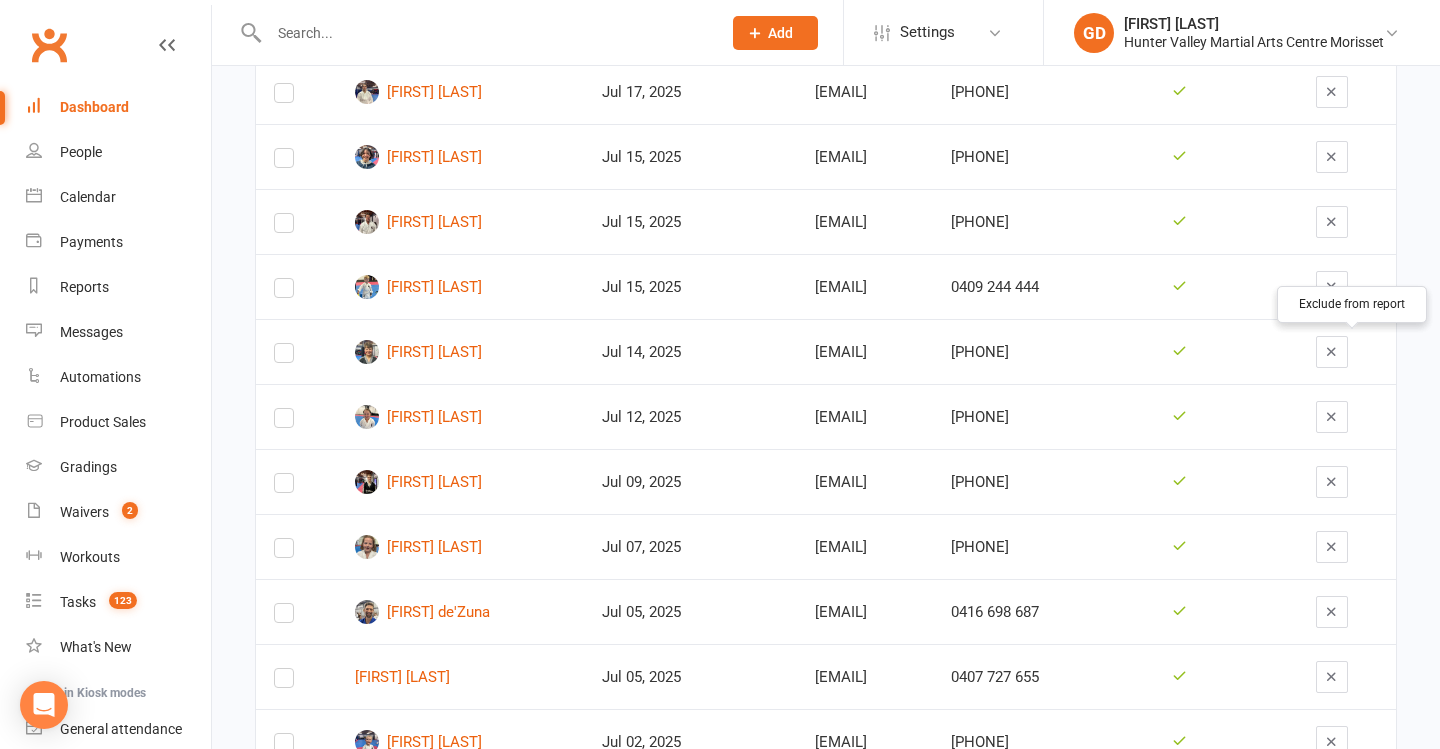 click at bounding box center [1332, 352] 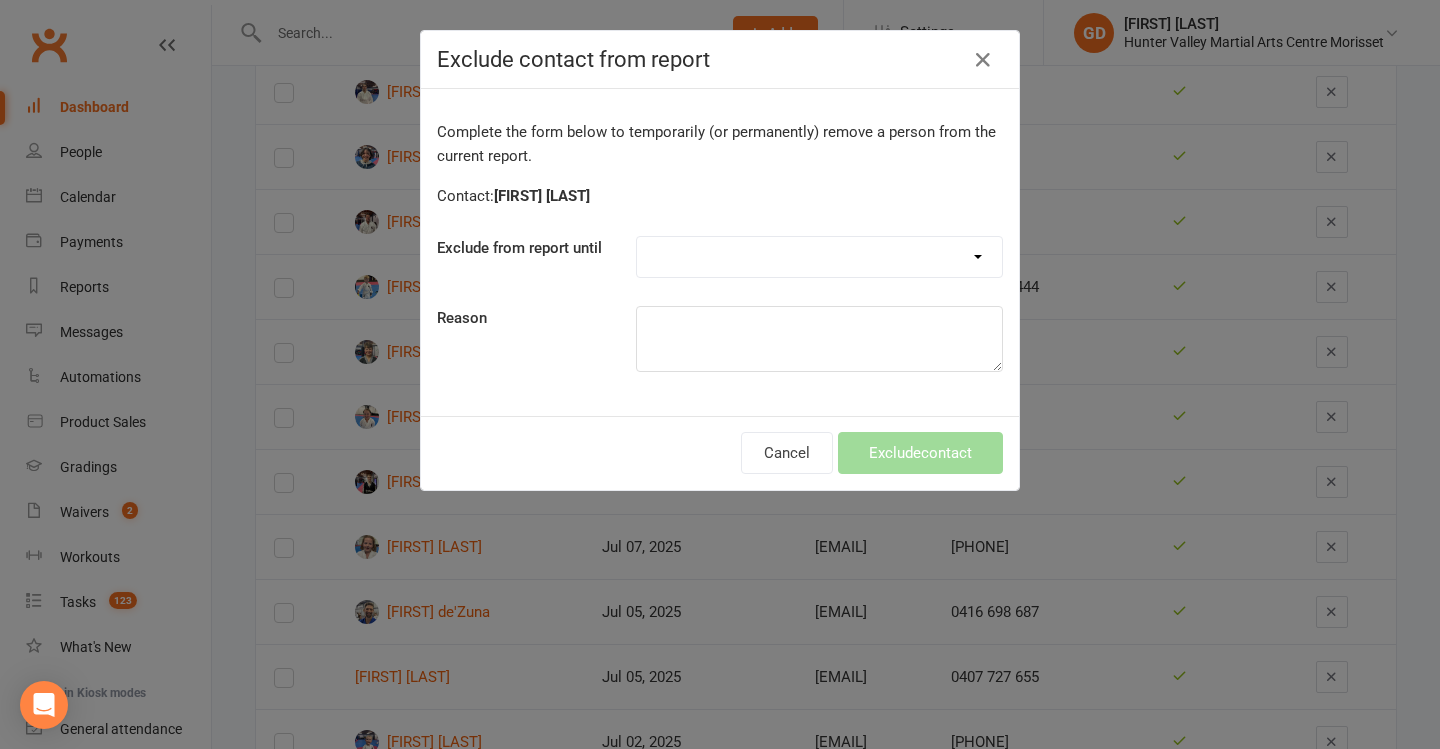 select on "one_week" 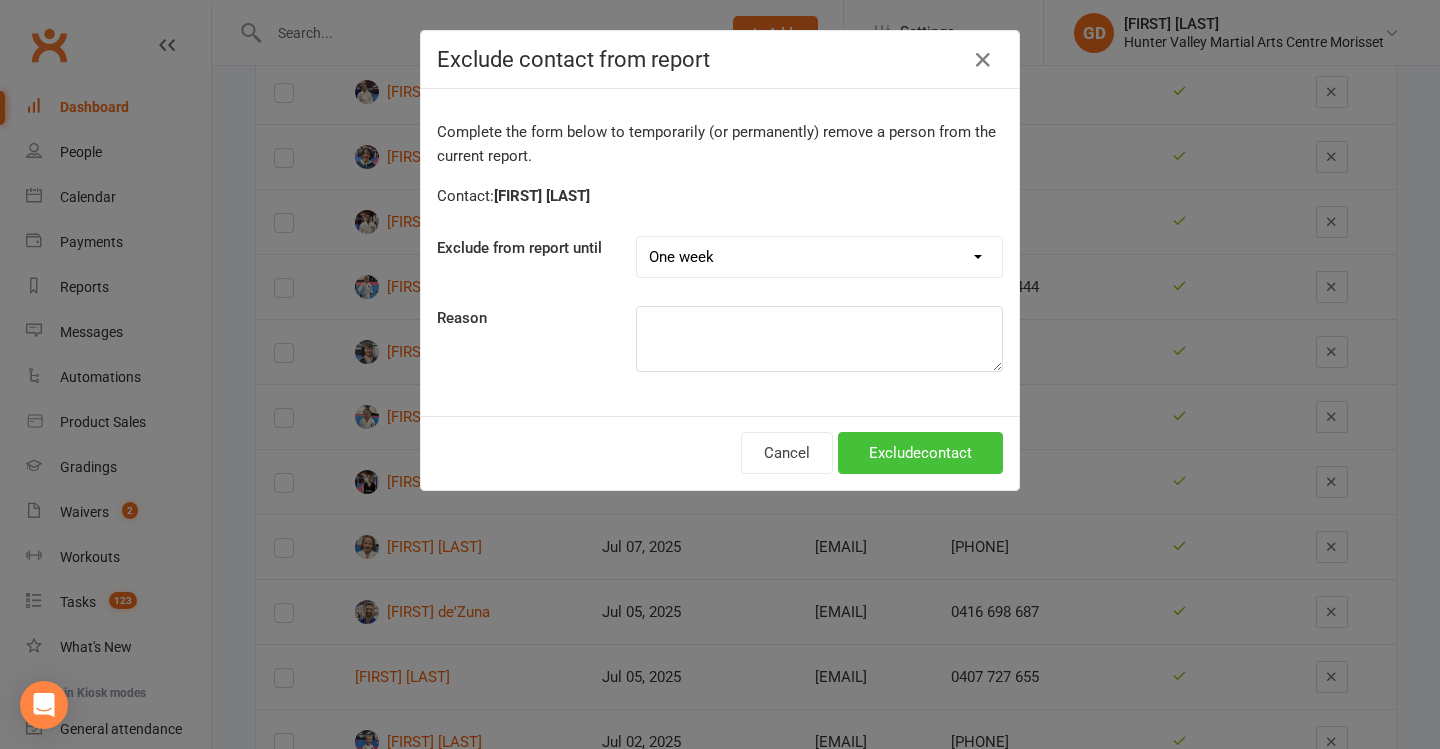 click on "Exclude  contact" at bounding box center (920, 453) 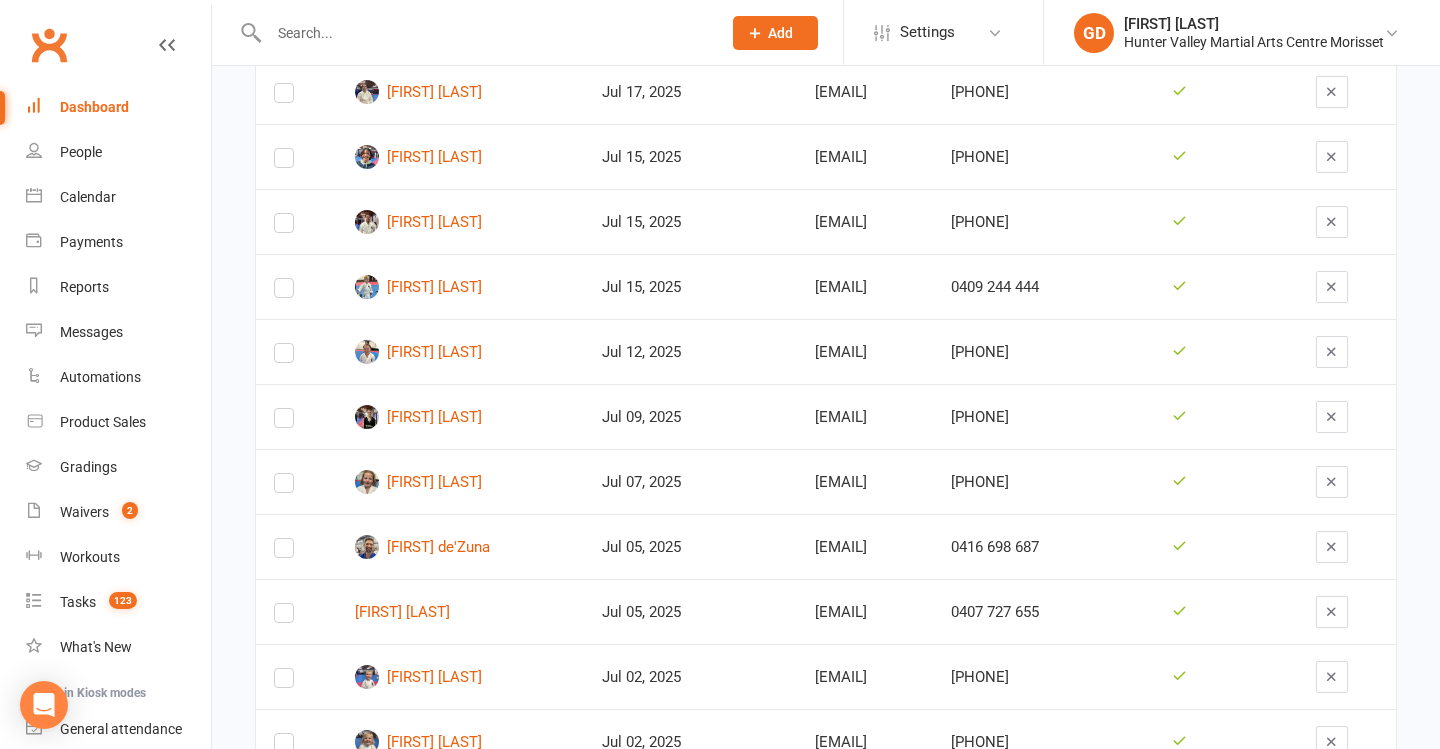 click at bounding box center [1332, 352] 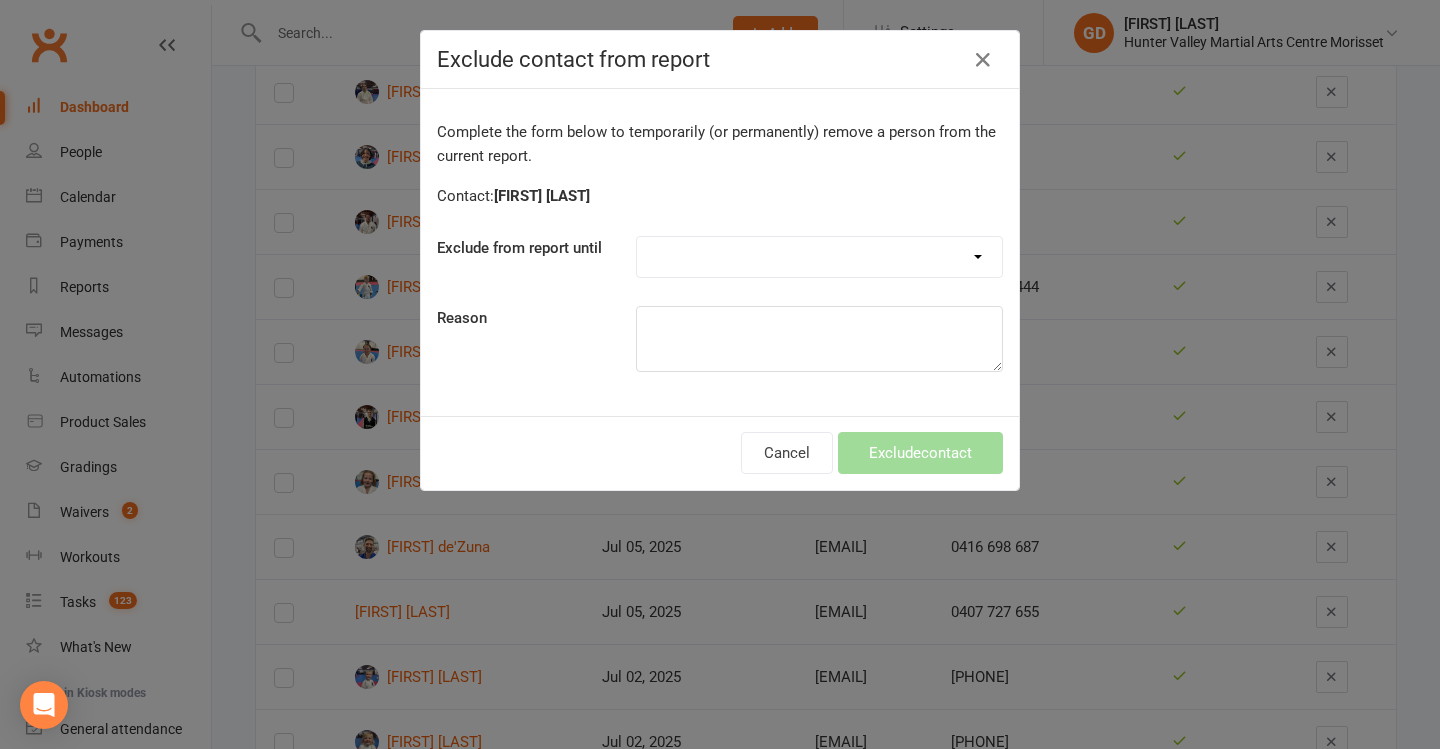 select on "forever" 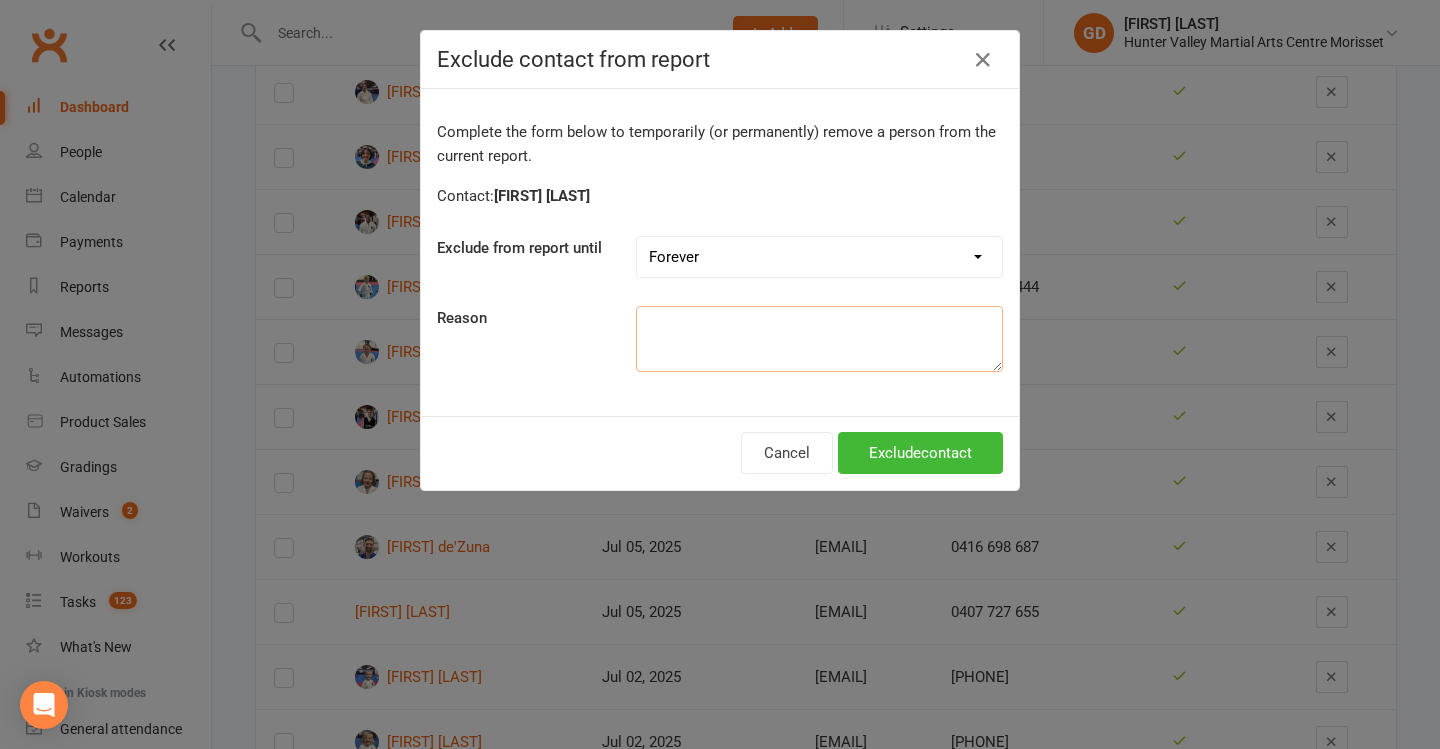 click at bounding box center [819, 339] 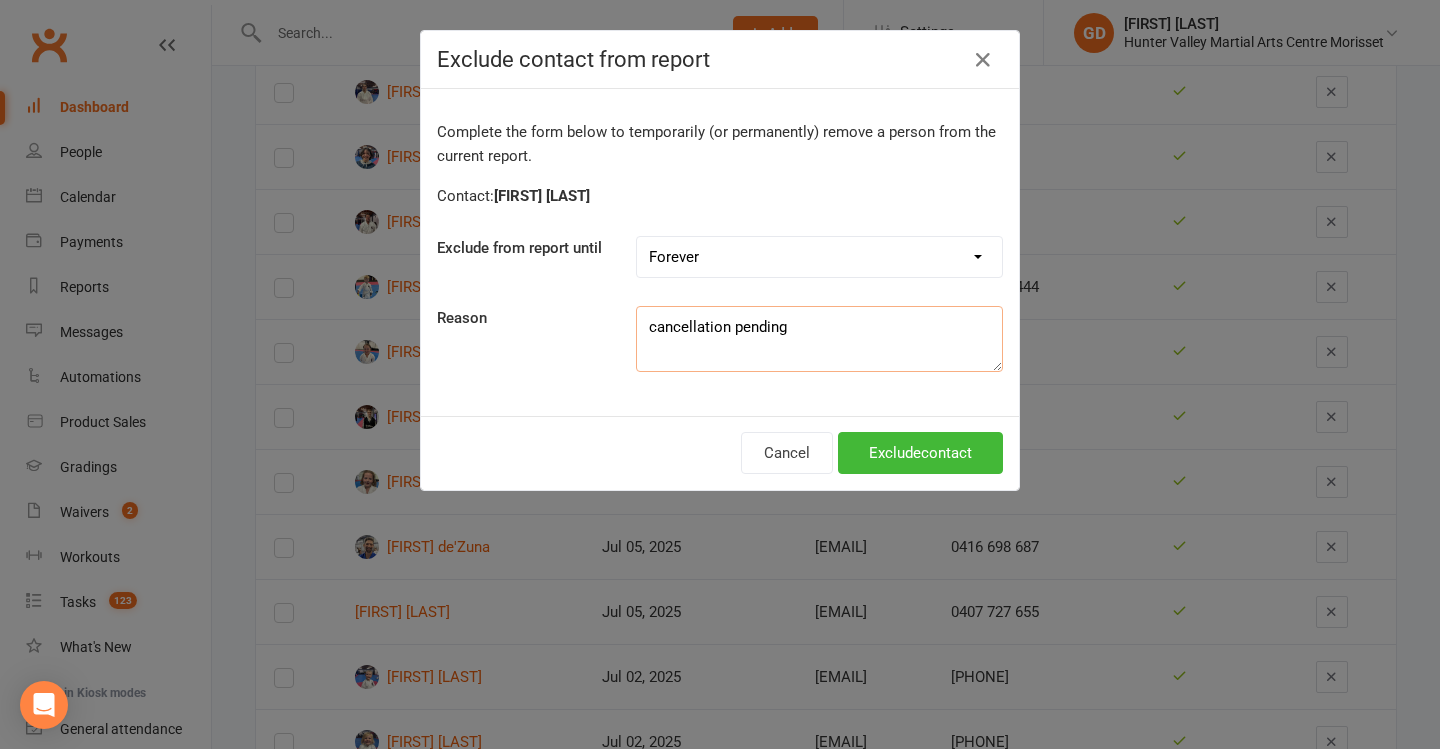 type on "cancellation pending" 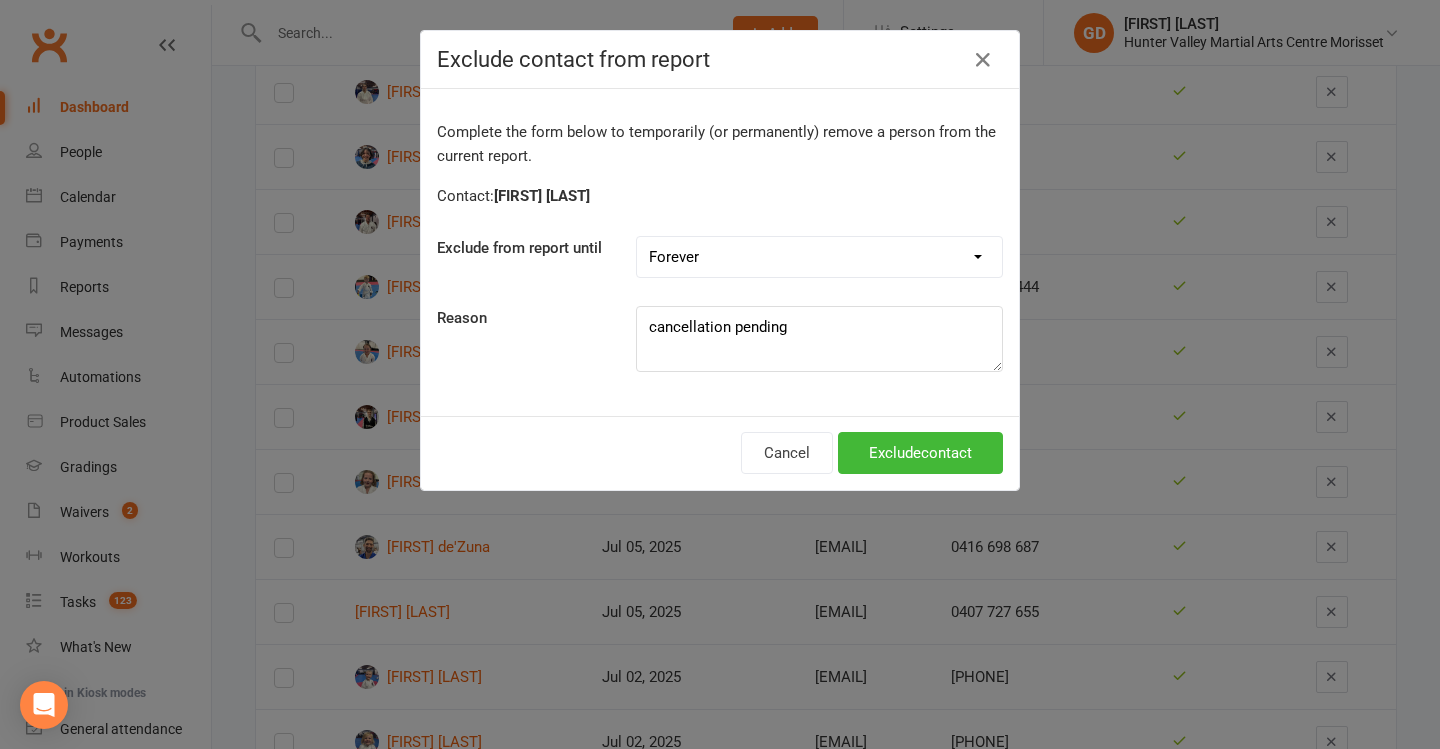 select on "one_week" 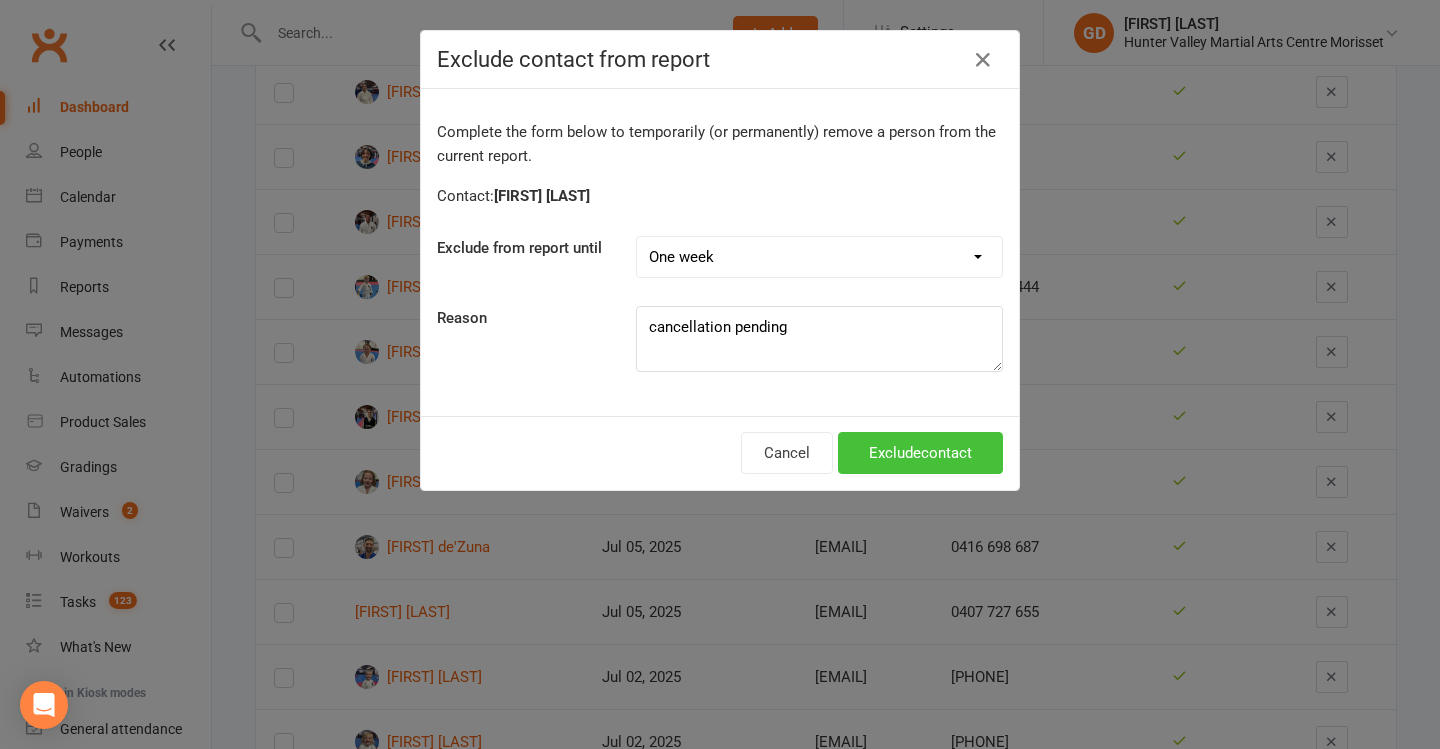 click on "Exclude  contact" at bounding box center (920, 453) 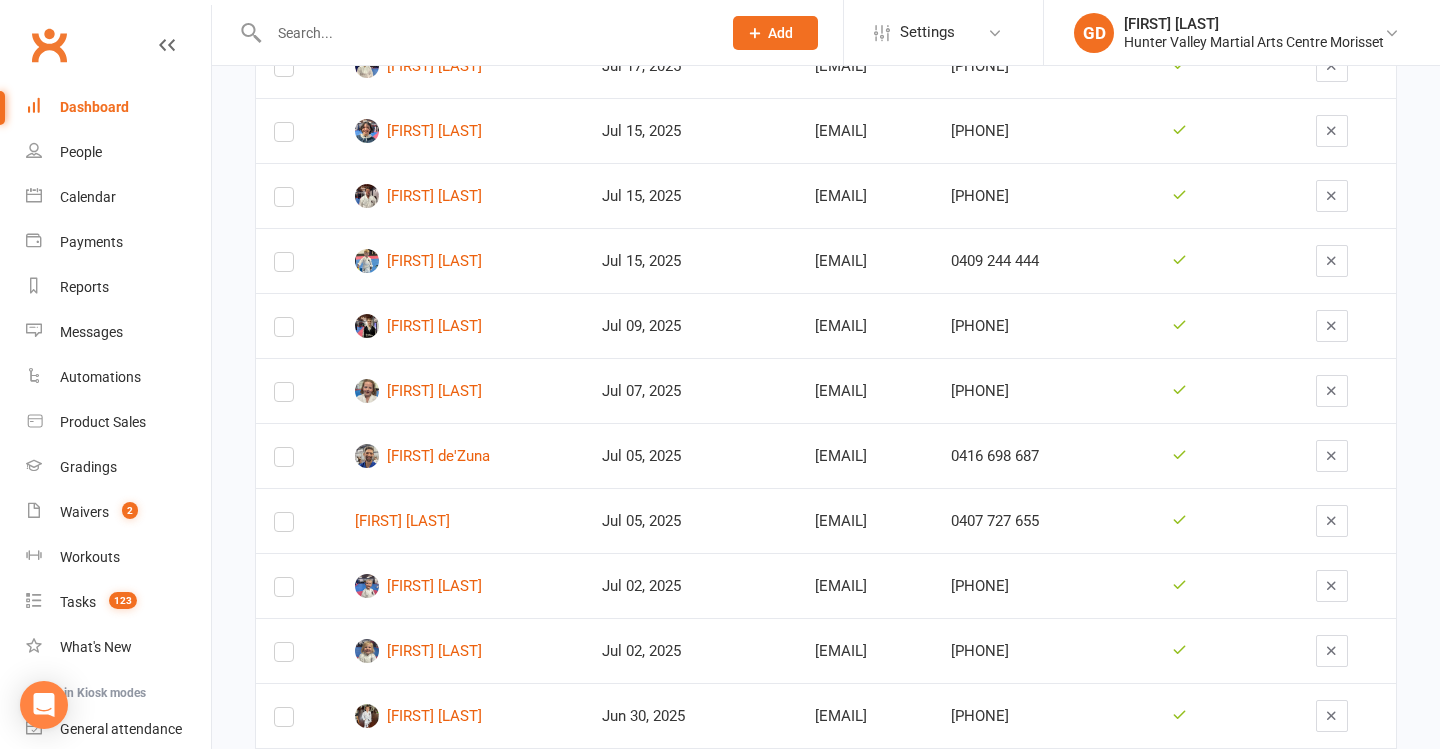 scroll, scrollTop: 475, scrollLeft: 0, axis: vertical 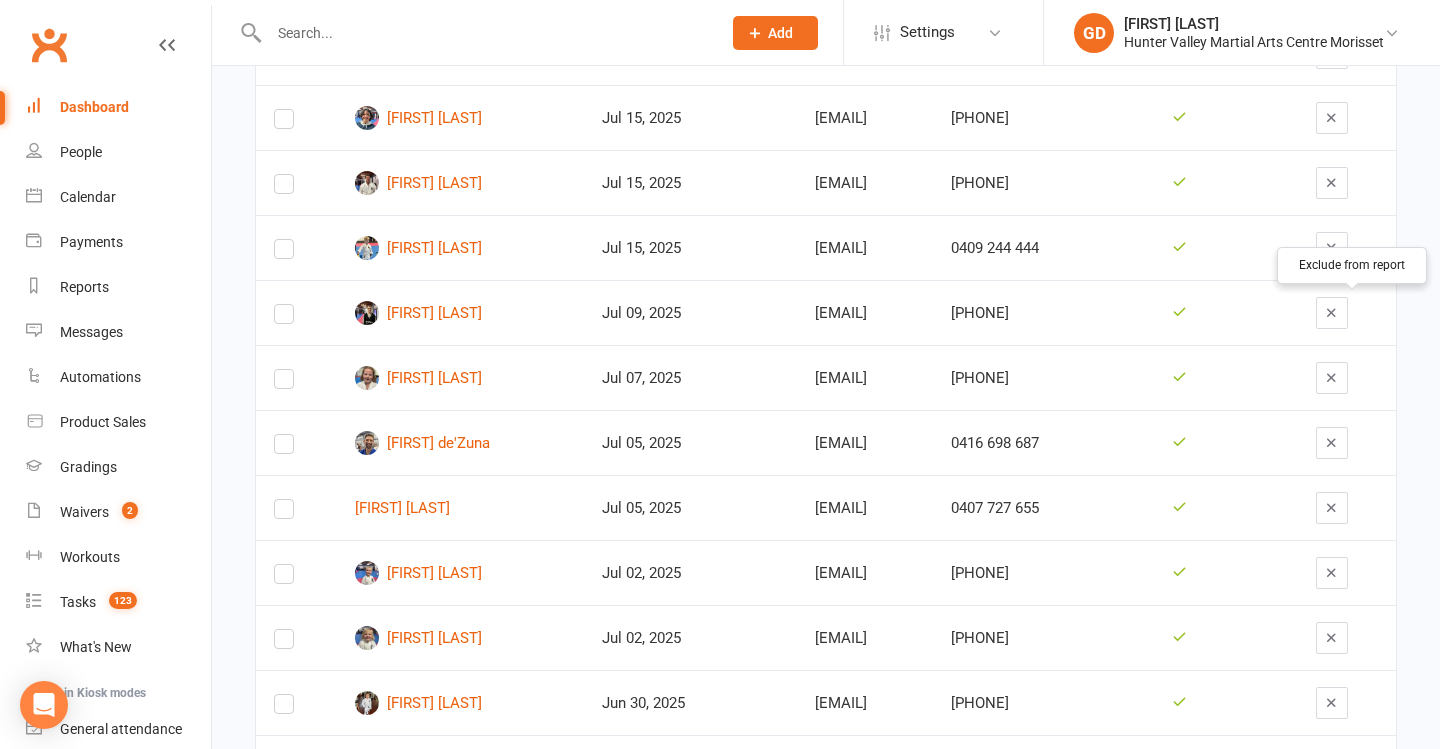 click at bounding box center [1332, 313] 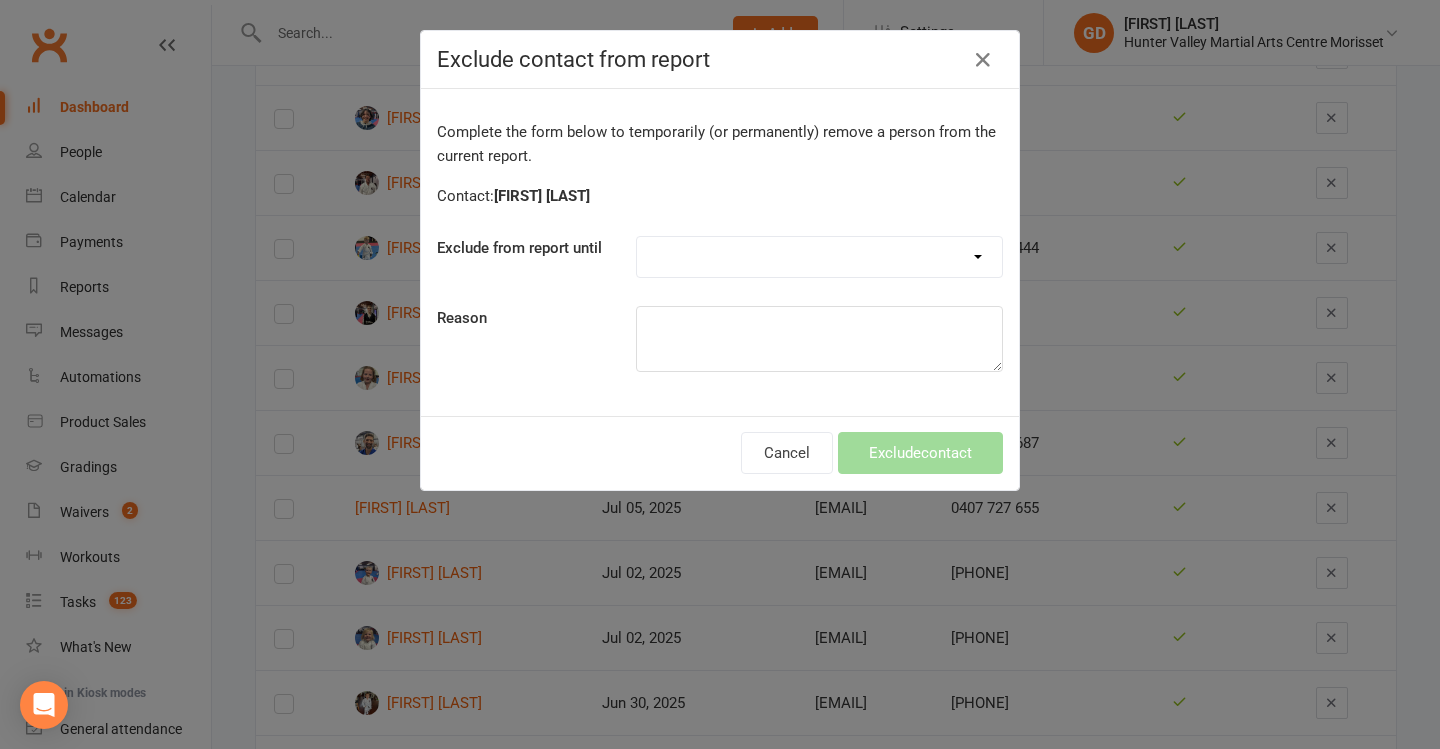 select on "one_week" 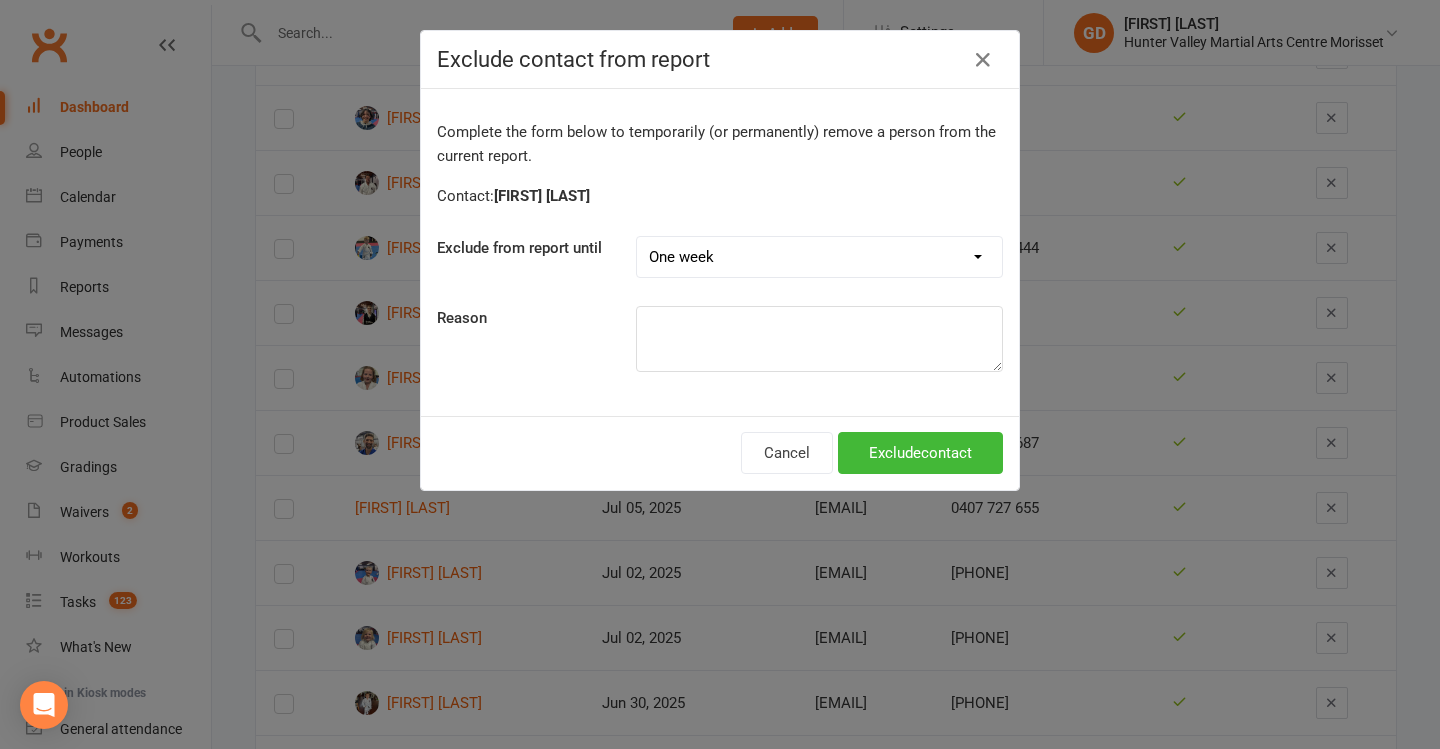 click on "Exclude  contact" at bounding box center [920, 453] 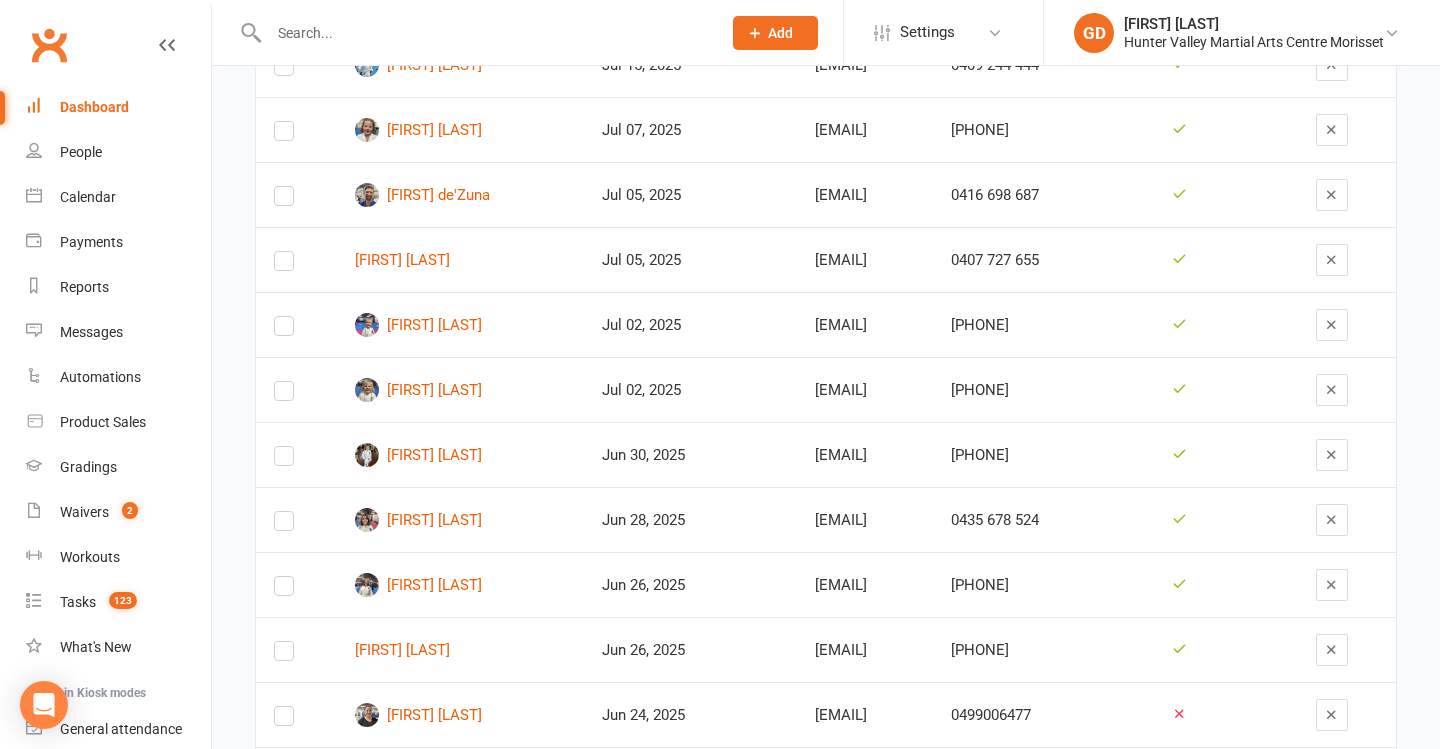 scroll, scrollTop: 660, scrollLeft: 0, axis: vertical 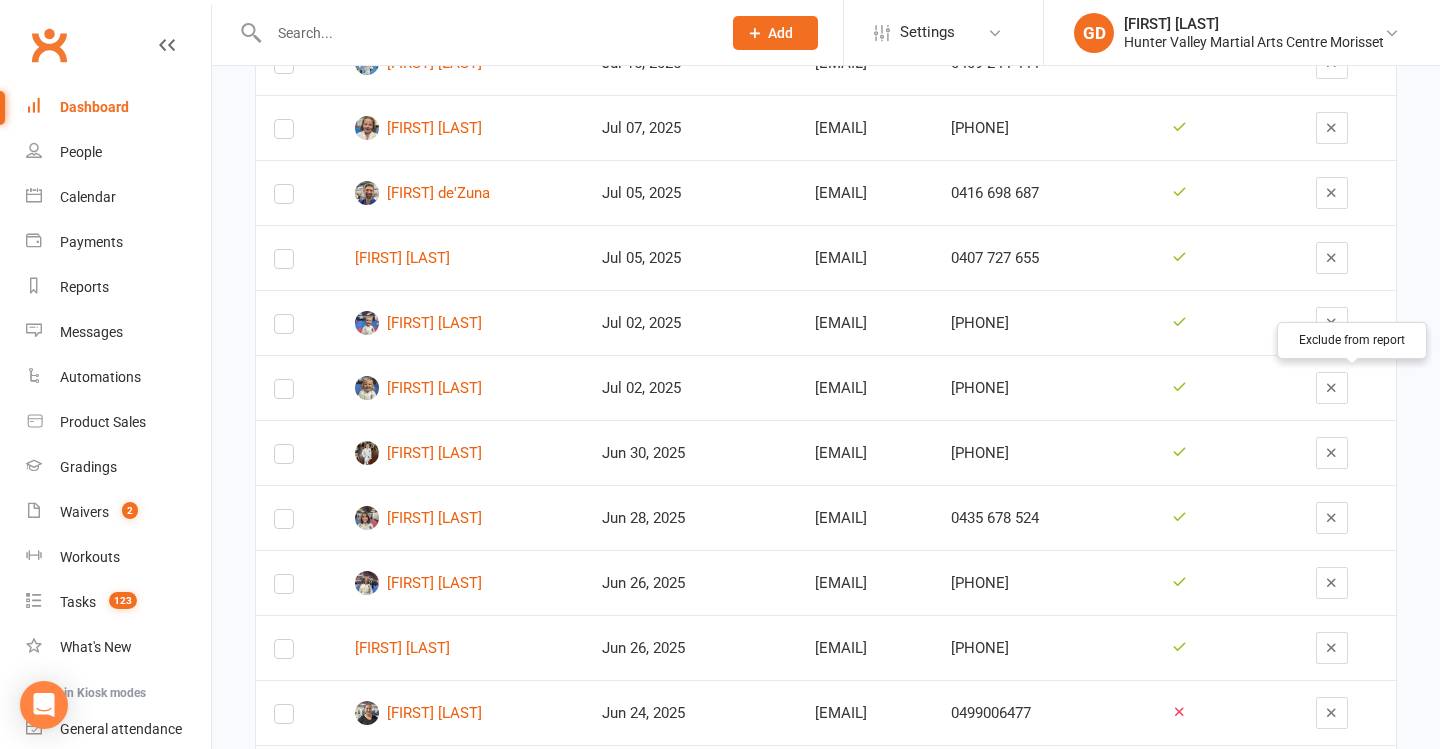 click at bounding box center [1332, 388] 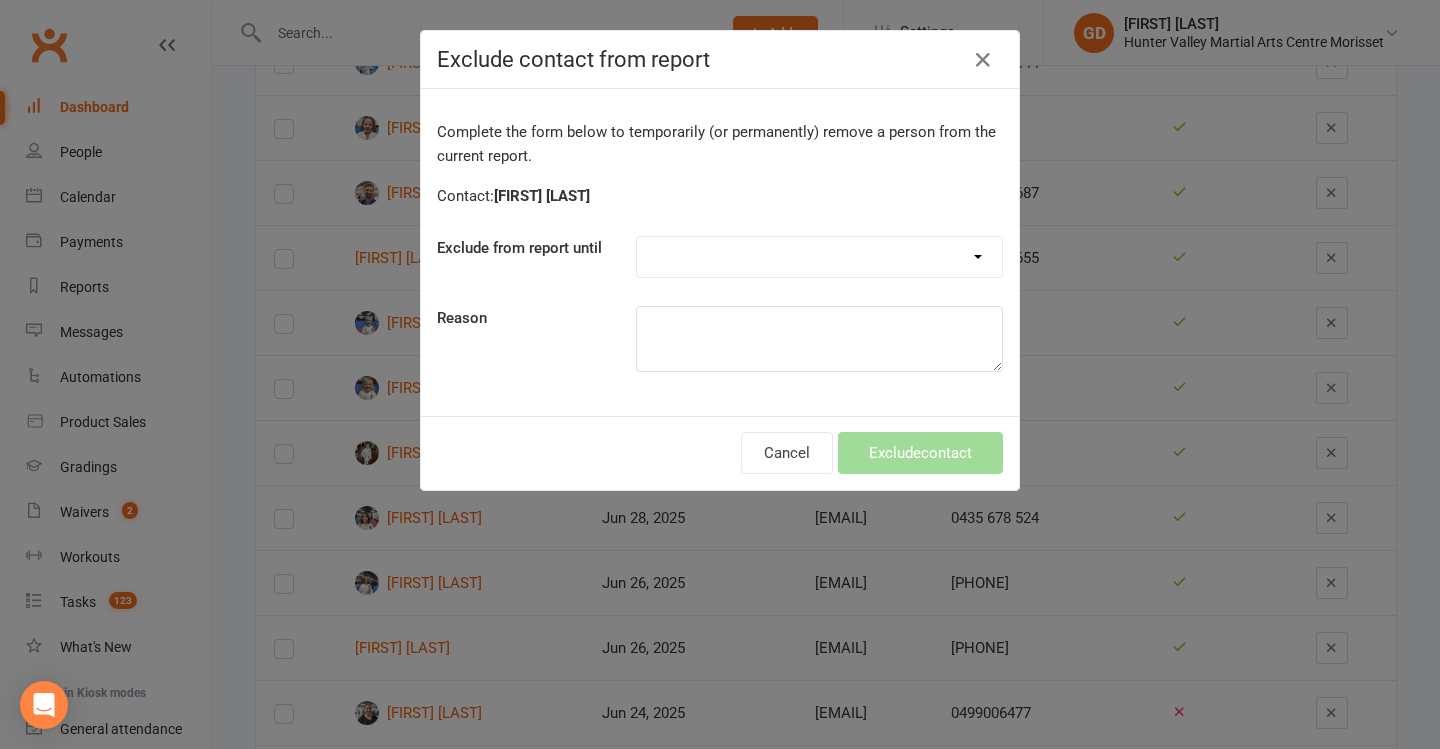 select on "one_week" 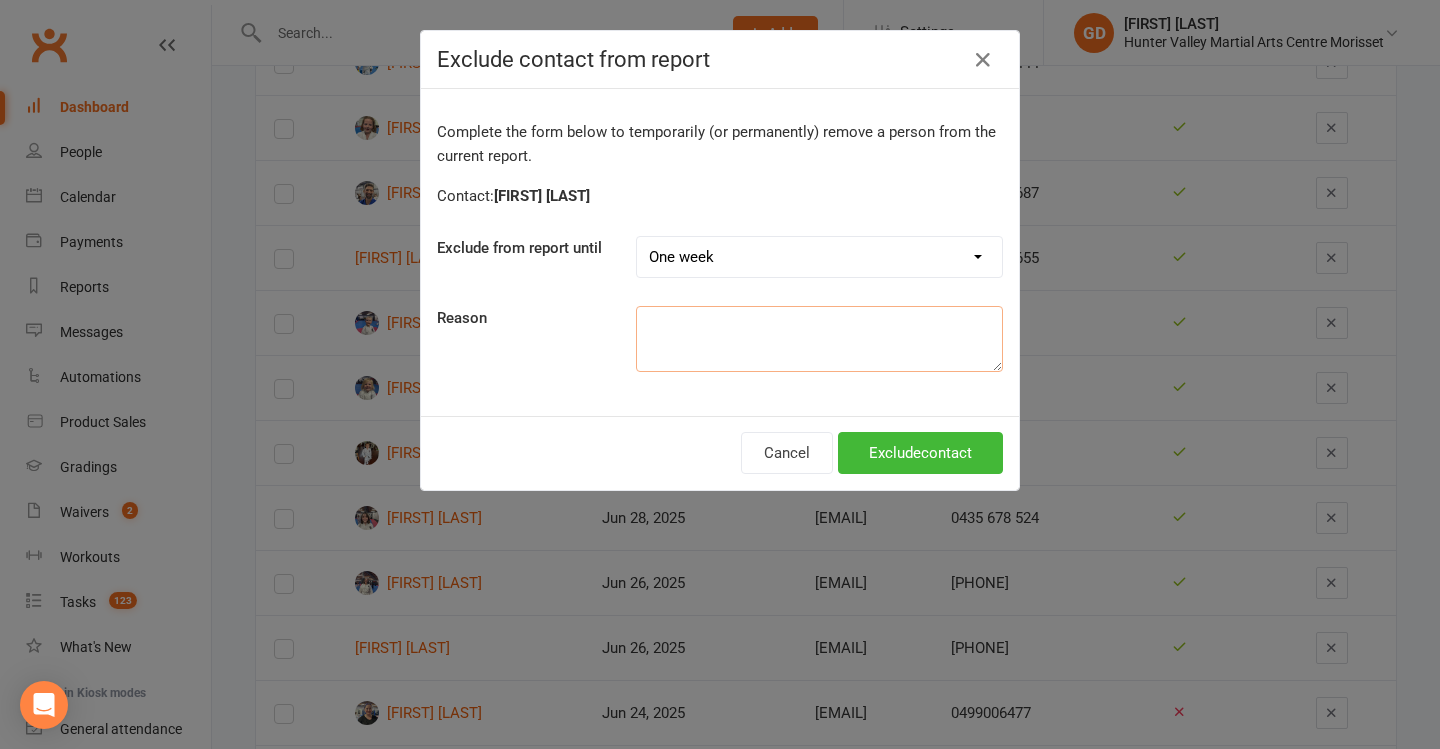click at bounding box center (819, 339) 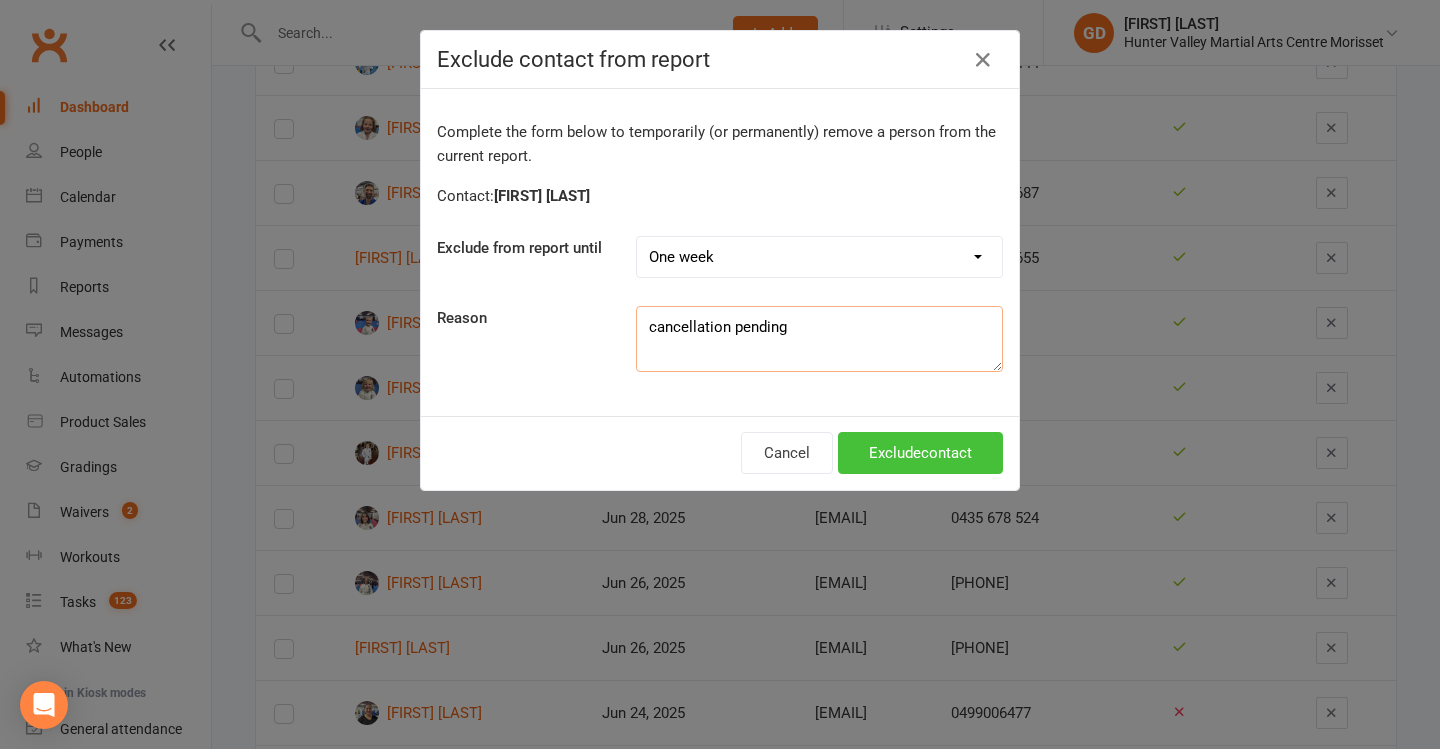 type on "cancellation pending" 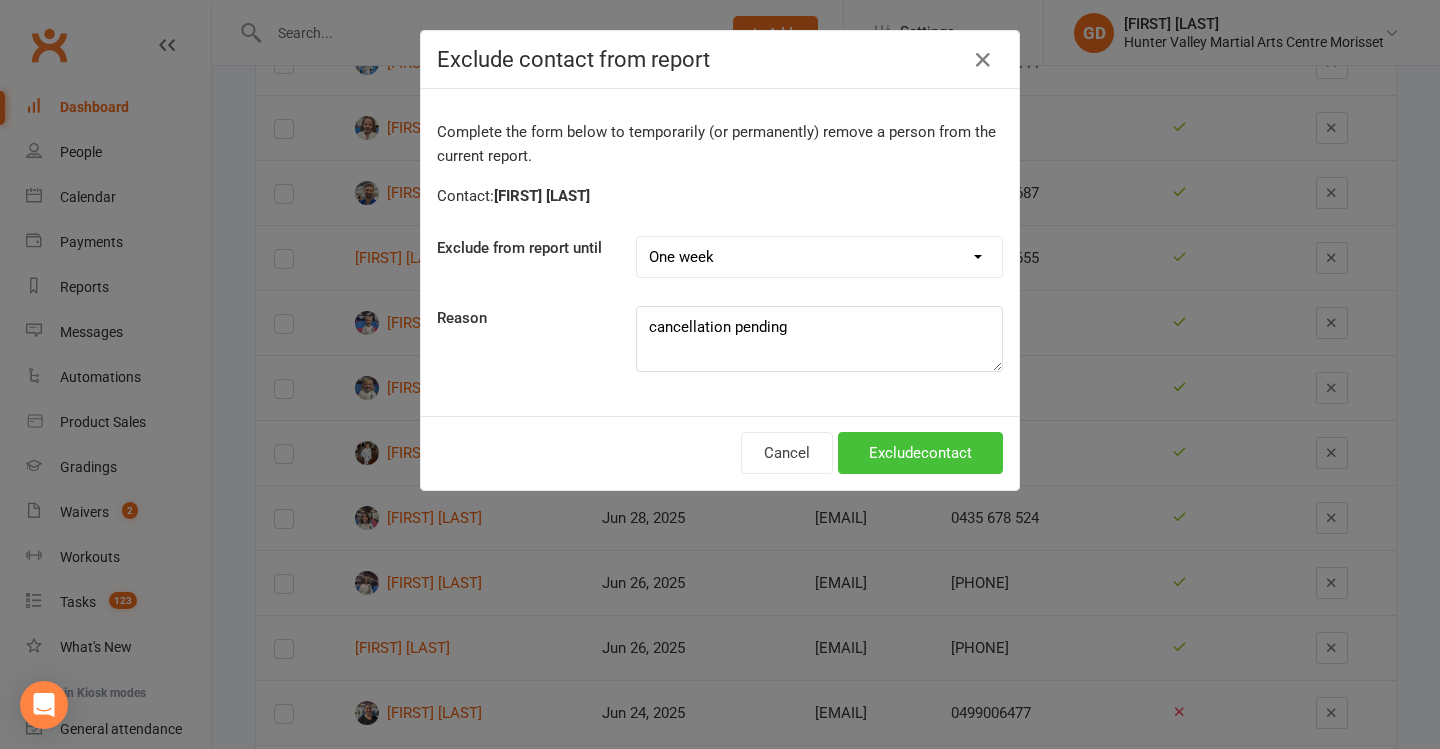 click on "Exclude  contact" at bounding box center [920, 453] 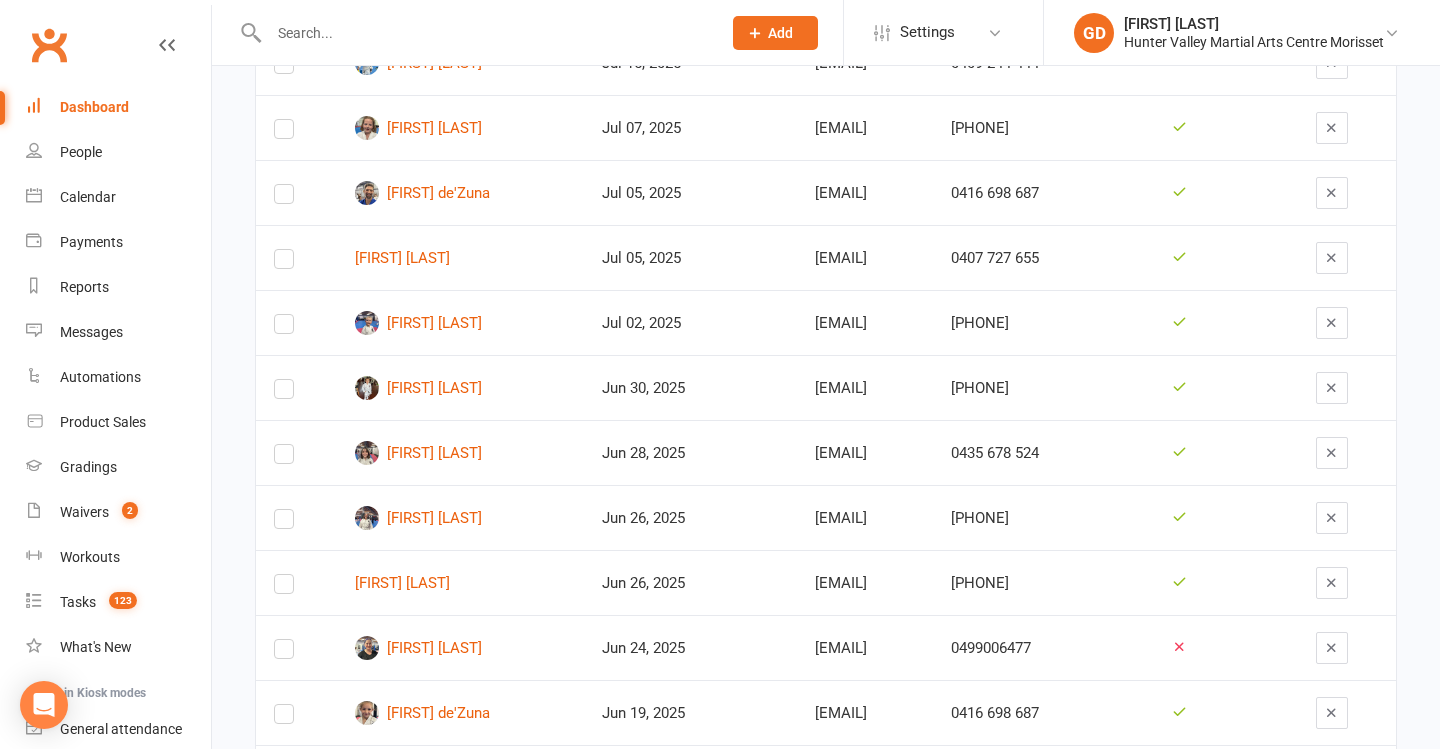 click on "gabb_odonnell@hotmail.com" at bounding box center (865, 322) 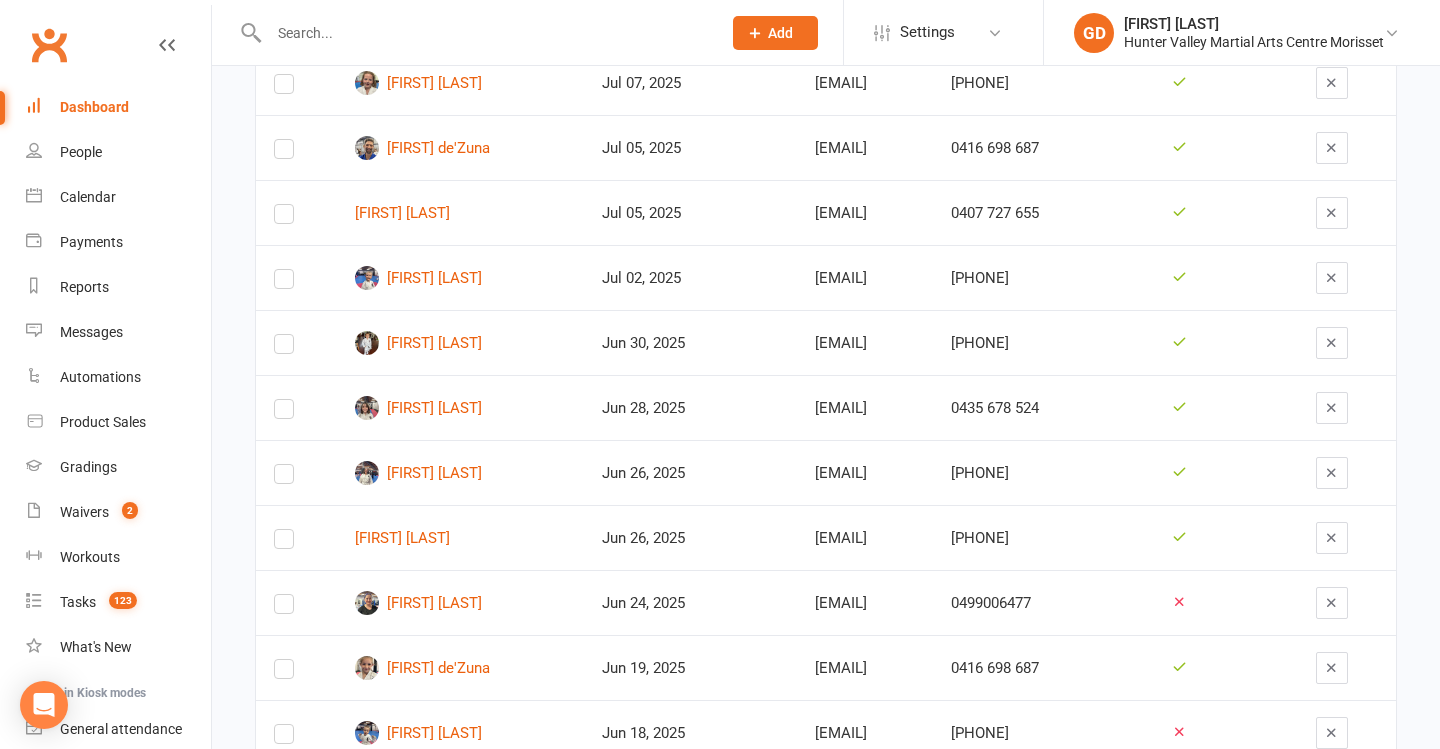 scroll, scrollTop: 725, scrollLeft: 0, axis: vertical 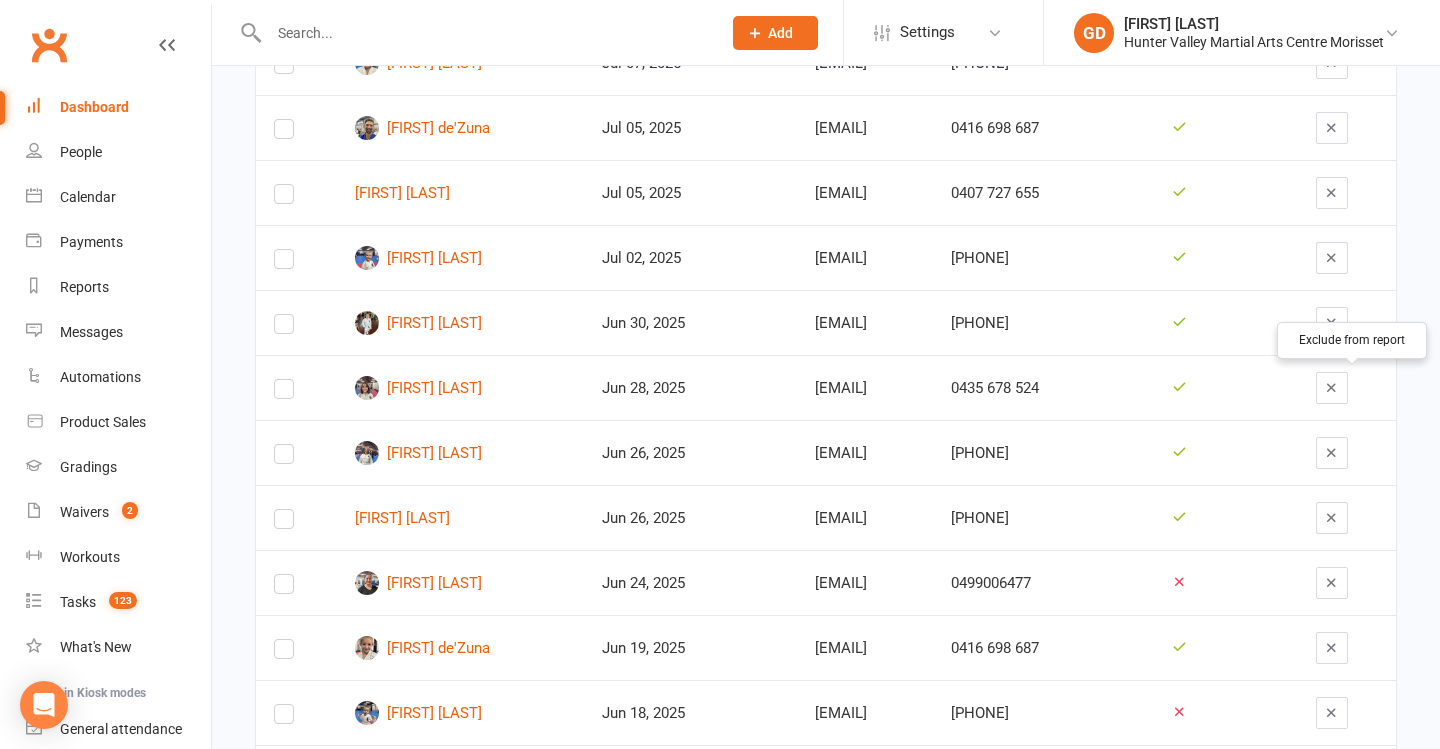 click at bounding box center [1331, 387] 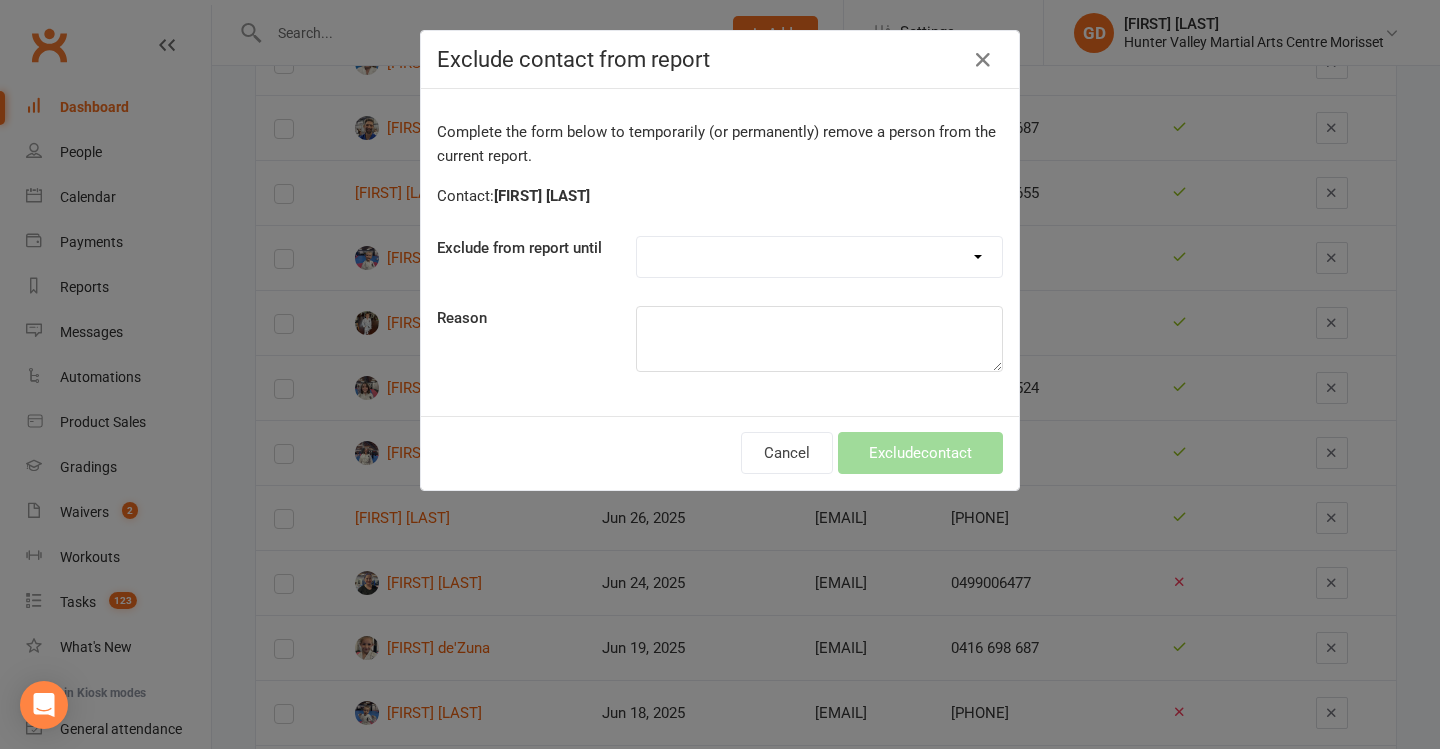 click on "Complete the form below to temporarily (or permanently) remove a person from the current report. Contact:  Aleira Croker Exclude from report until Forever One day One week 30 days 90 days Custom Reason" at bounding box center (720, 252) 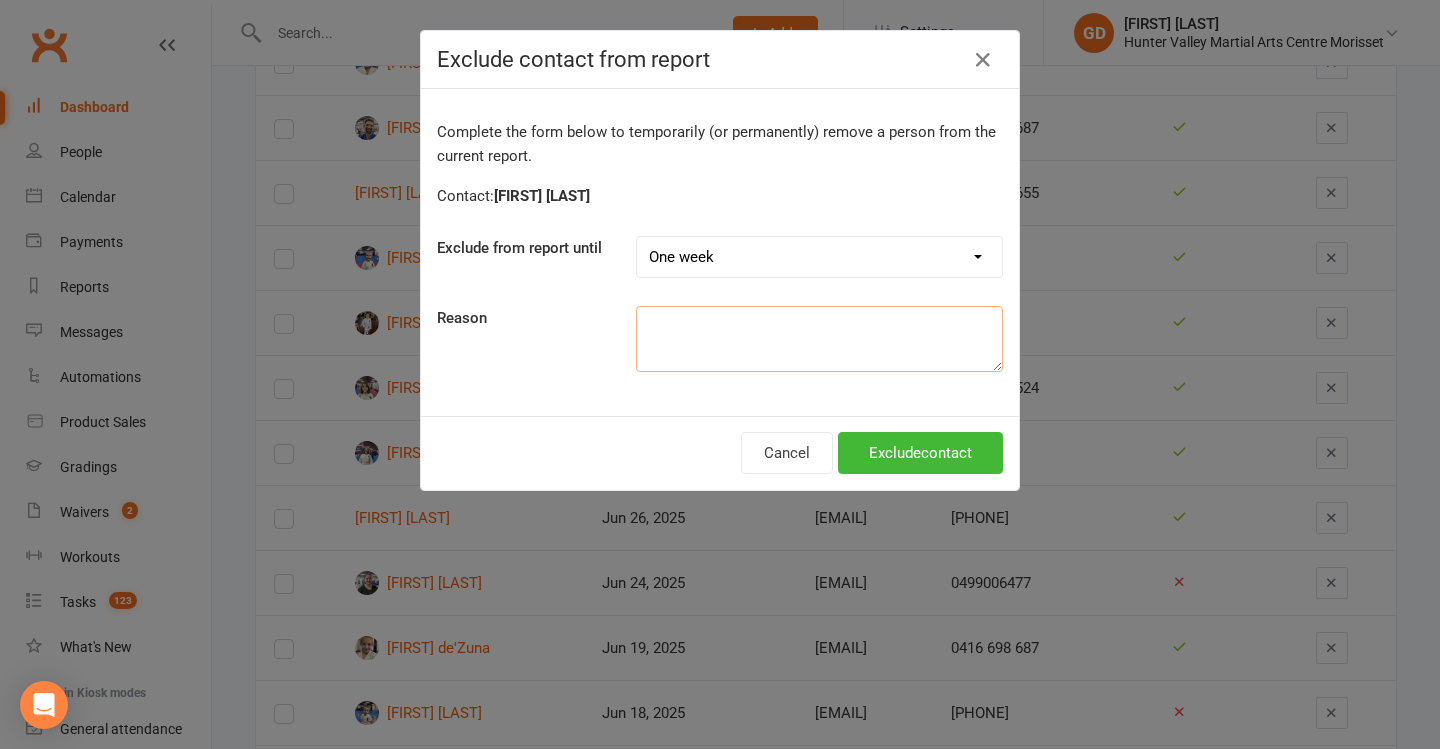 click at bounding box center (819, 339) 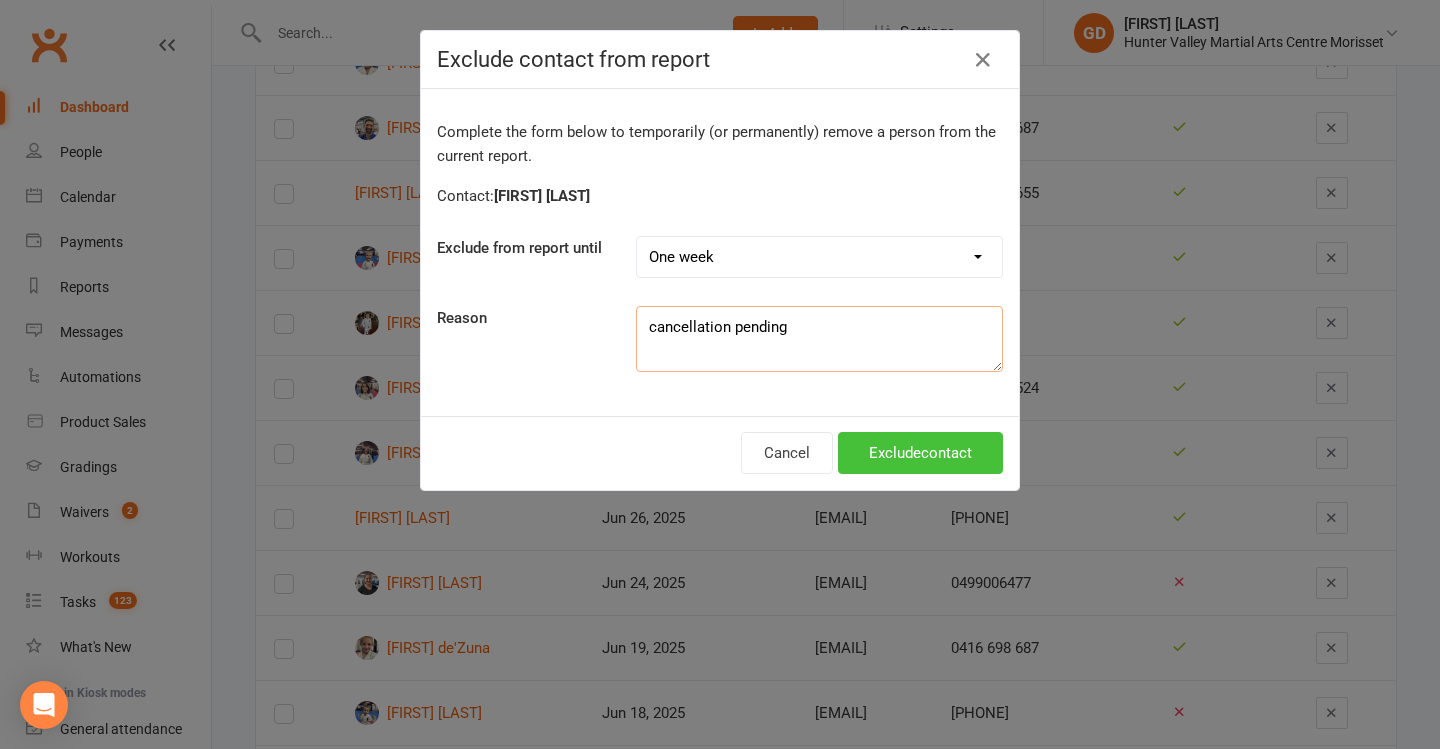 type on "cancellation pending" 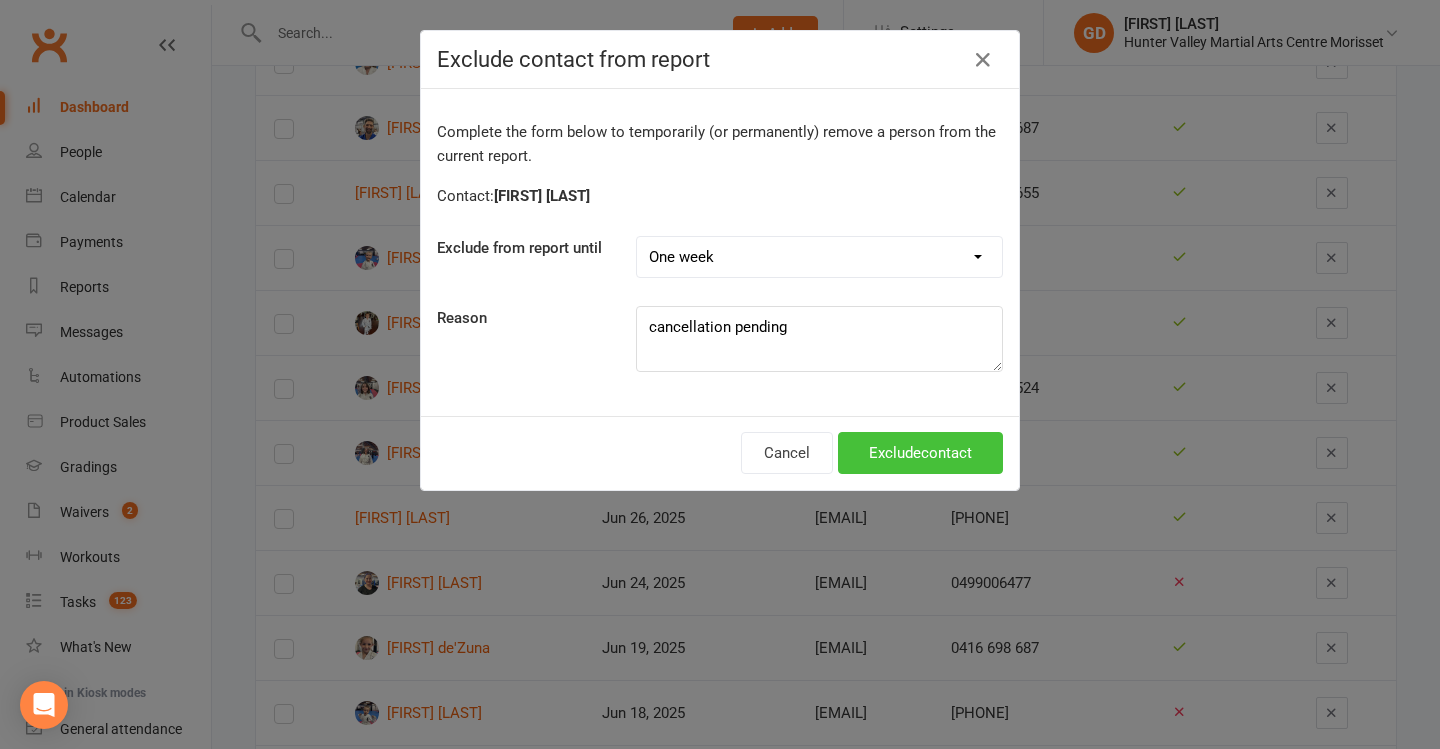 click on "Exclude  contact" at bounding box center (920, 453) 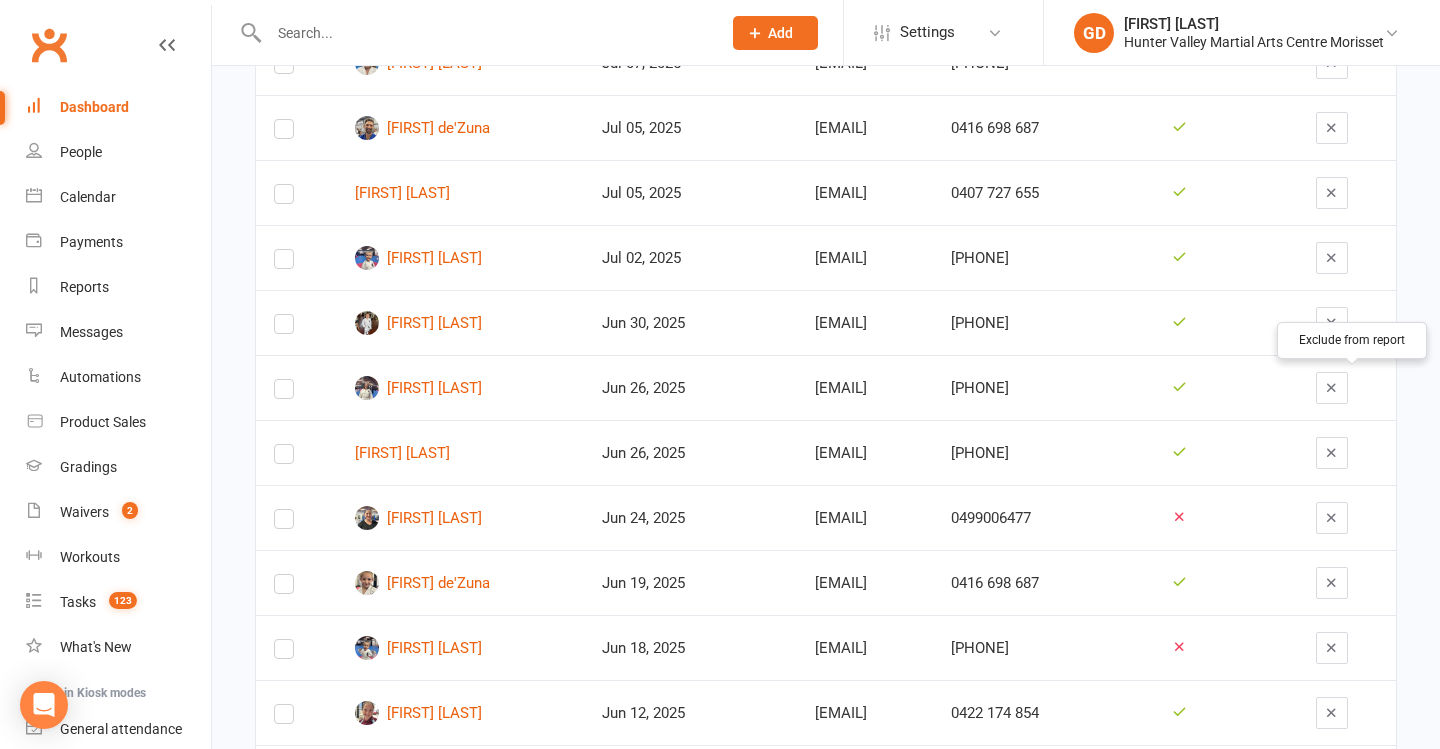 click at bounding box center [1331, 387] 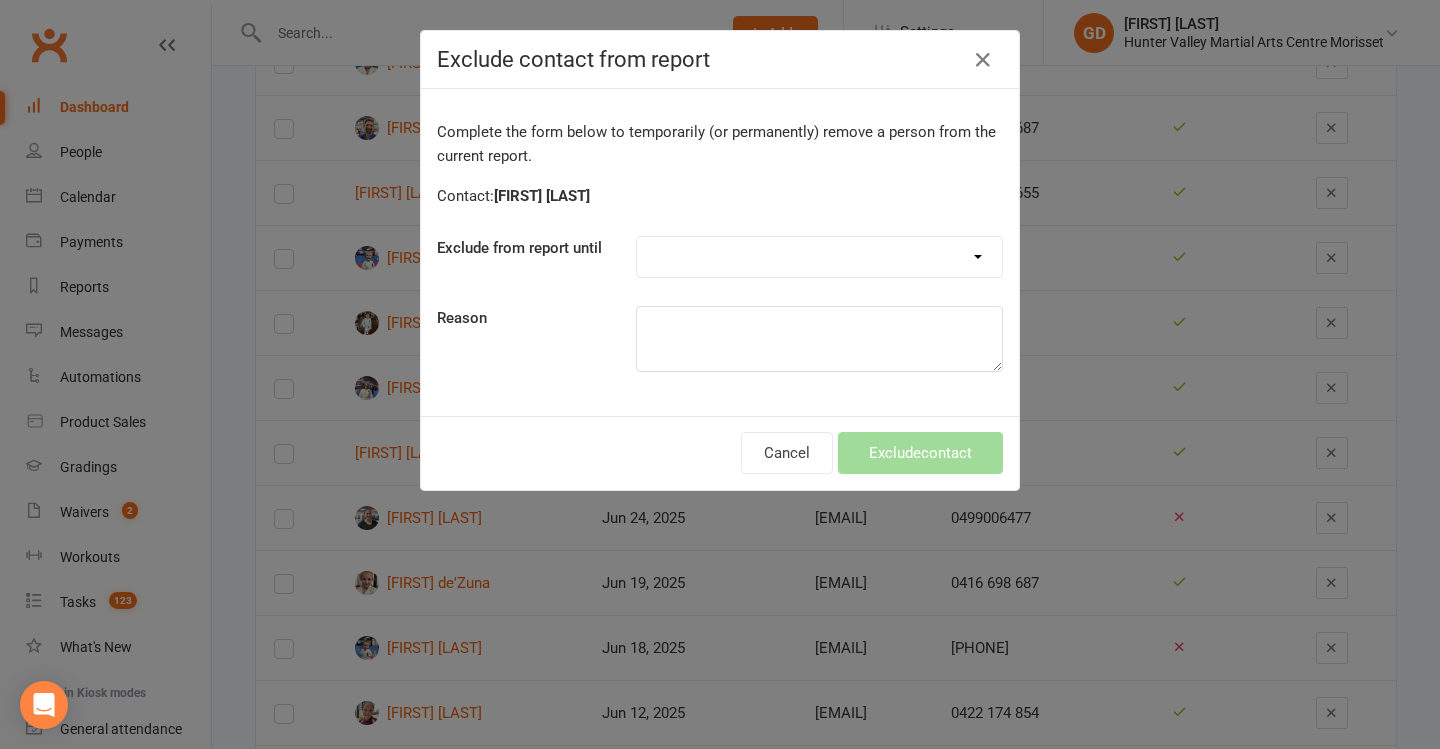 select on "one_day" 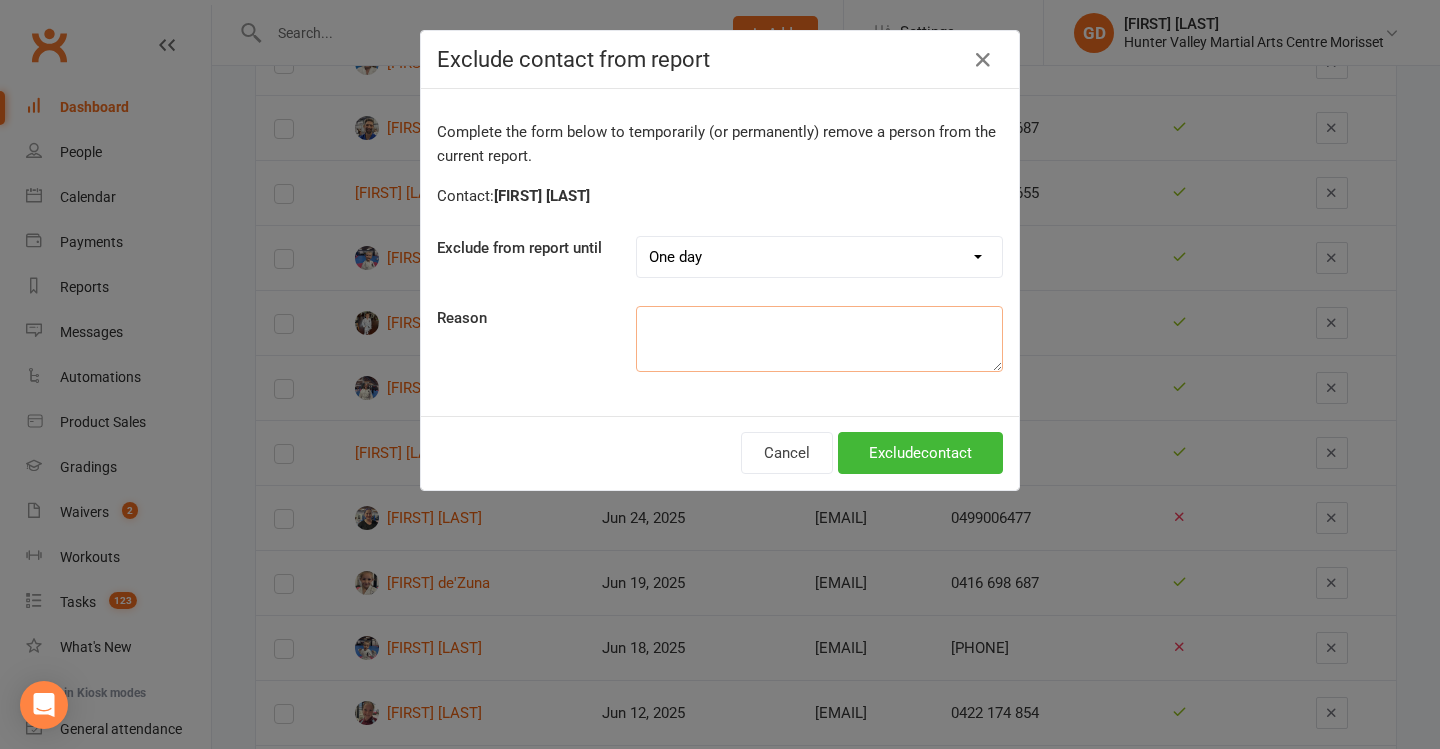 click at bounding box center [819, 339] 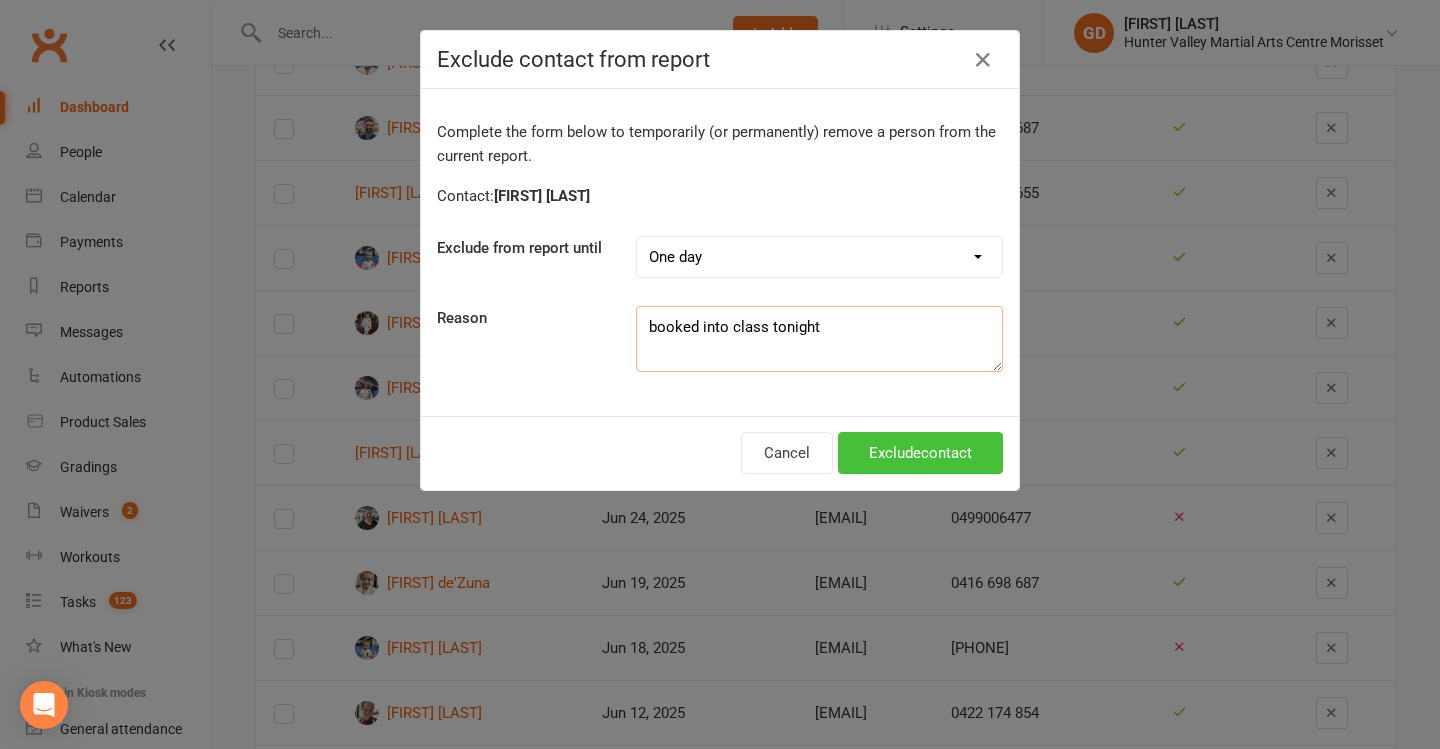 type on "booked into class tonight" 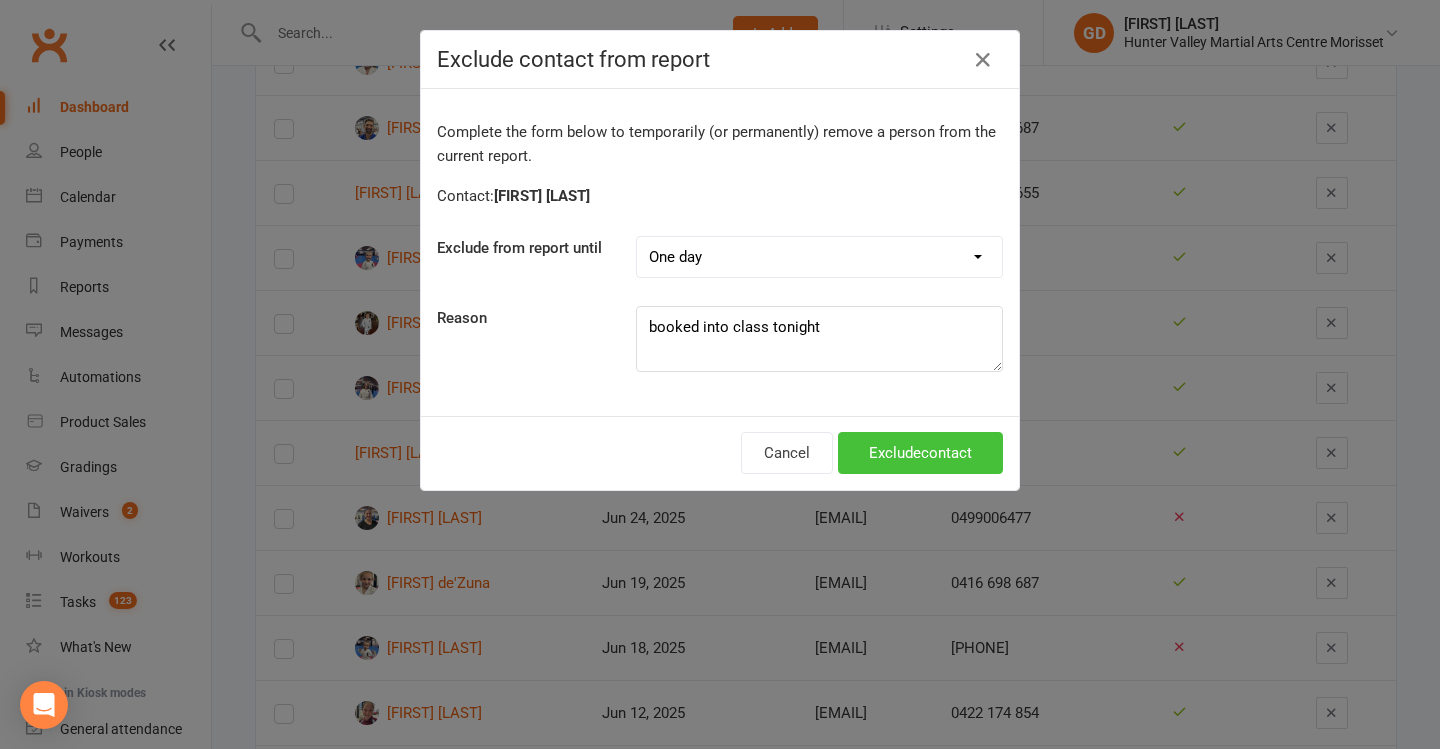click on "Exclude  contact" at bounding box center [920, 453] 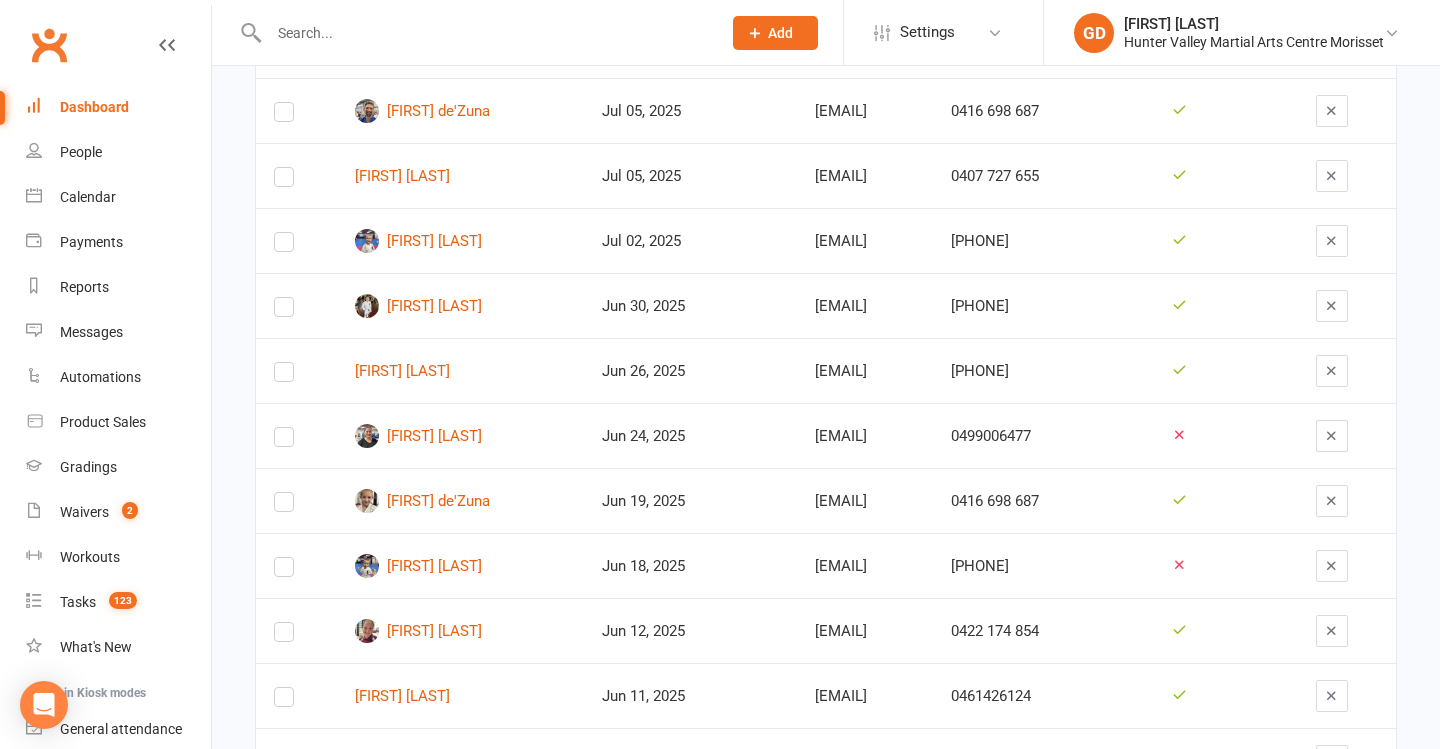 scroll, scrollTop: 743, scrollLeft: 0, axis: vertical 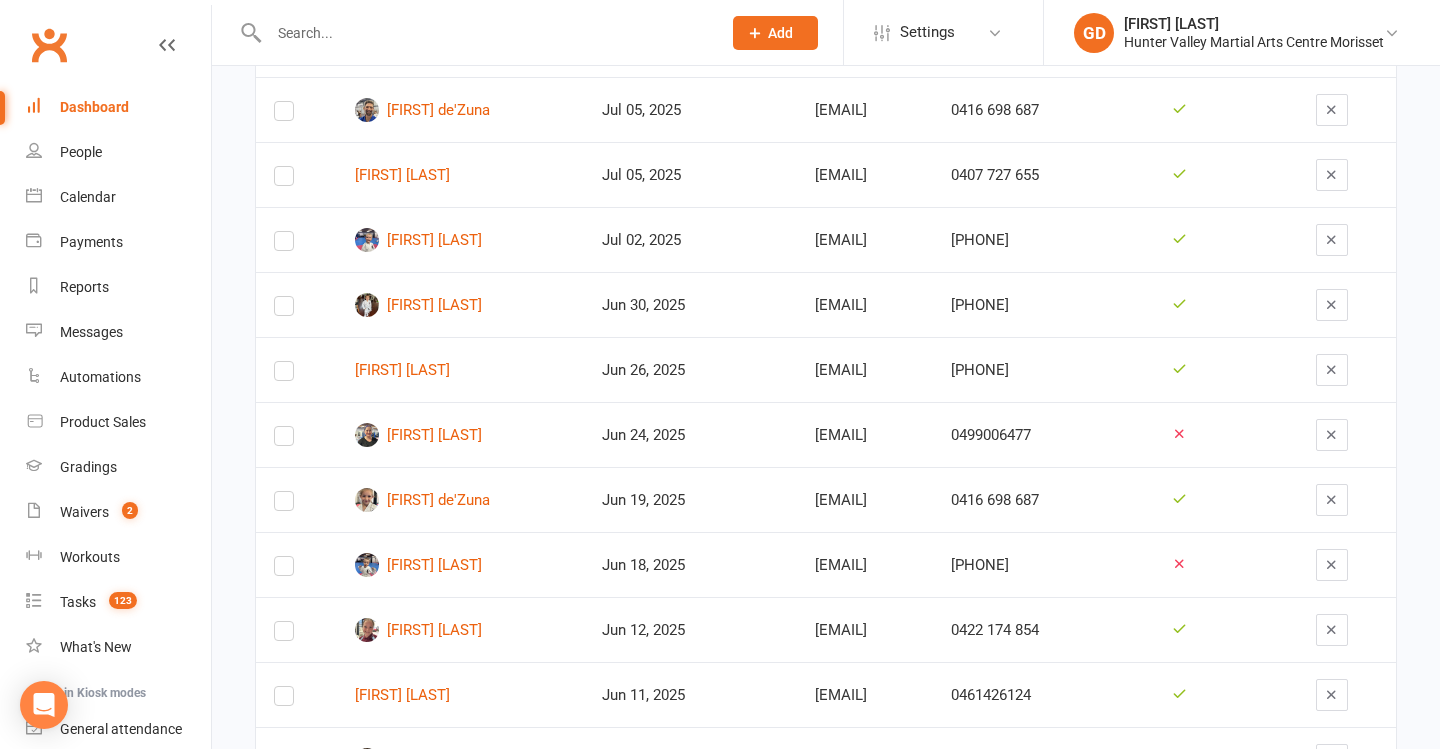 drag, startPoint x: 747, startPoint y: 356, endPoint x: 747, endPoint y: 443, distance: 87 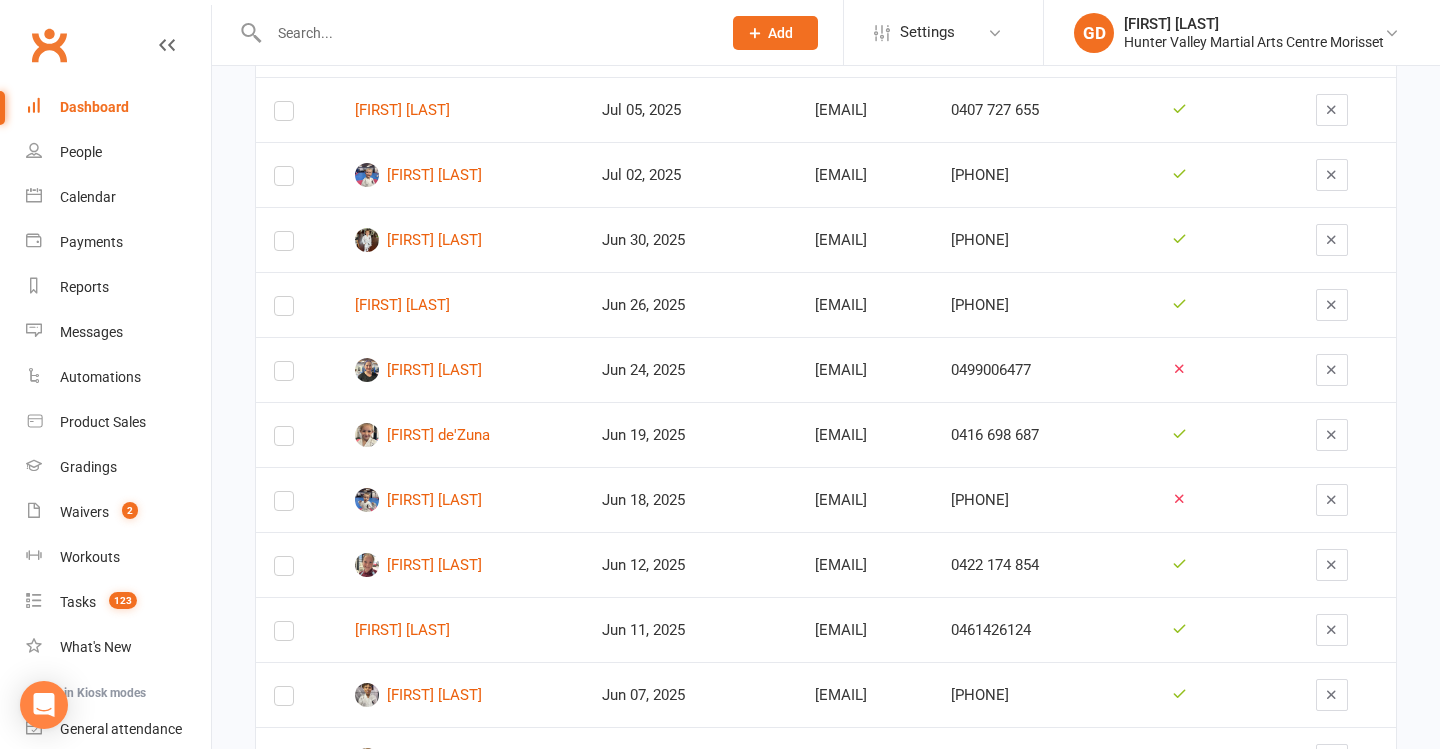 scroll, scrollTop: 825, scrollLeft: 0, axis: vertical 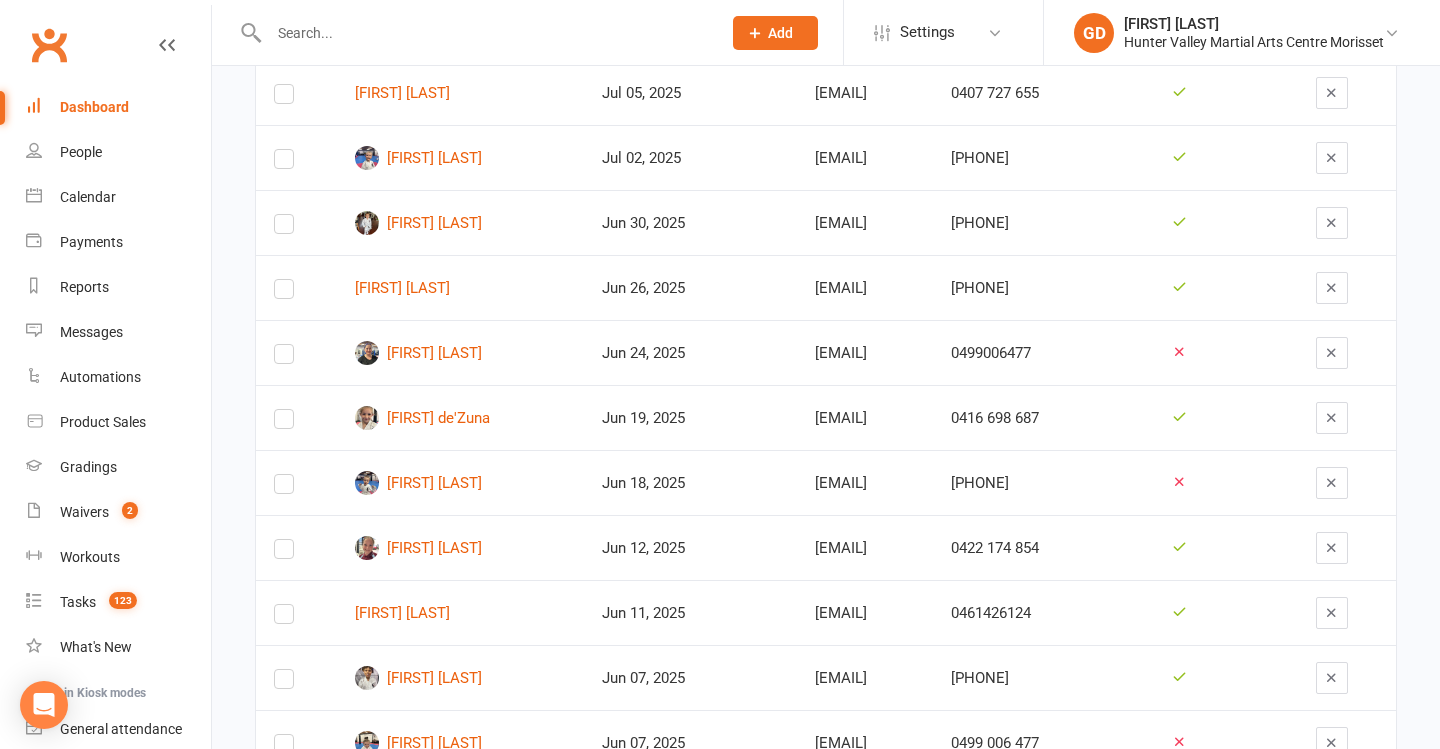 click on "kingalana60@gmail.com" at bounding box center (865, 352) 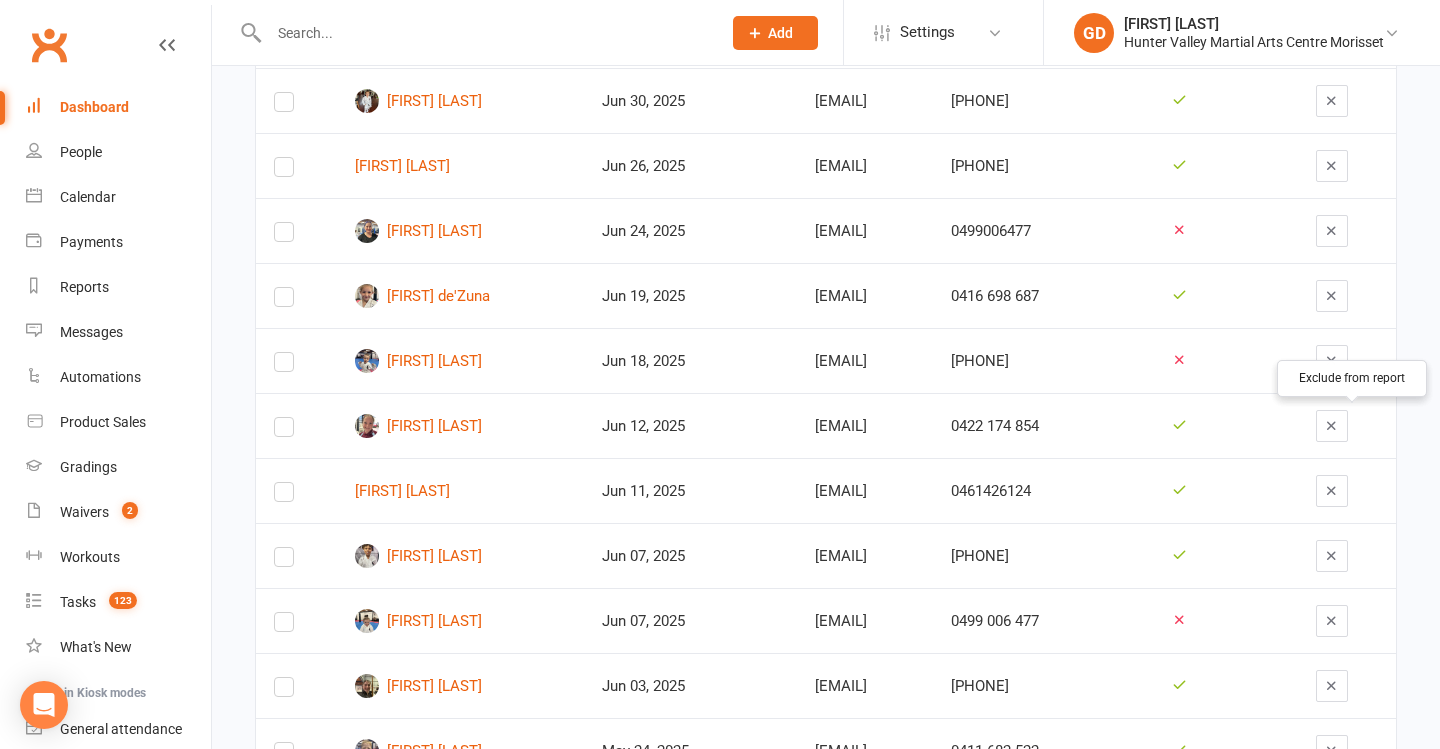 click at bounding box center (1331, 425) 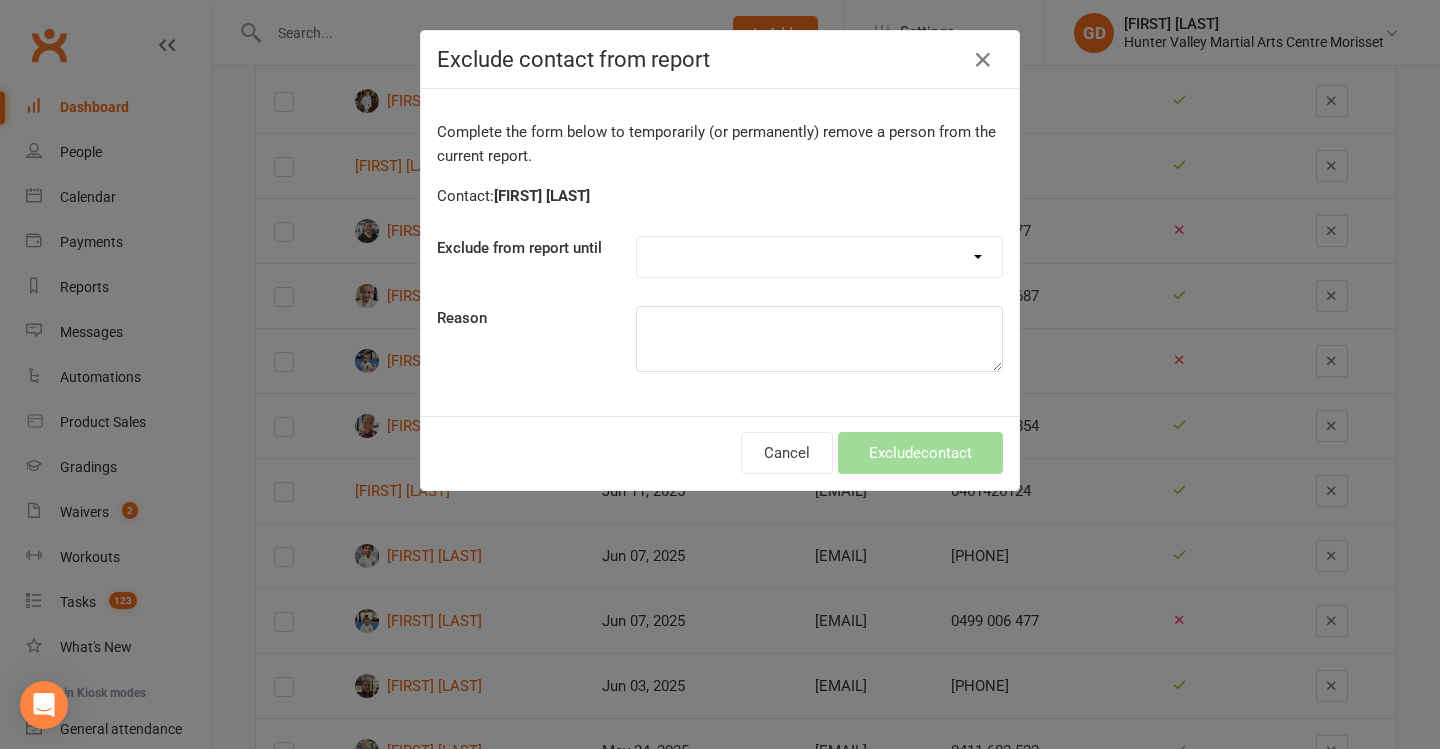 select on "one_week" 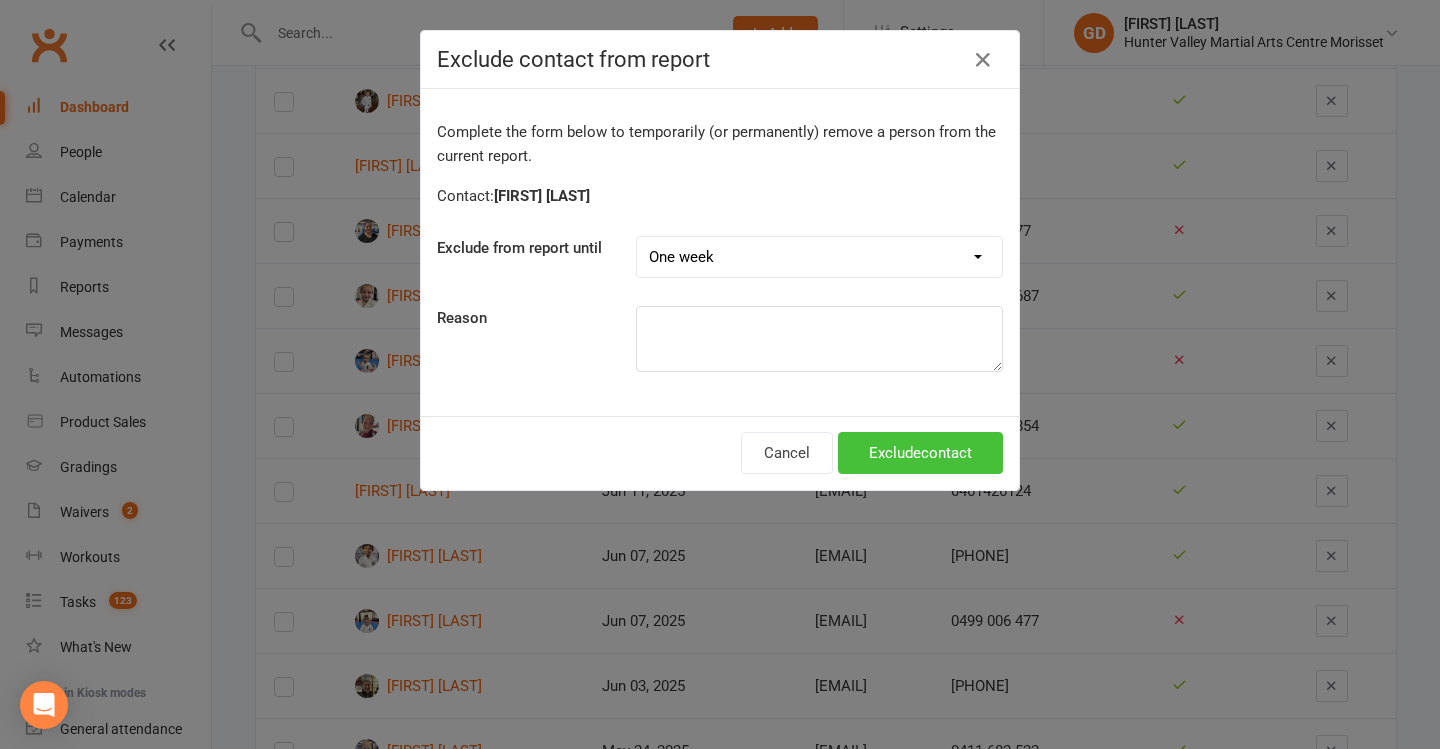 click on "Exclude  contact" at bounding box center (920, 453) 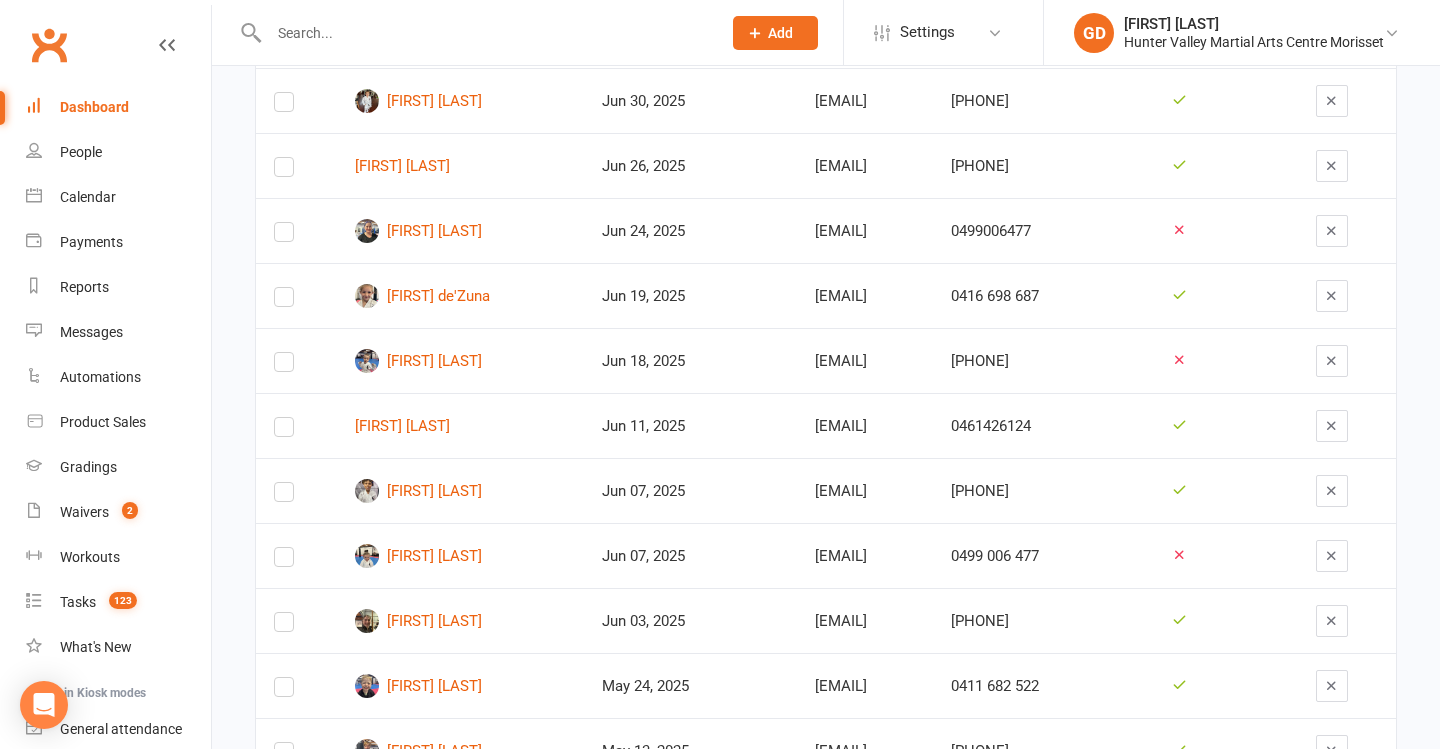 scroll, scrollTop: 961, scrollLeft: 0, axis: vertical 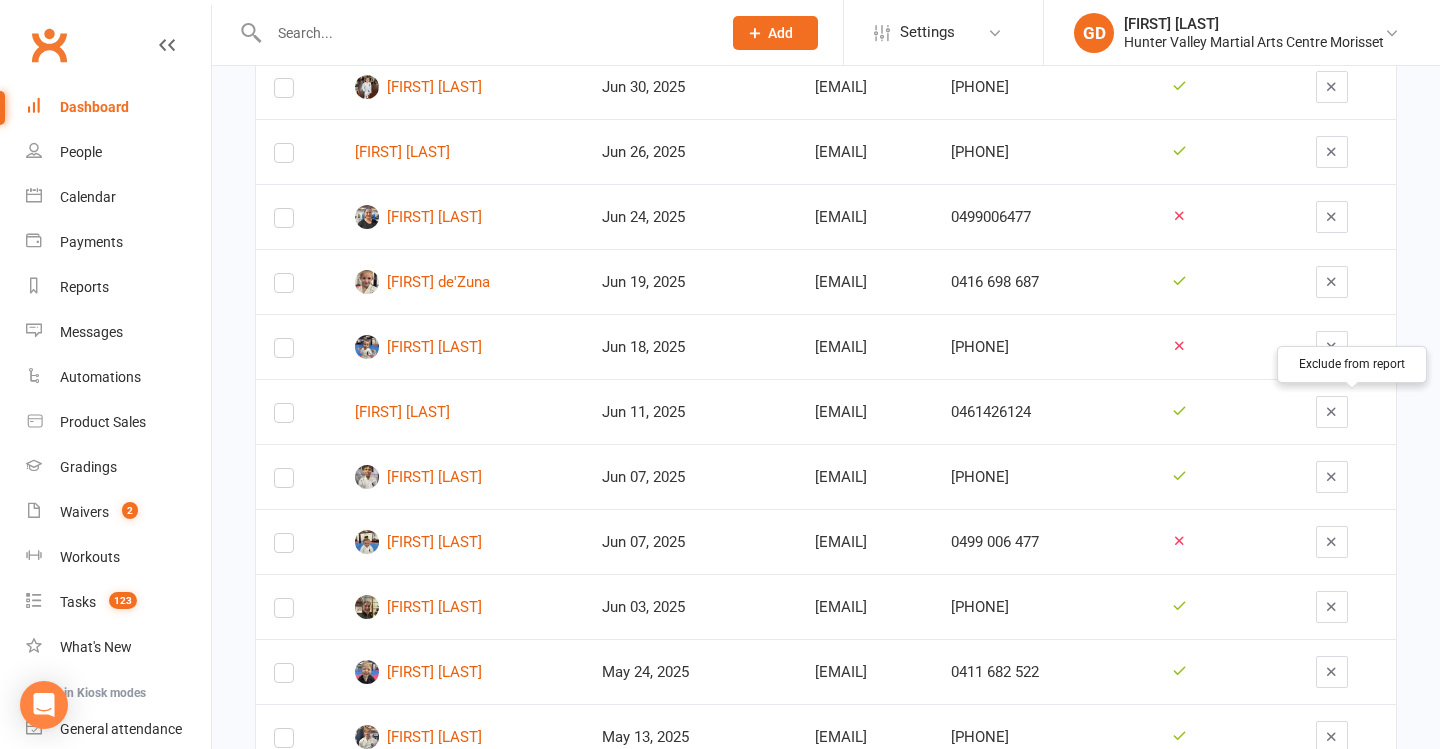 click at bounding box center [1331, 411] 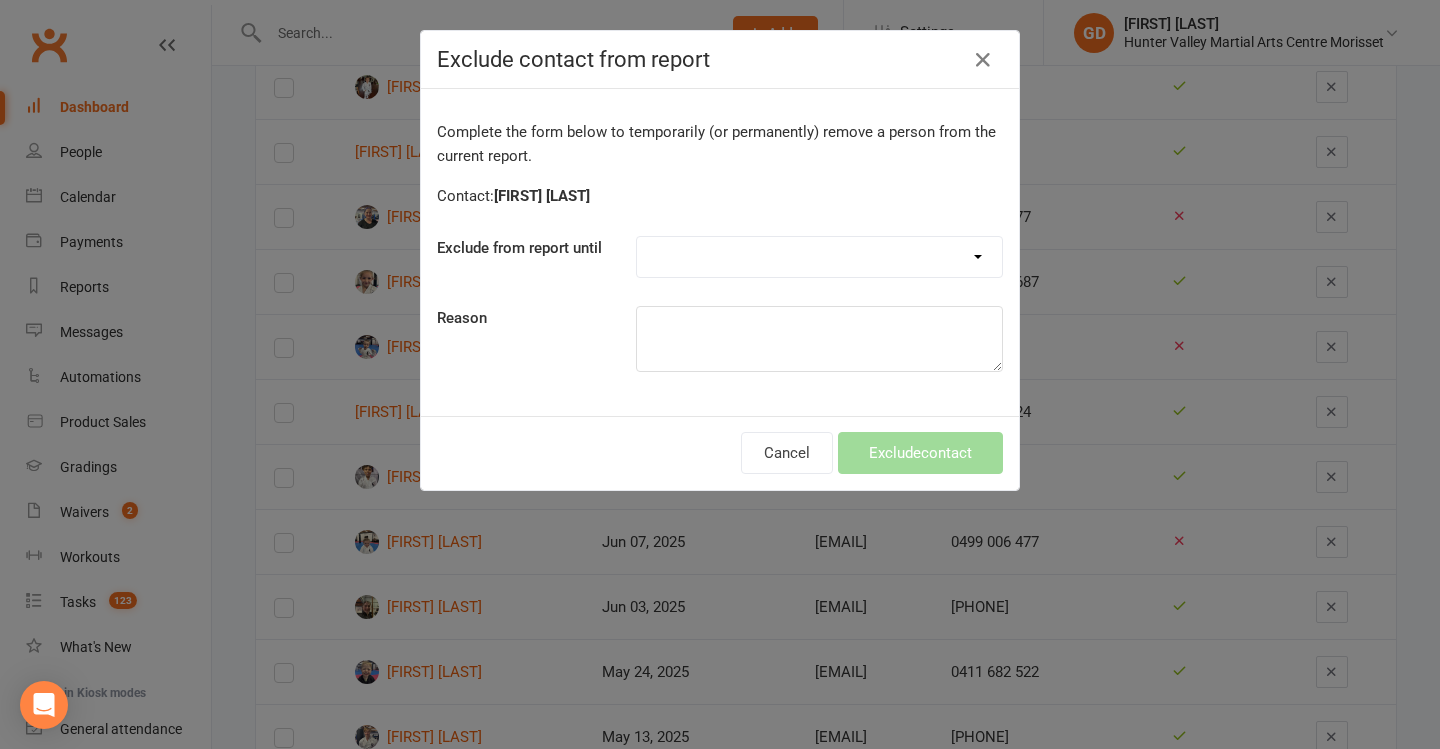 select on "one_week" 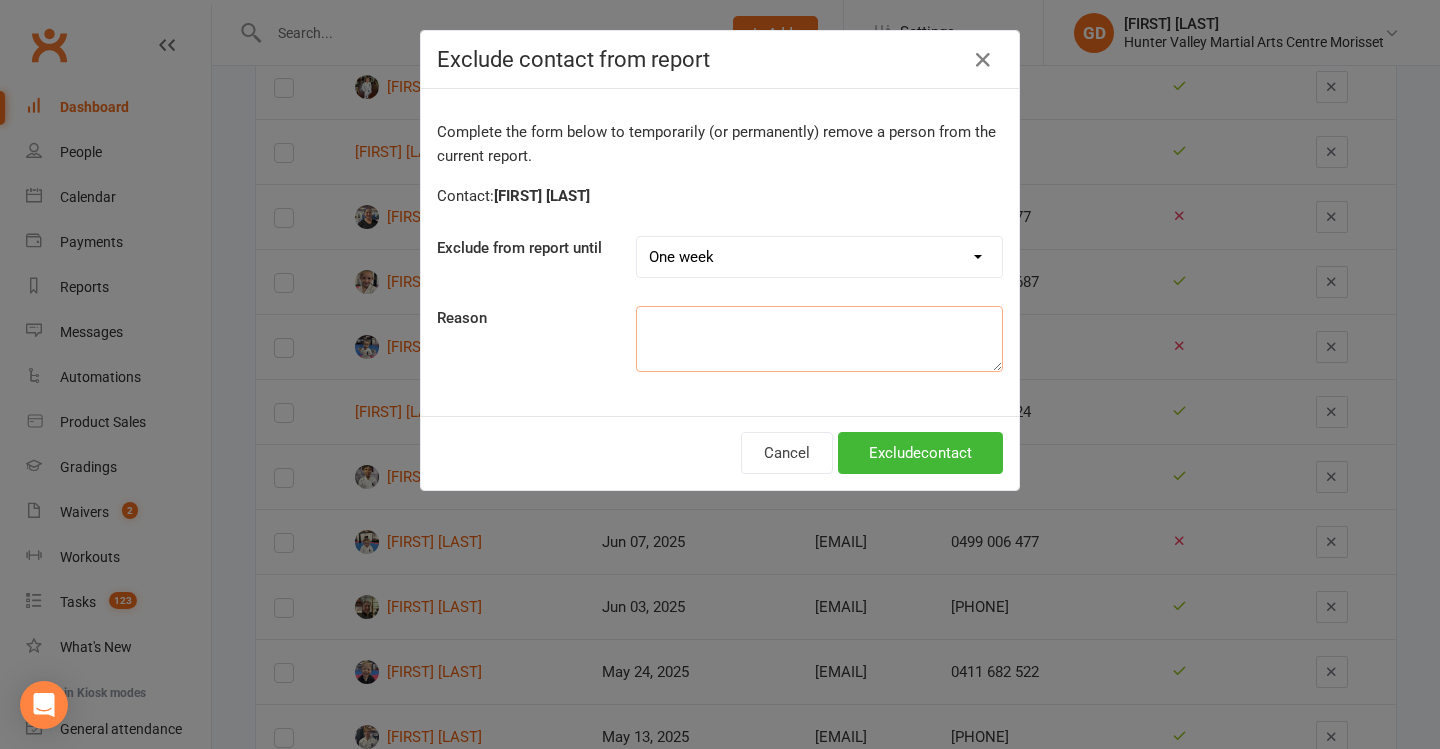 click at bounding box center [819, 339] 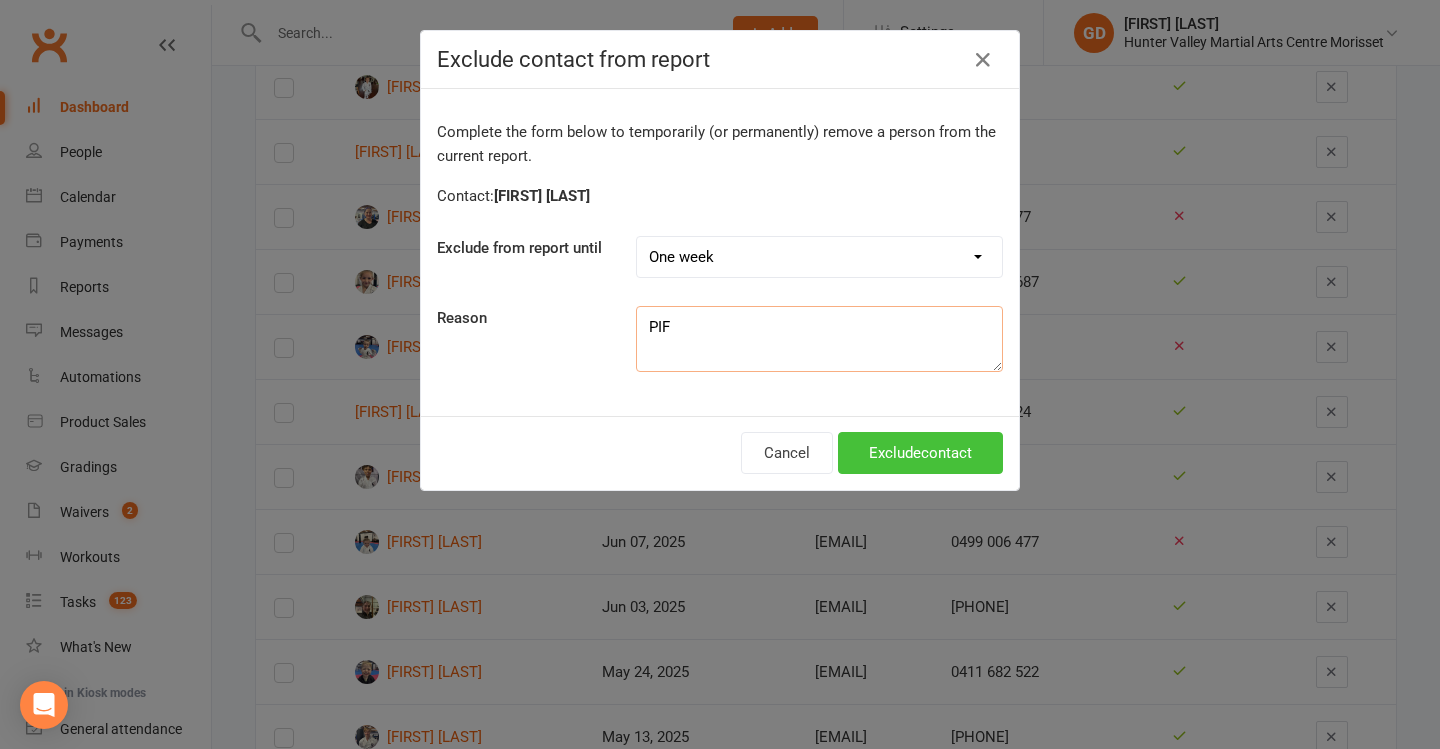 type on "PIF" 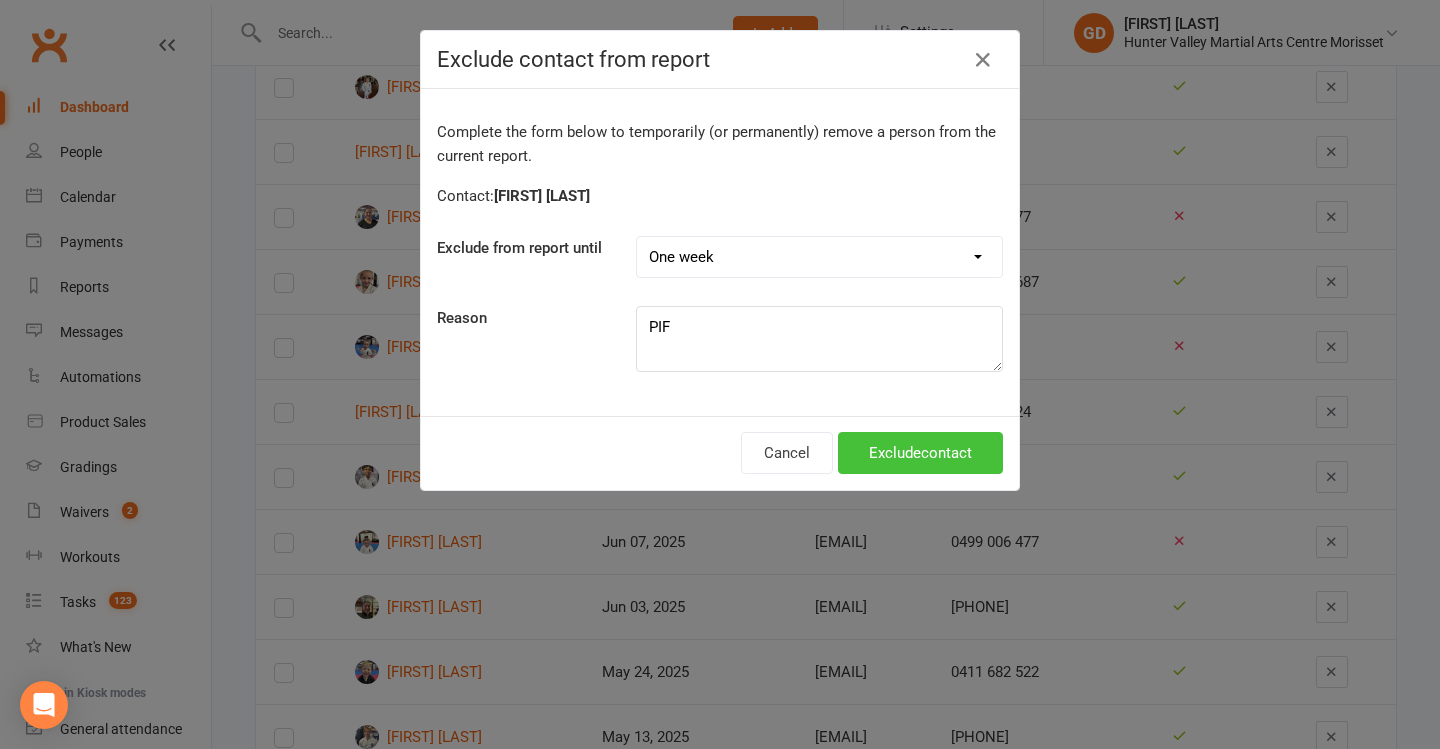 click on "Exclude  contact" at bounding box center (920, 453) 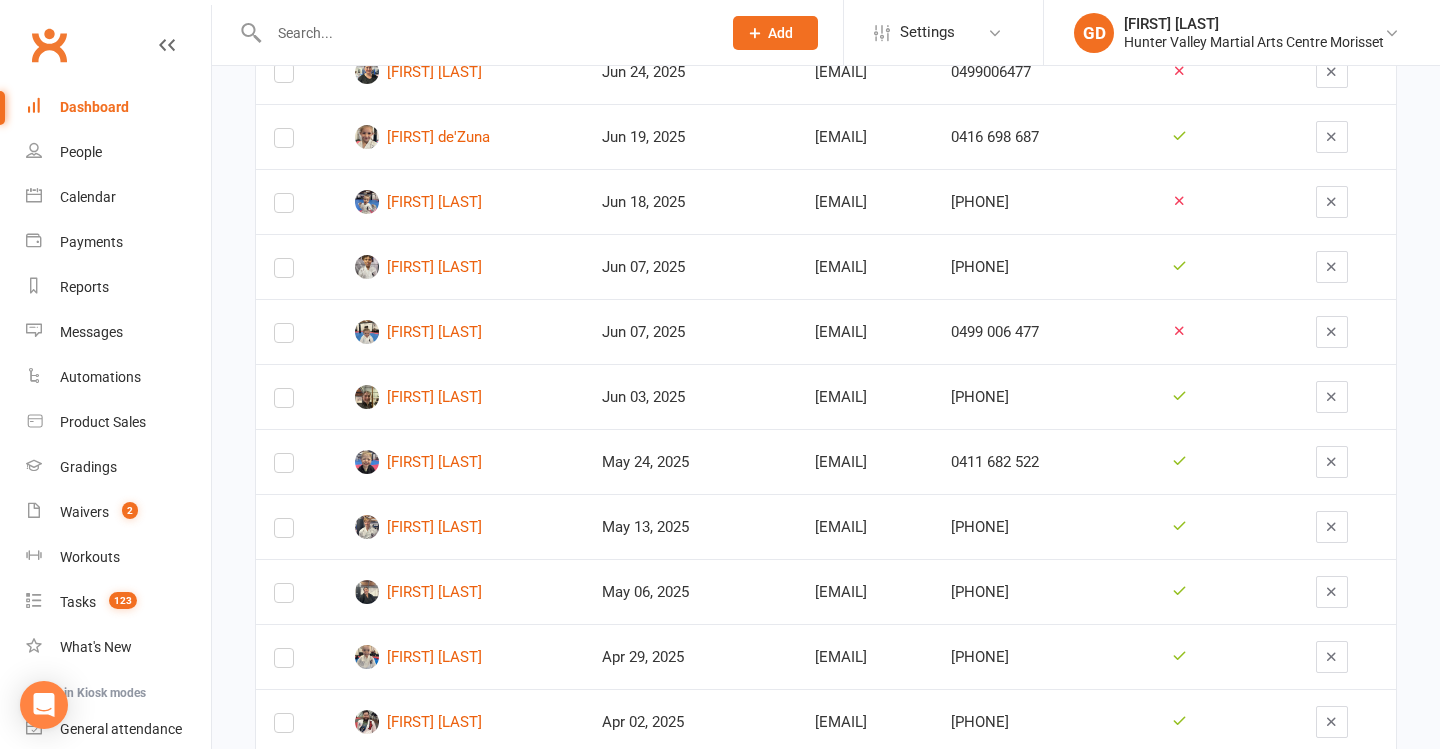 scroll, scrollTop: 1110, scrollLeft: 0, axis: vertical 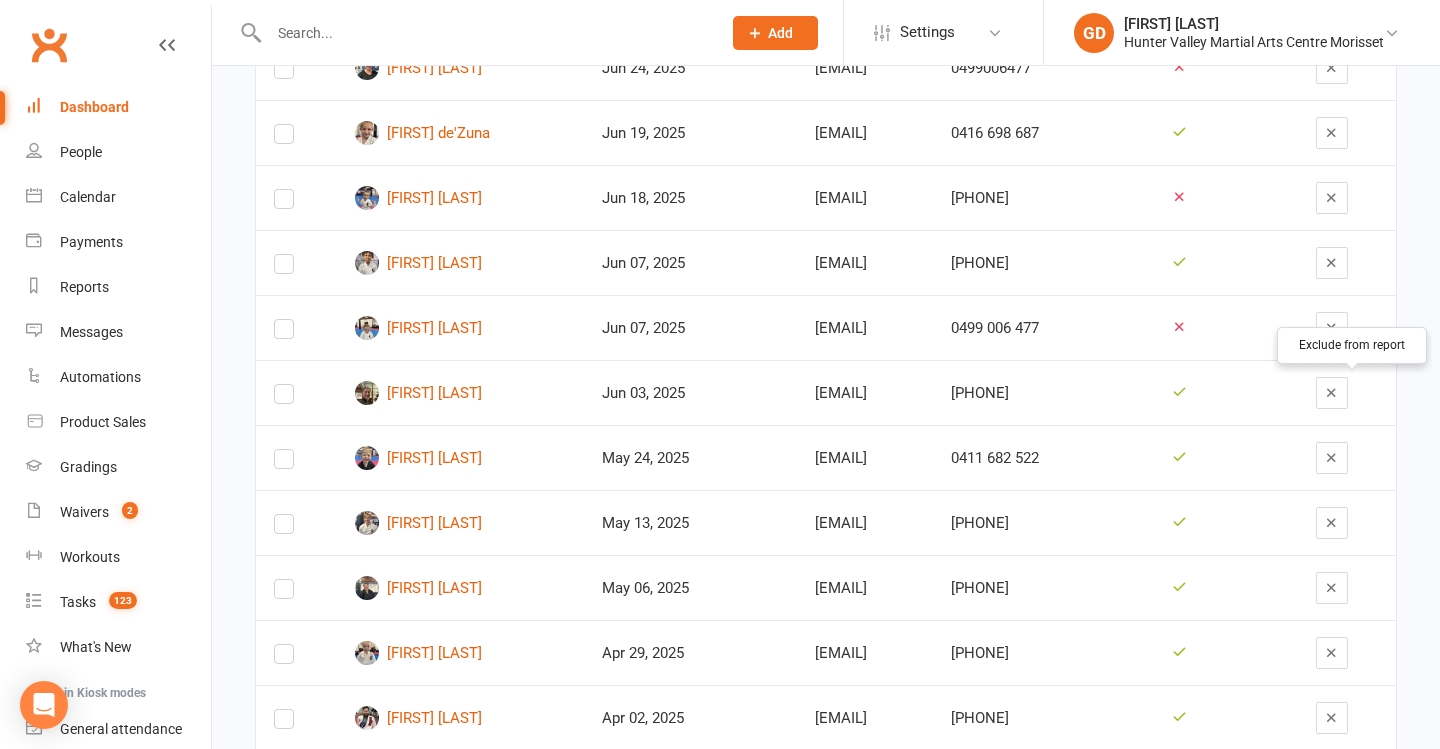 click at bounding box center [1332, 393] 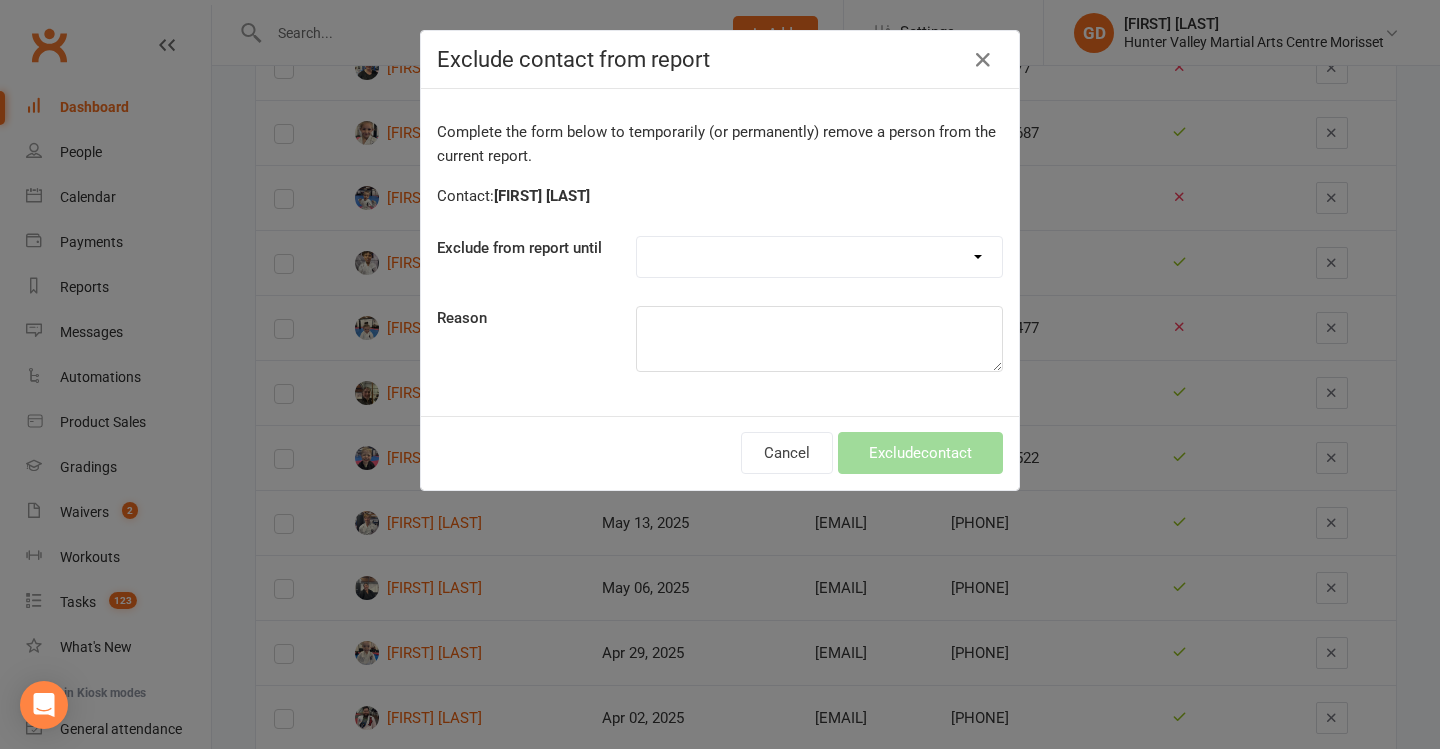 select on "one_week" 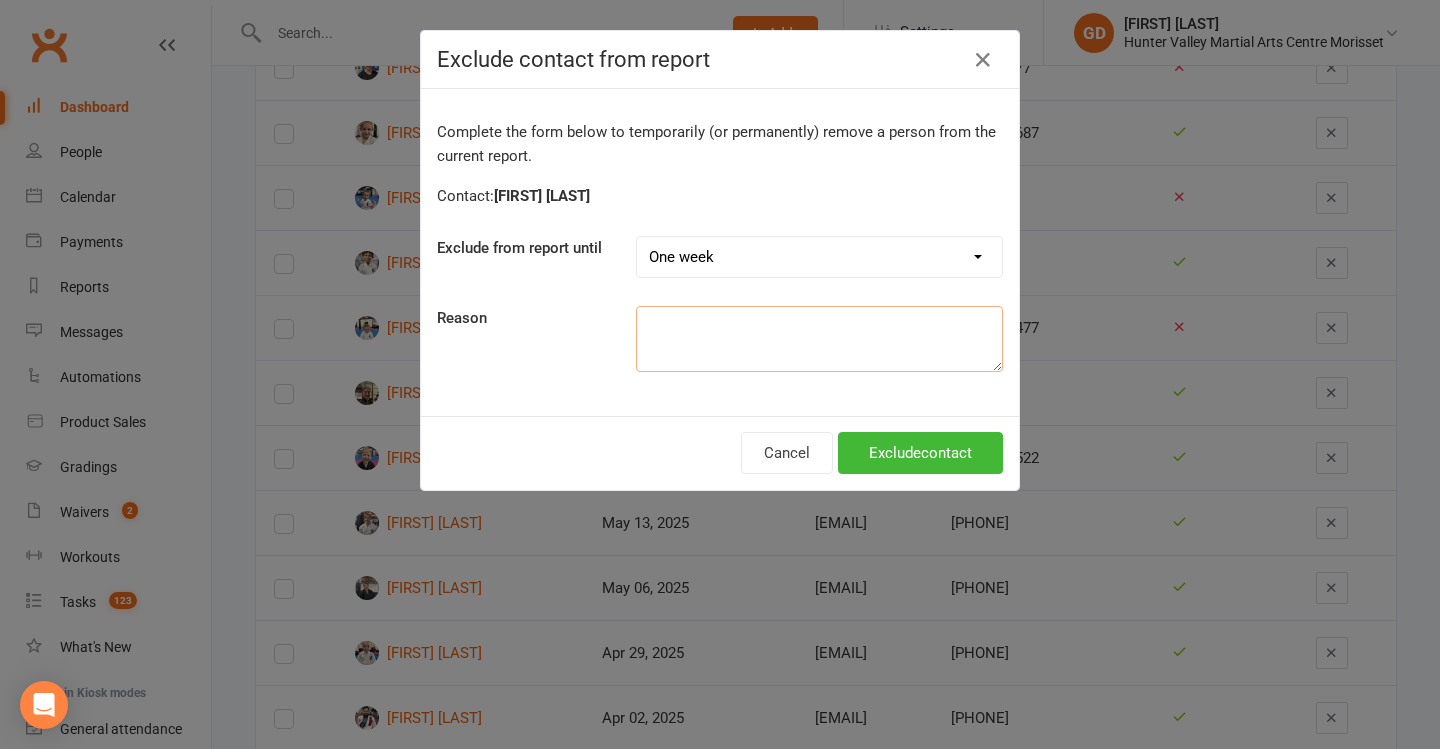 click at bounding box center [819, 339] 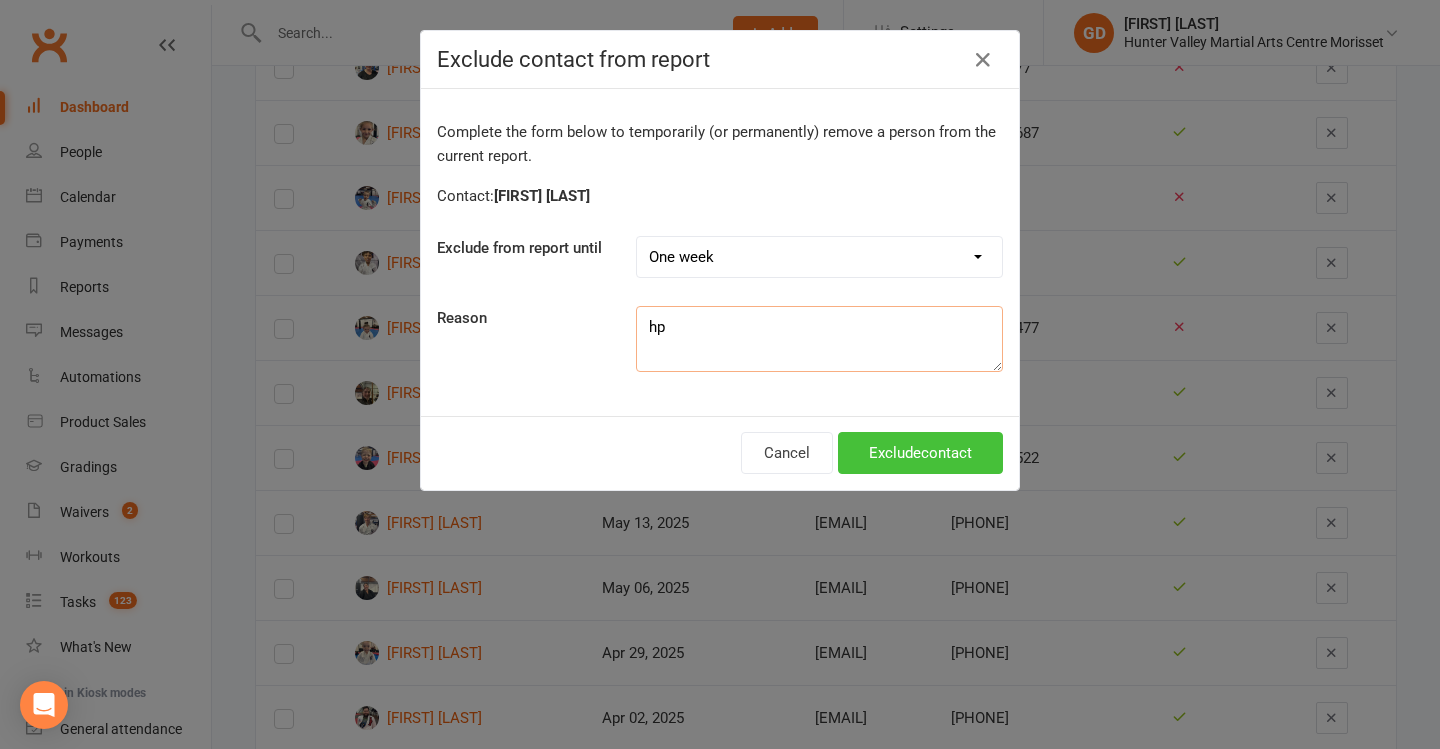 type on "h" 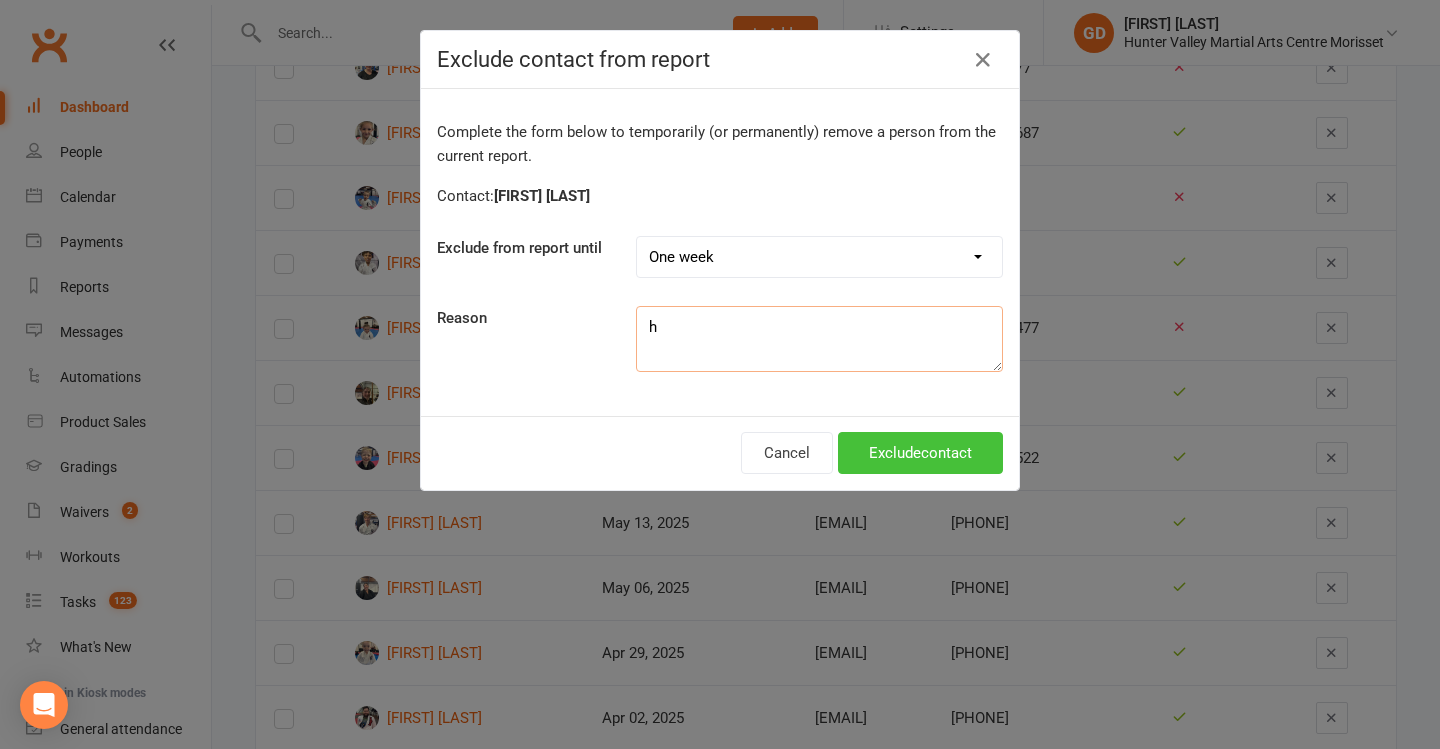 type 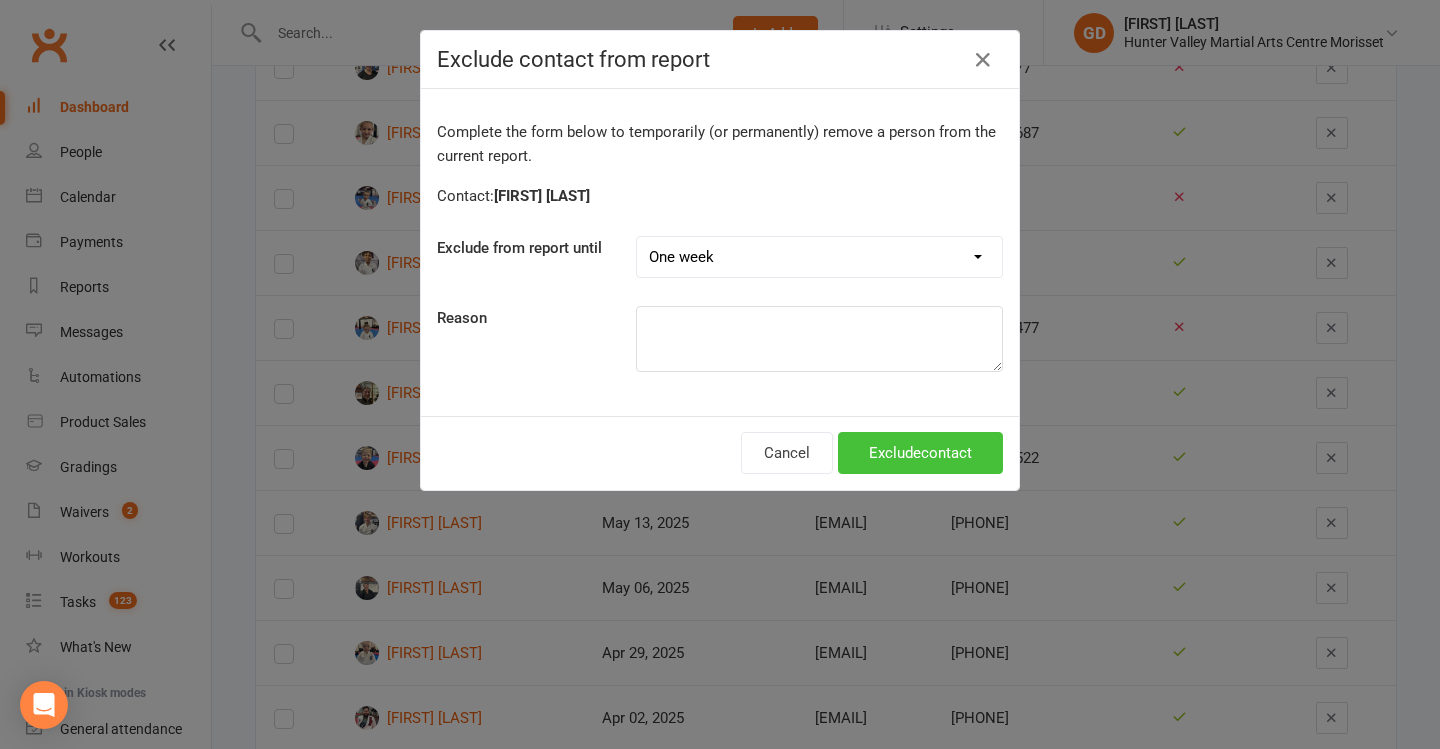 click on "Exclude  contact" at bounding box center [920, 453] 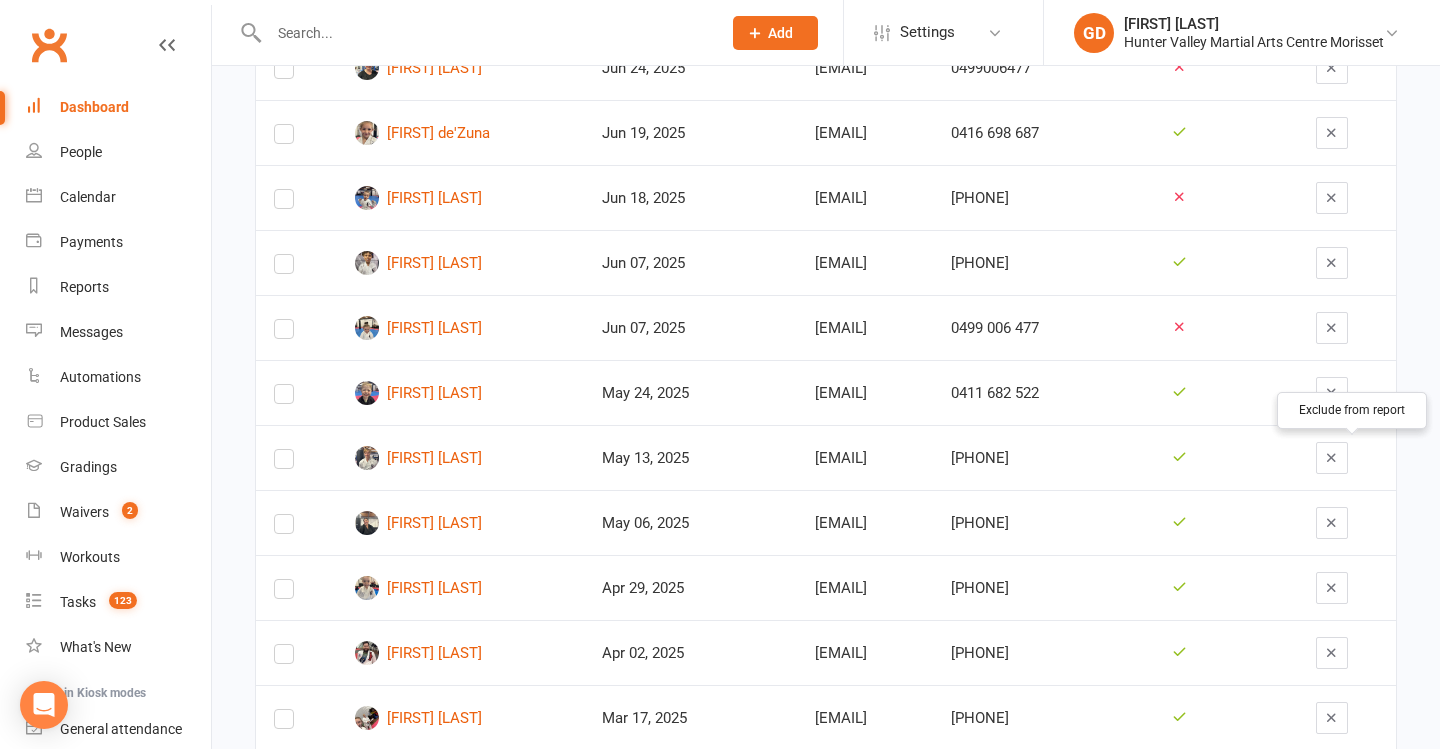 click at bounding box center (1332, 458) 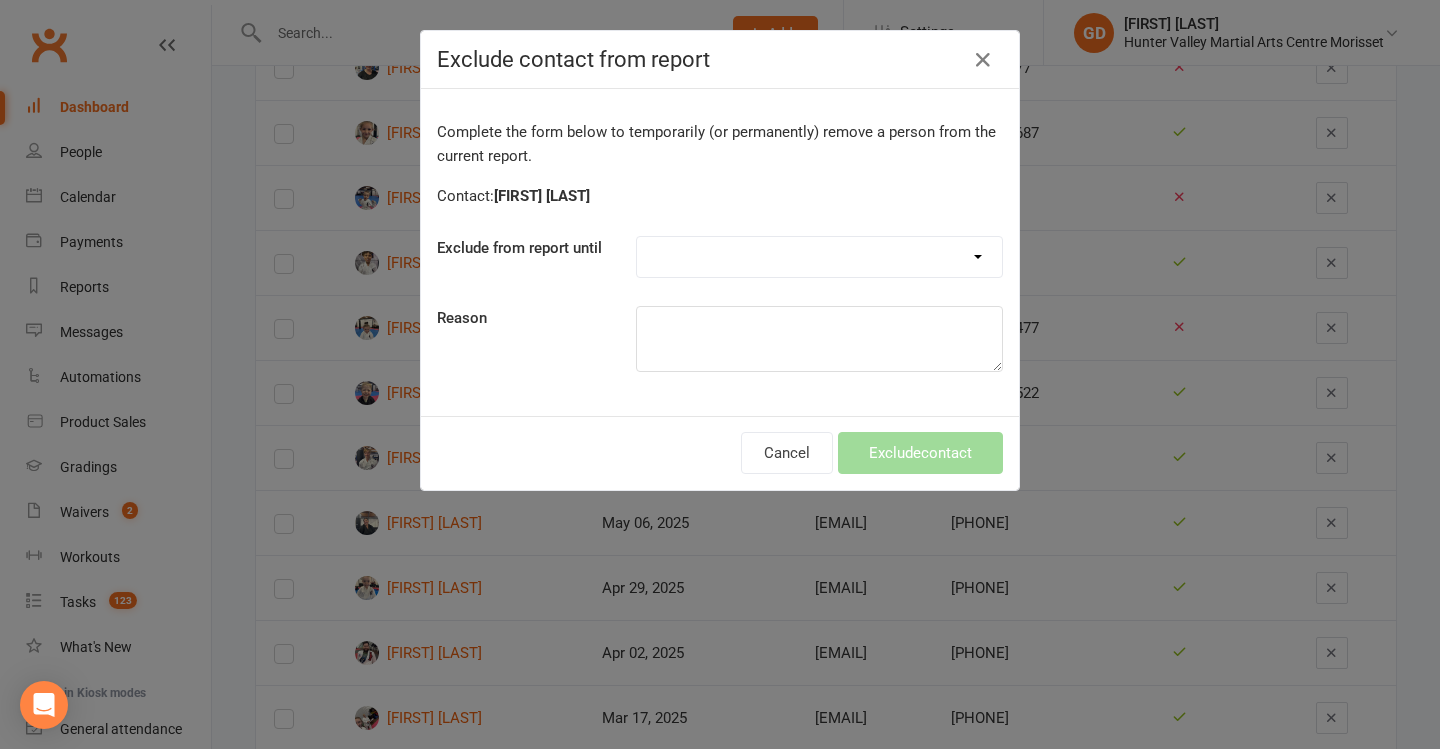 select on "one_week" 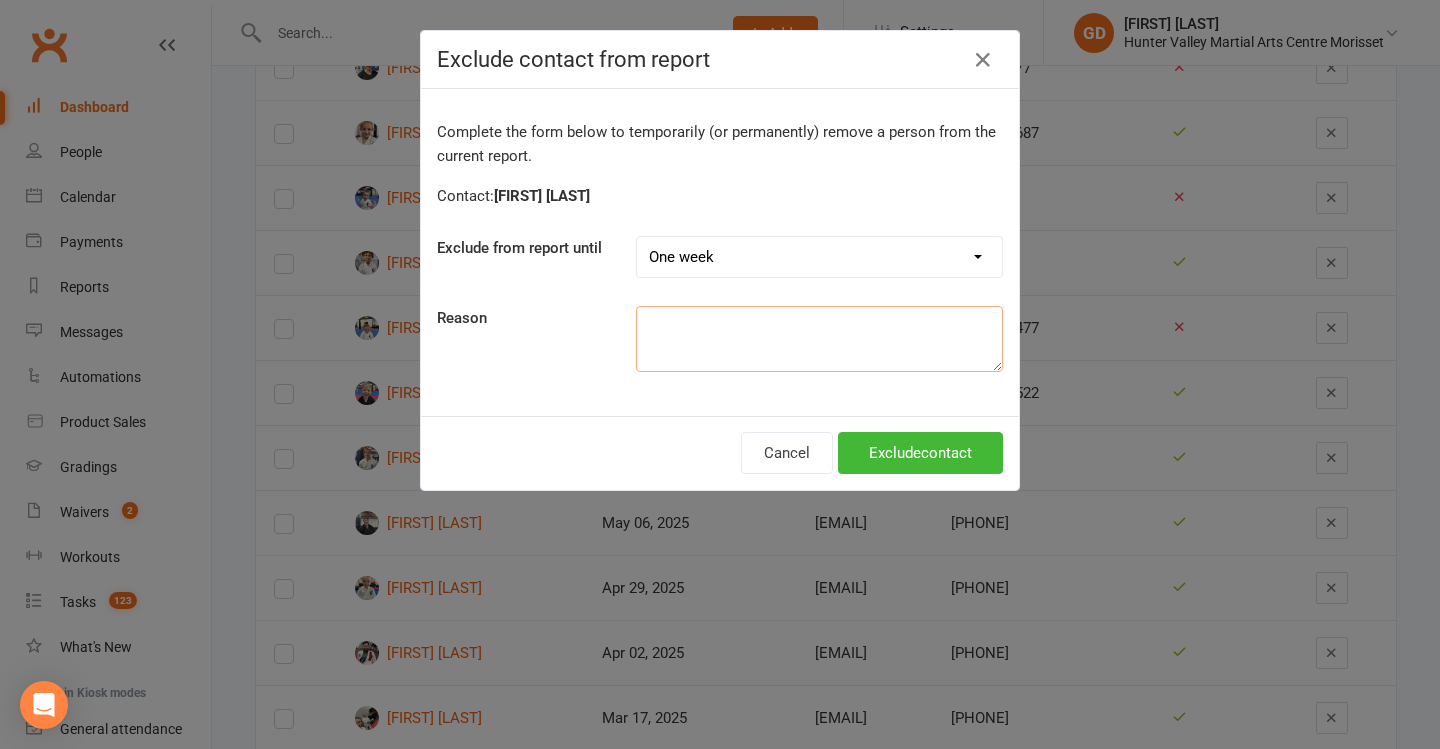 click at bounding box center (819, 339) 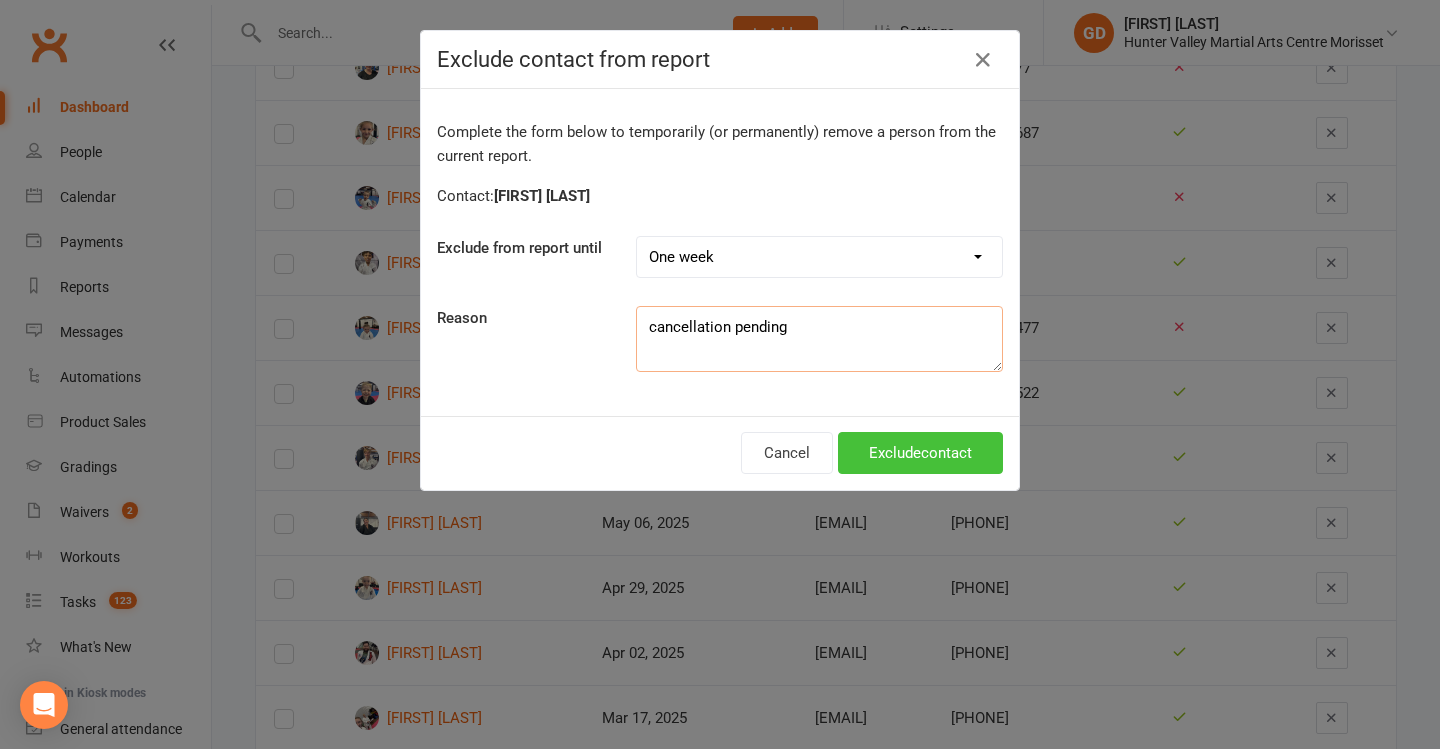 type on "cancellation pending" 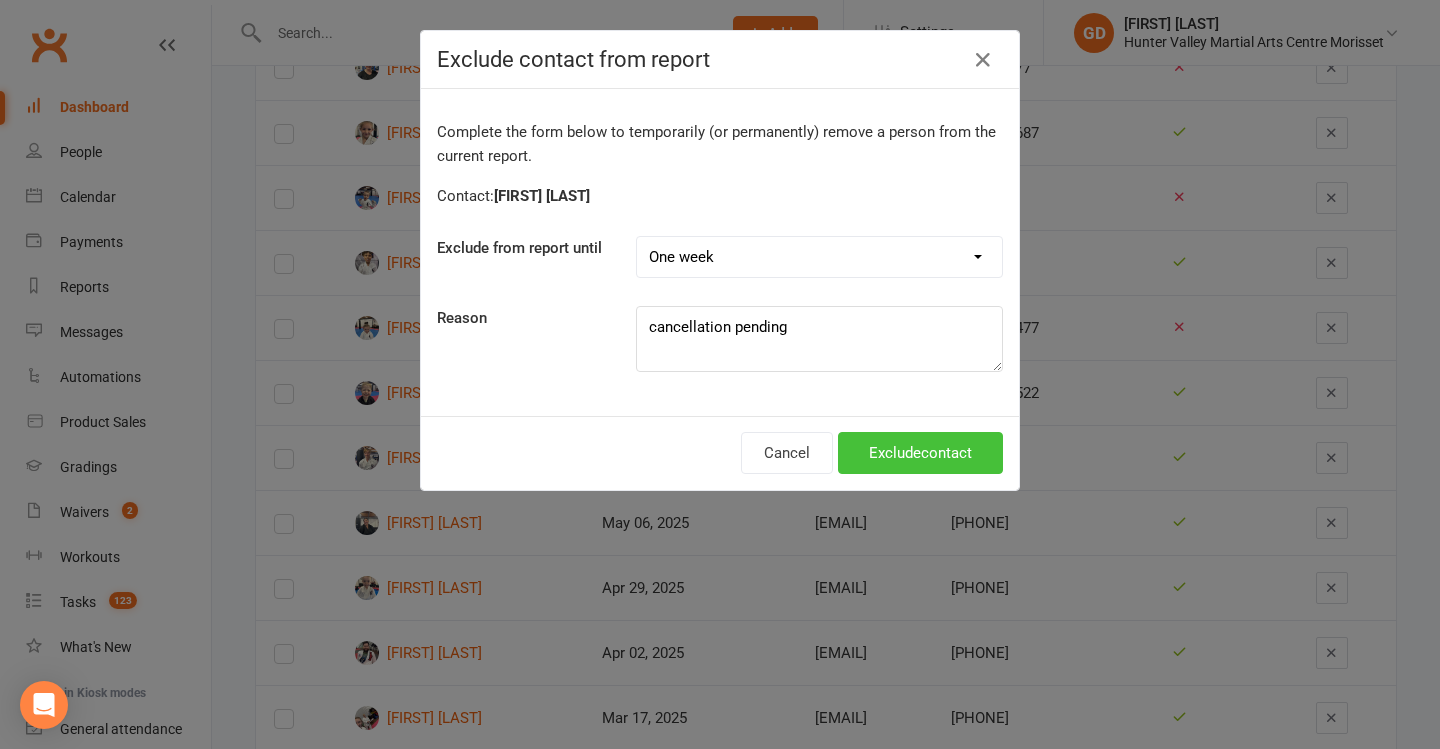 click on "Exclude  contact" at bounding box center [920, 453] 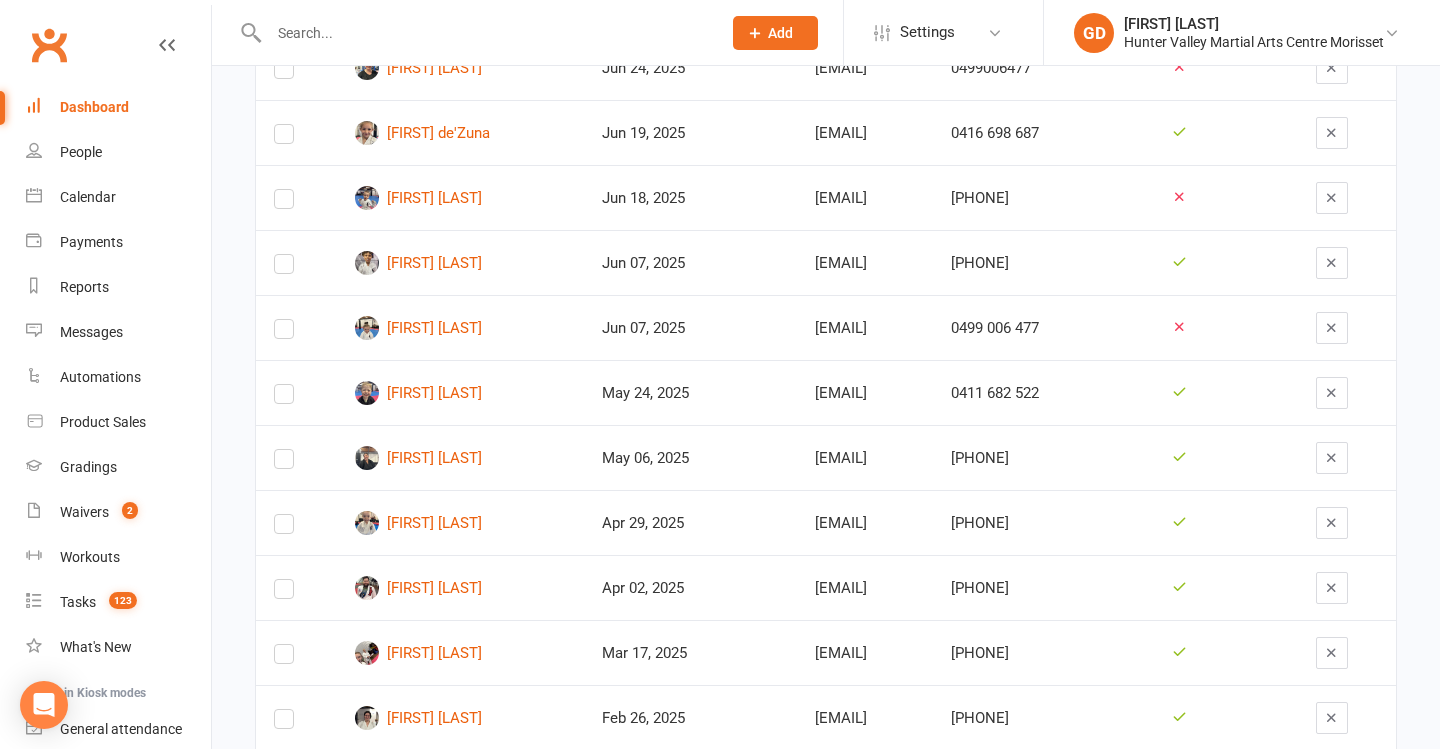 click on "kingalana60@gmail.com" at bounding box center (865, 327) 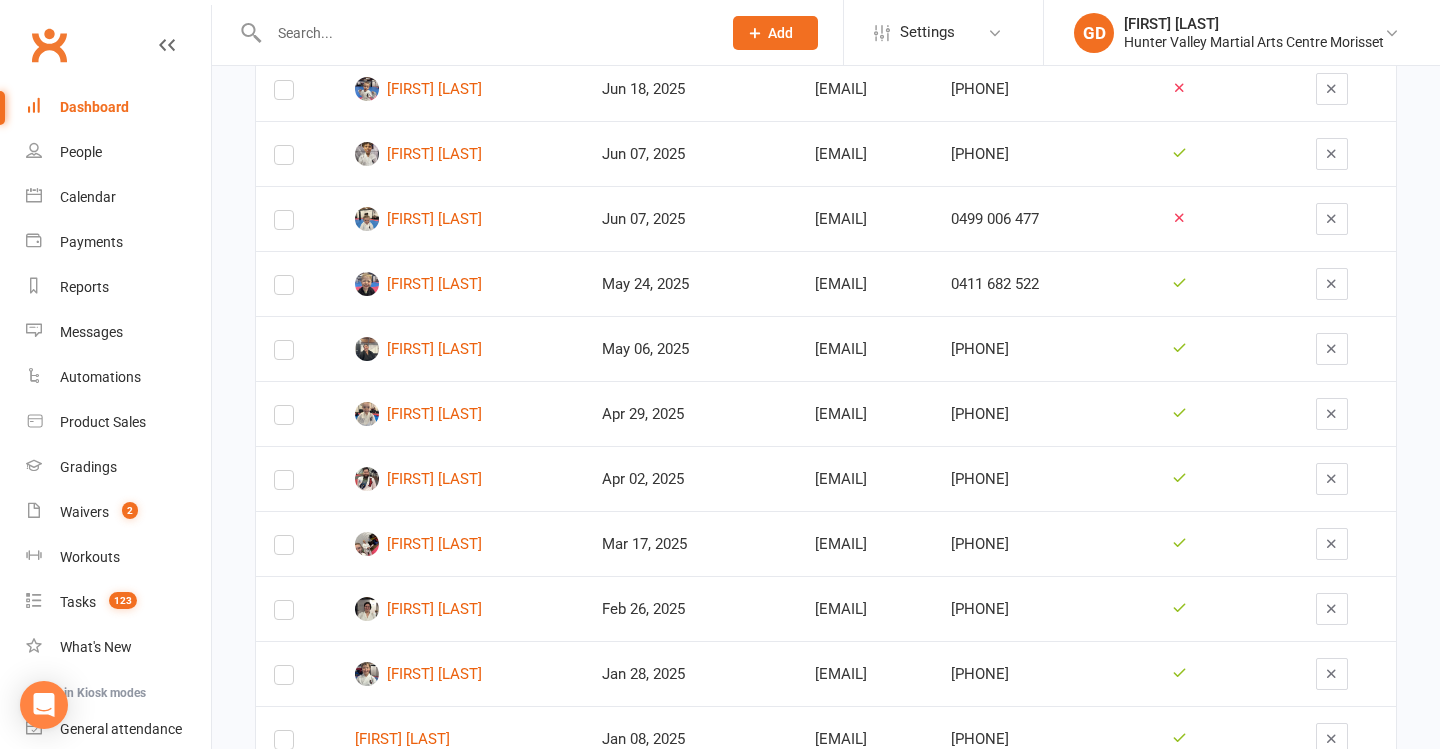 scroll, scrollTop: 1230, scrollLeft: 0, axis: vertical 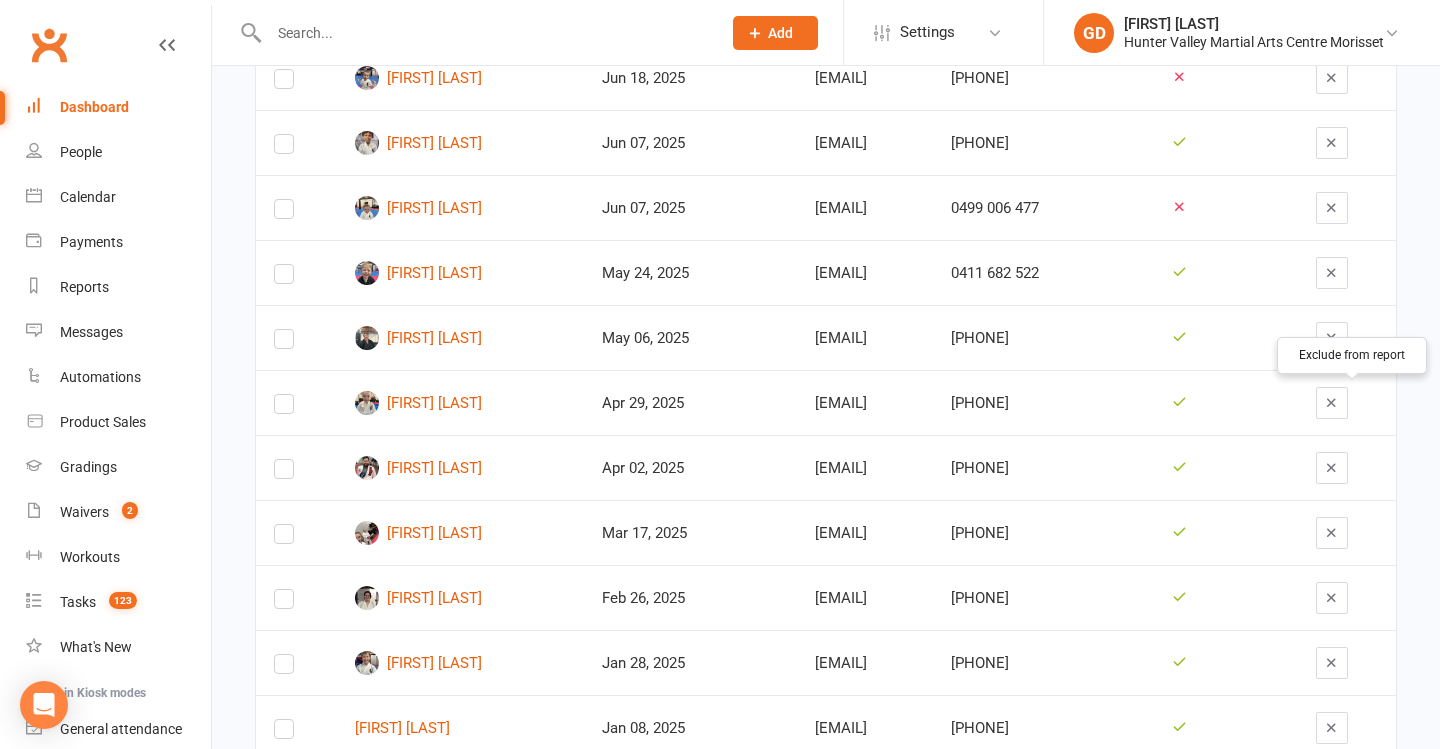click at bounding box center [1332, 403] 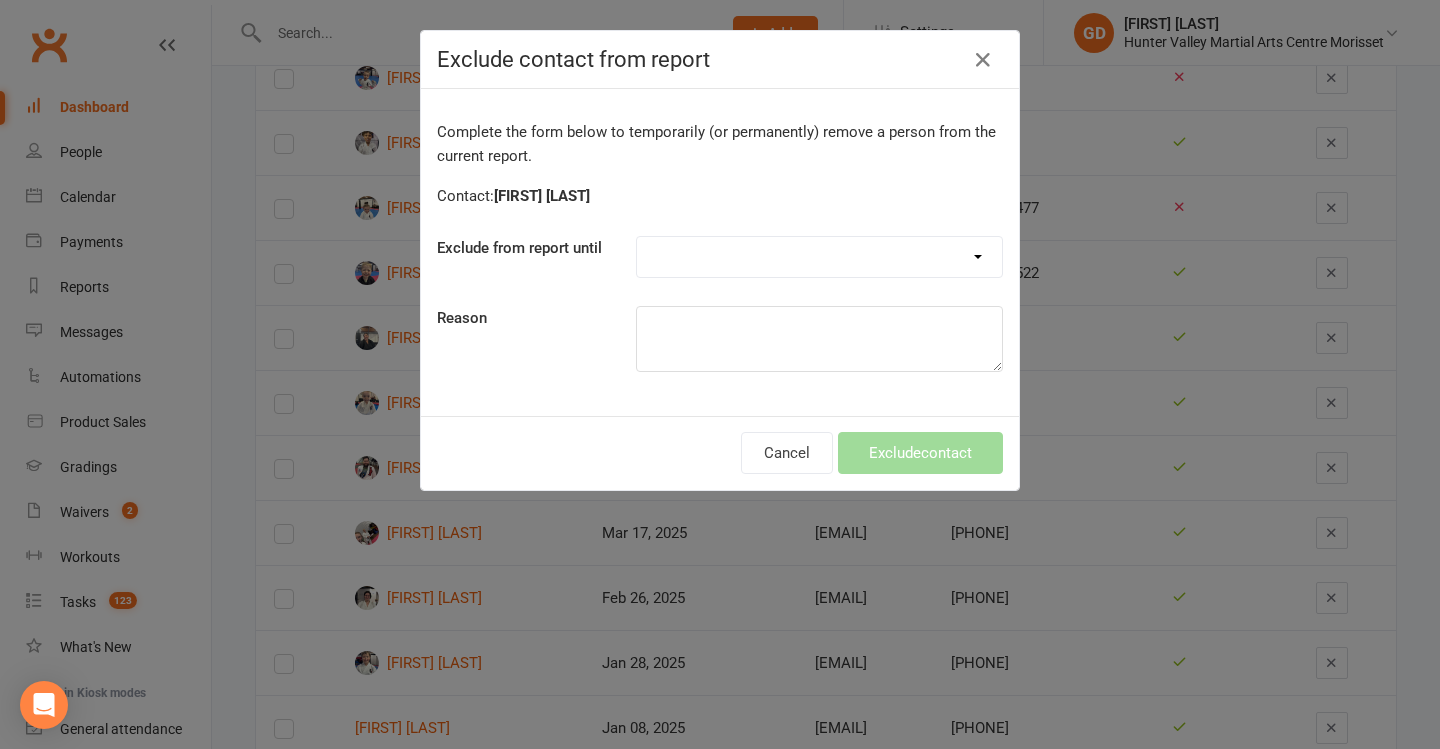 select on "one_week" 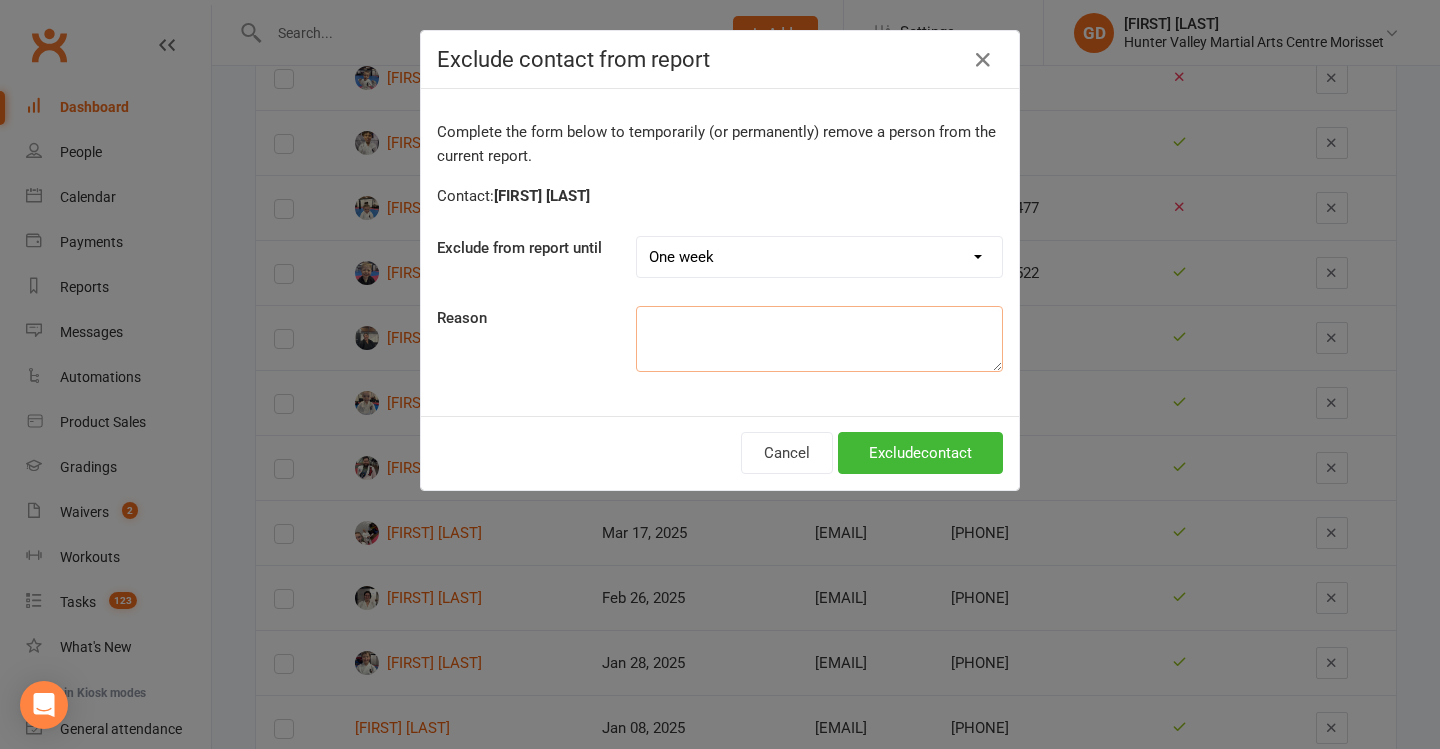 click at bounding box center [819, 339] 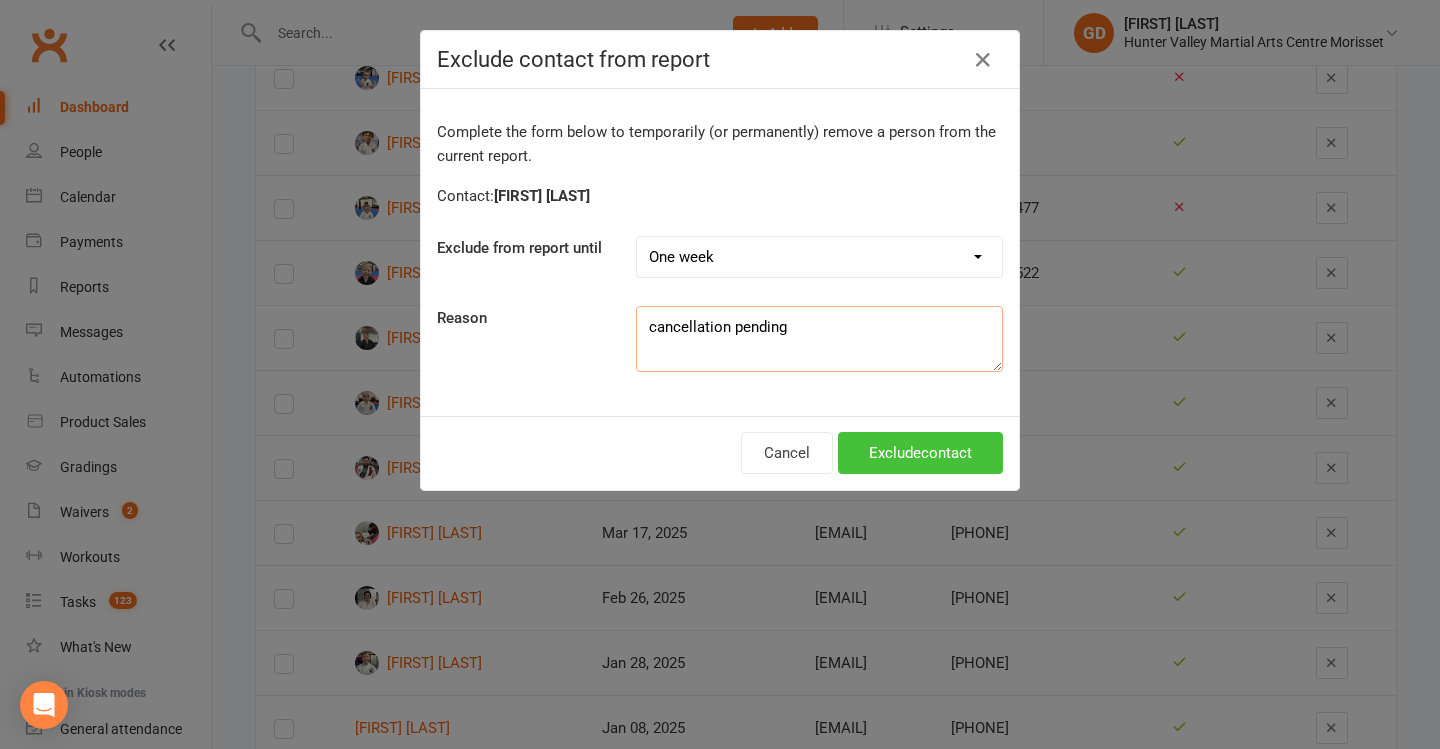 type on "cancellation pending" 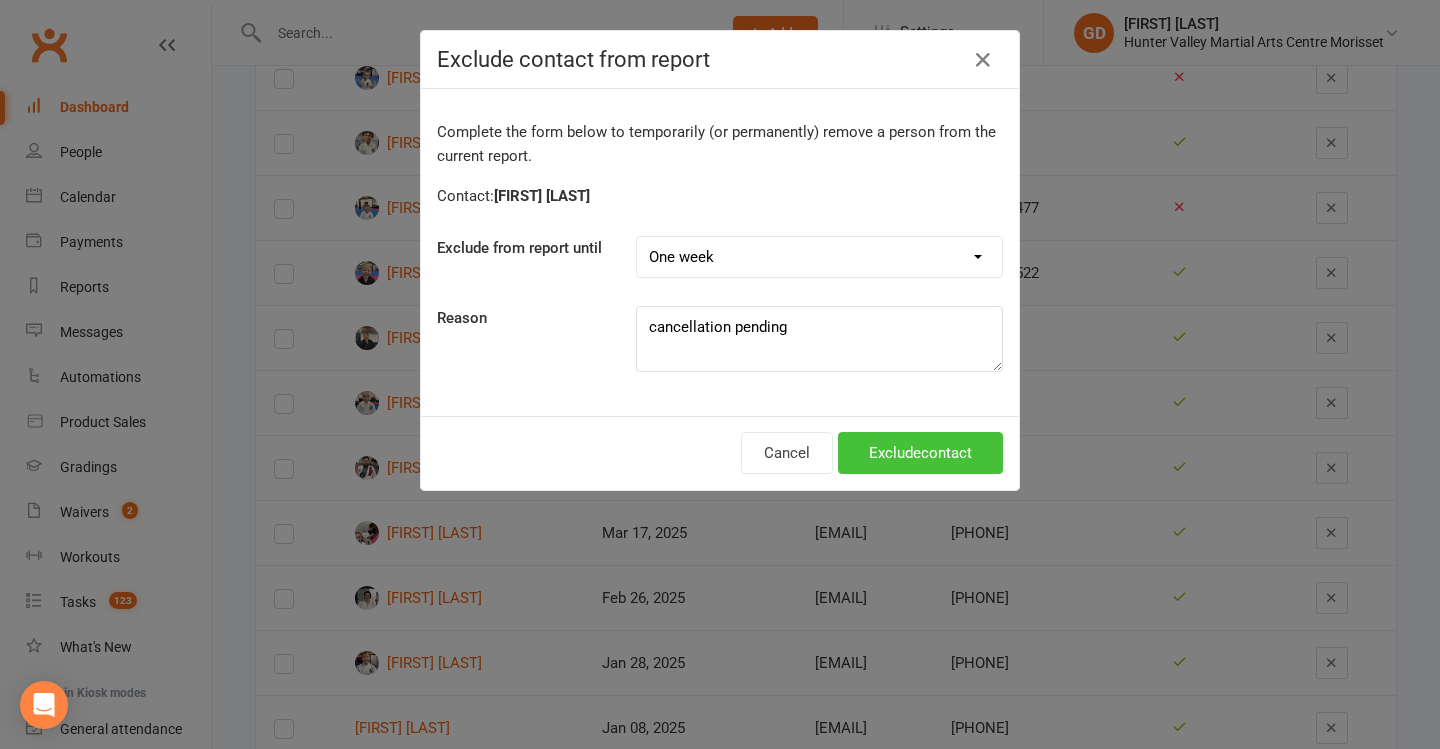 click on "Exclude  contact" at bounding box center (920, 453) 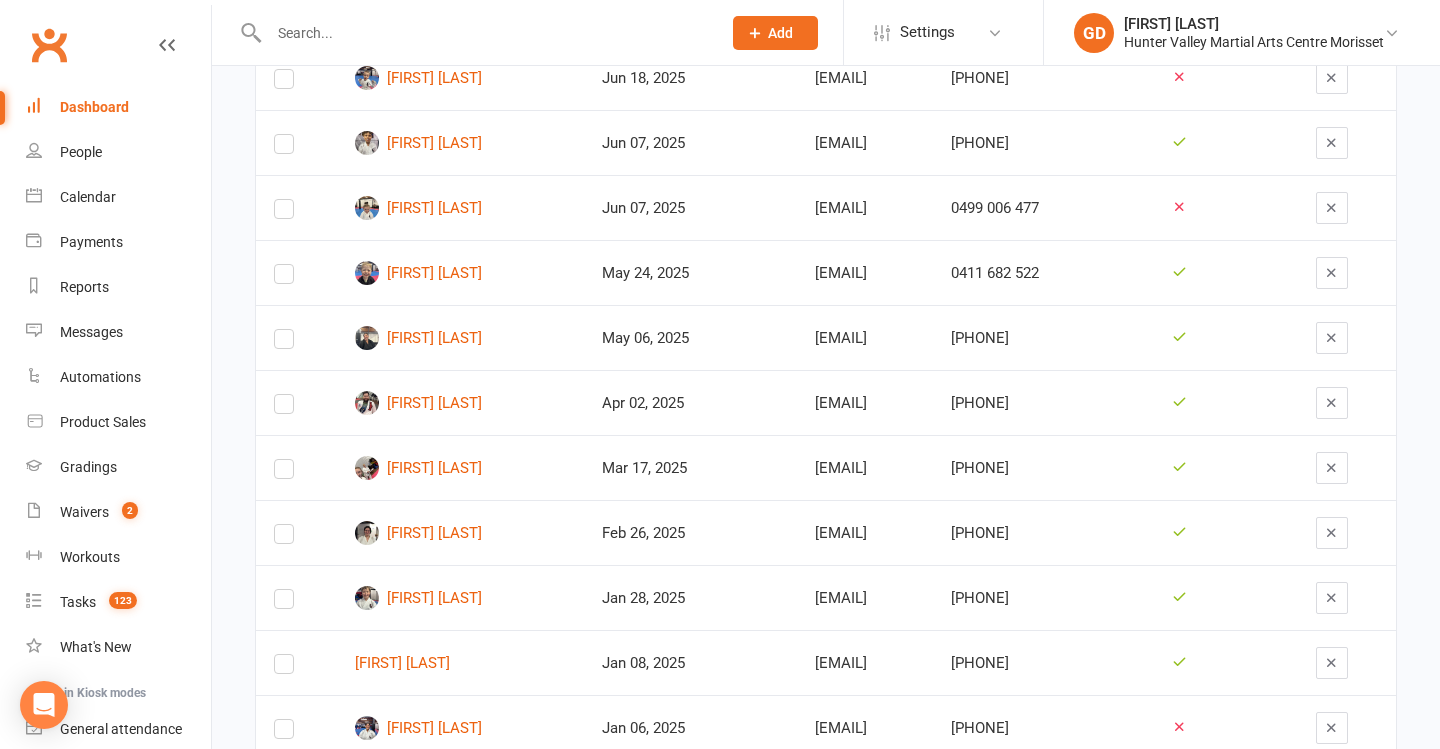 click on "deidrehiscox@outlook.com" at bounding box center (865, 337) 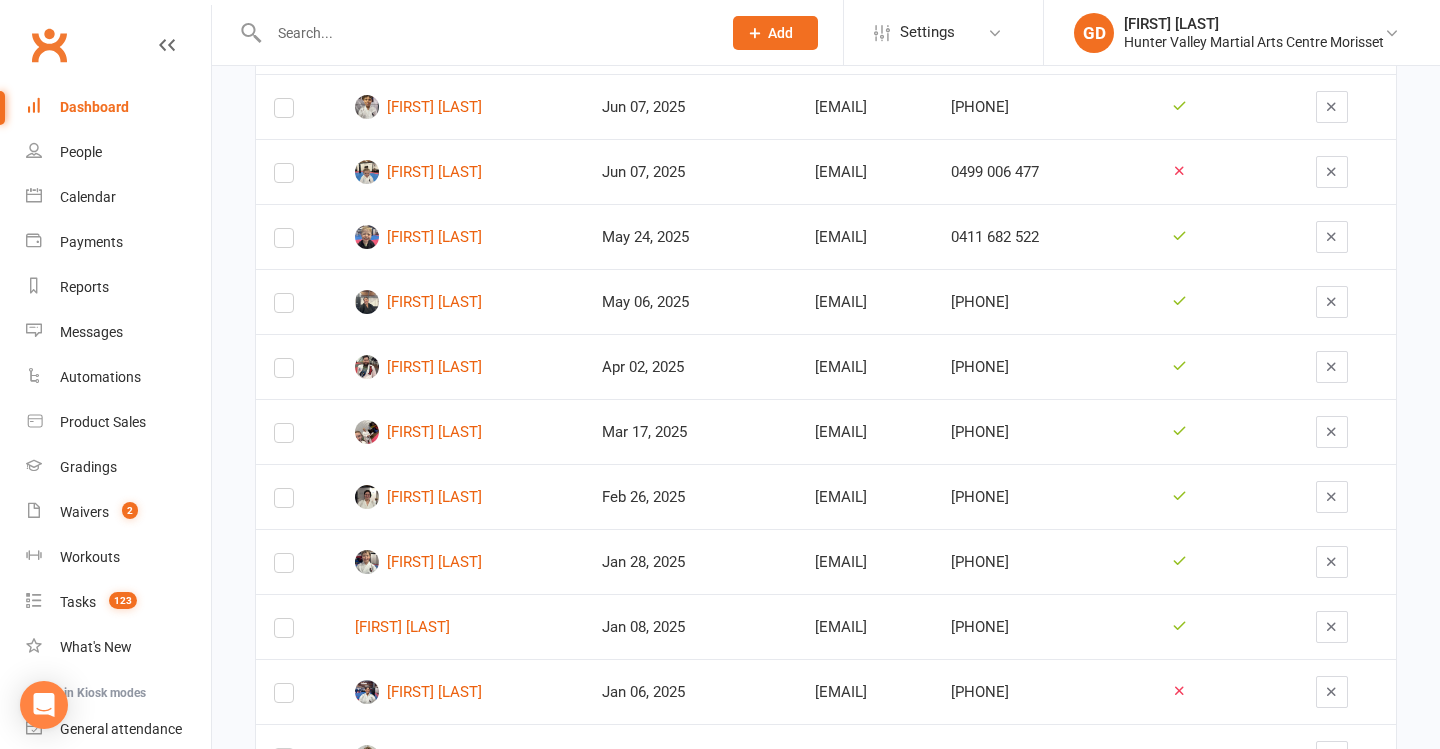 scroll, scrollTop: 1267, scrollLeft: 0, axis: vertical 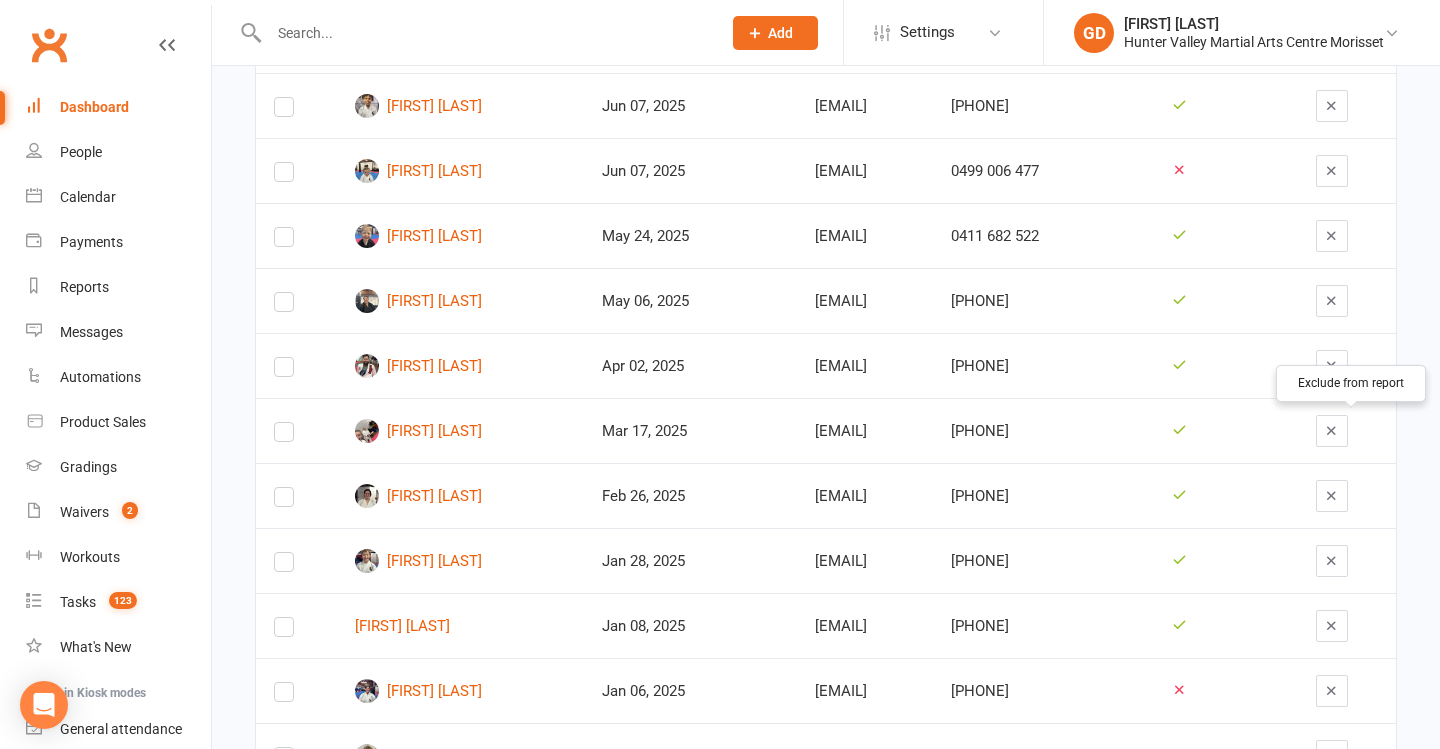 click at bounding box center [1331, 430] 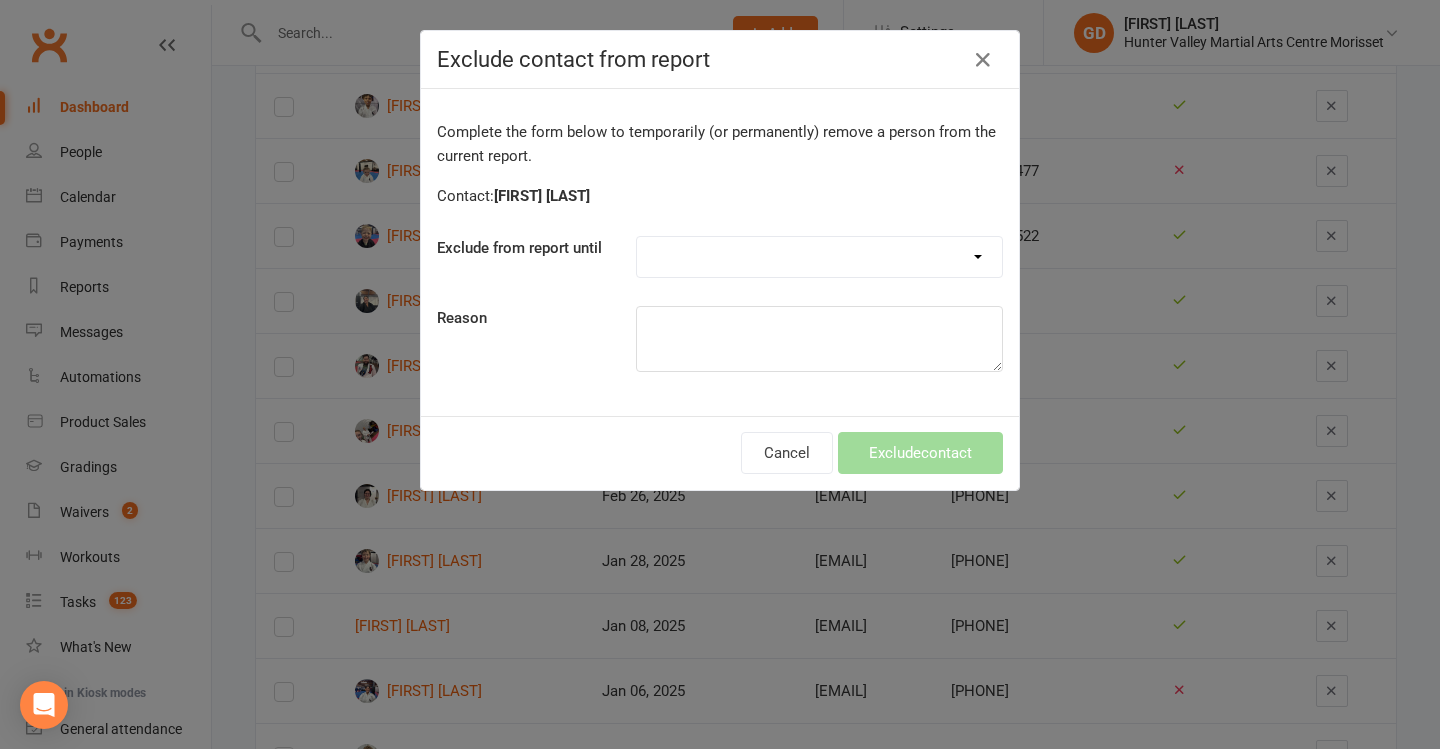 select on "30_days" 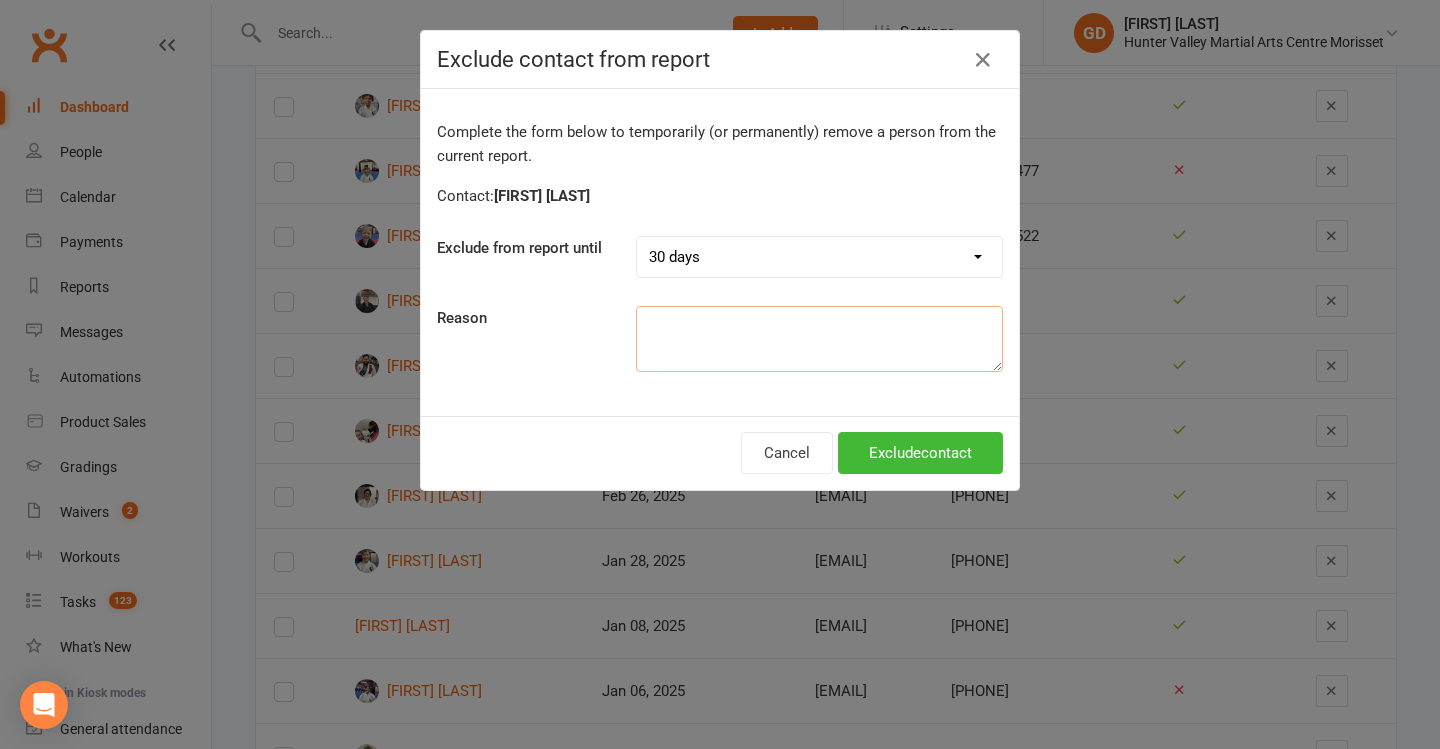 click at bounding box center [819, 339] 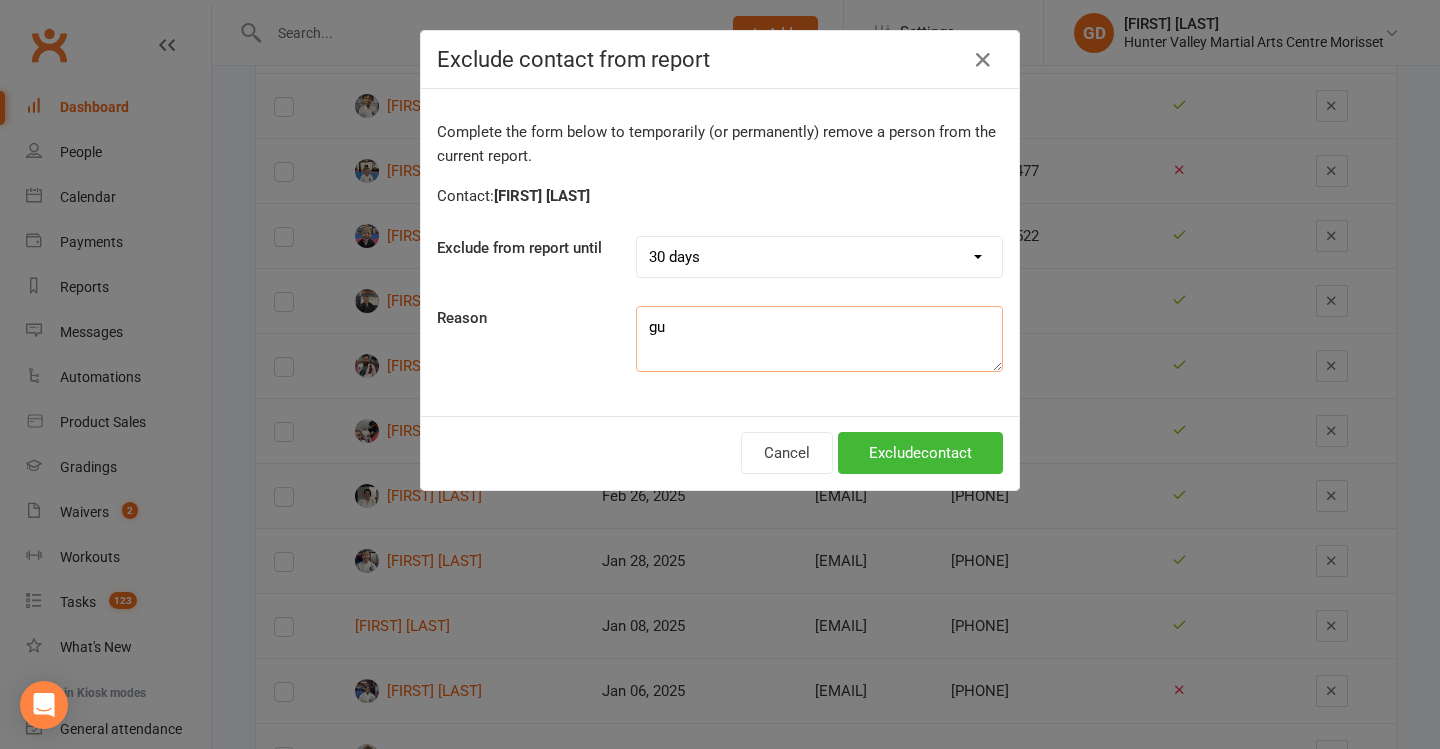 type on "g" 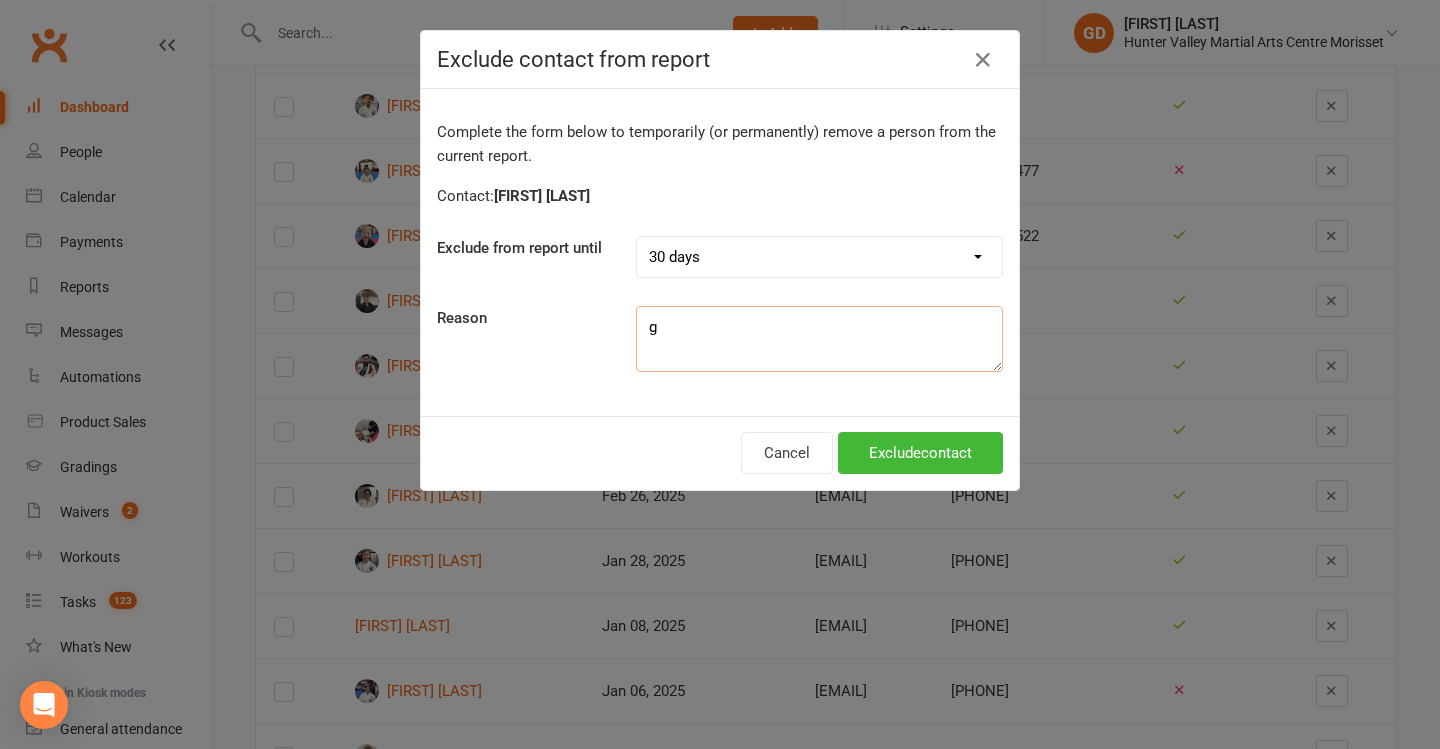 type 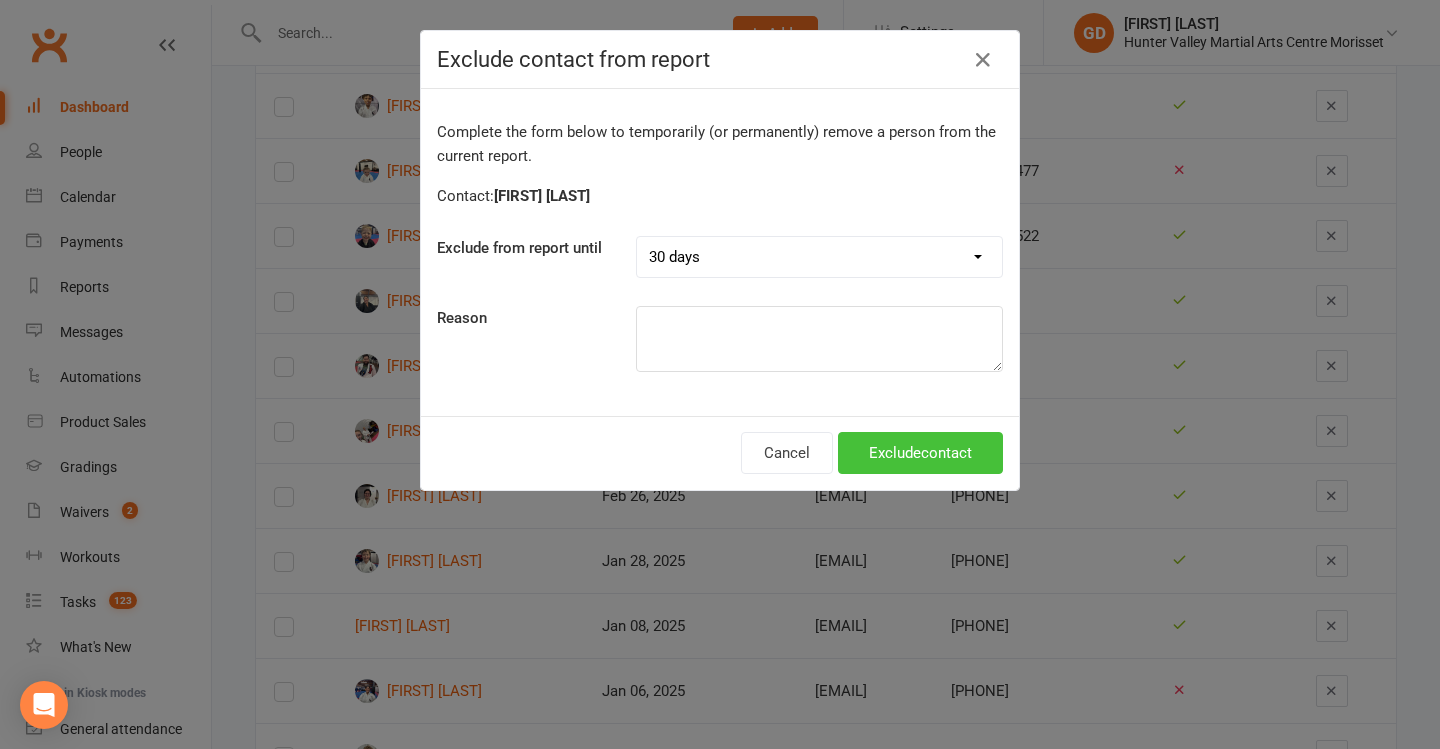 click on "Exclude  contact" at bounding box center [920, 453] 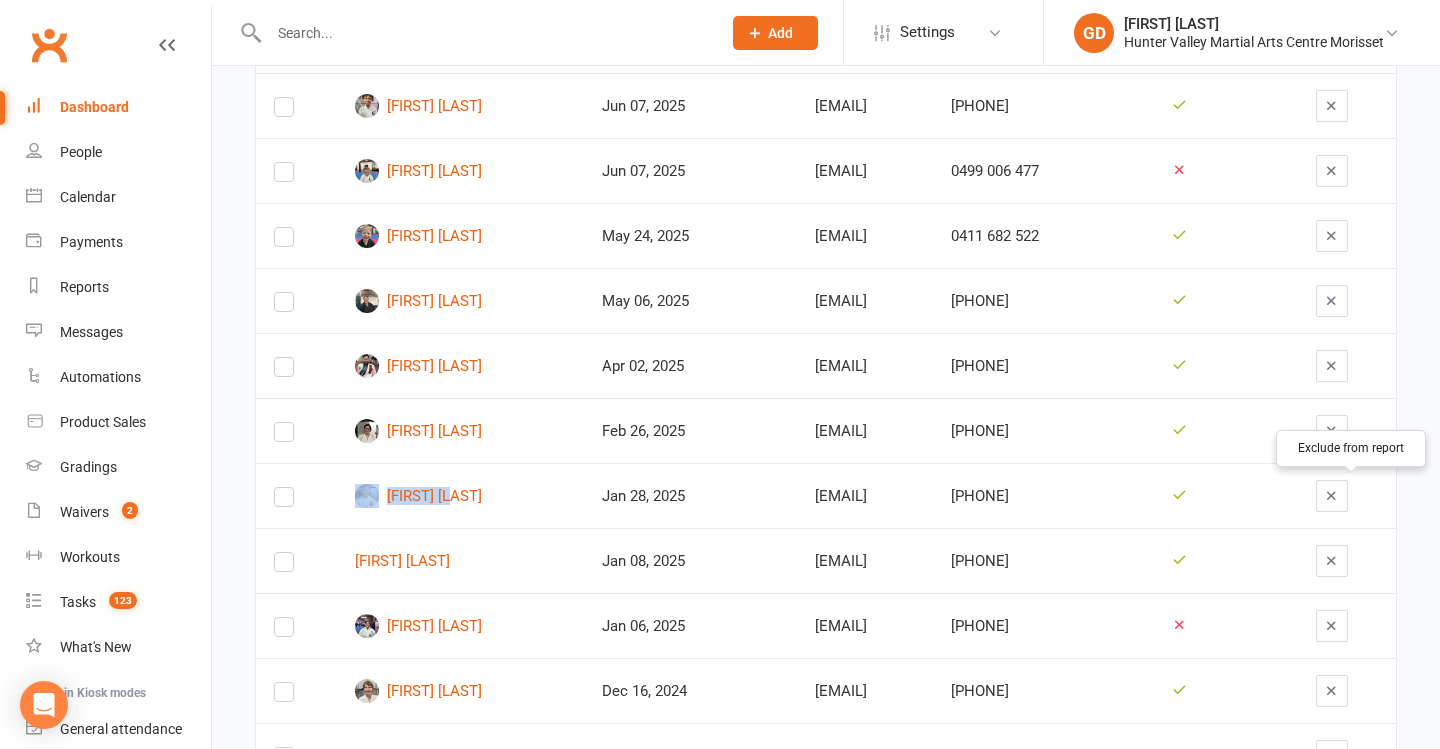 click at bounding box center (1332, 496) 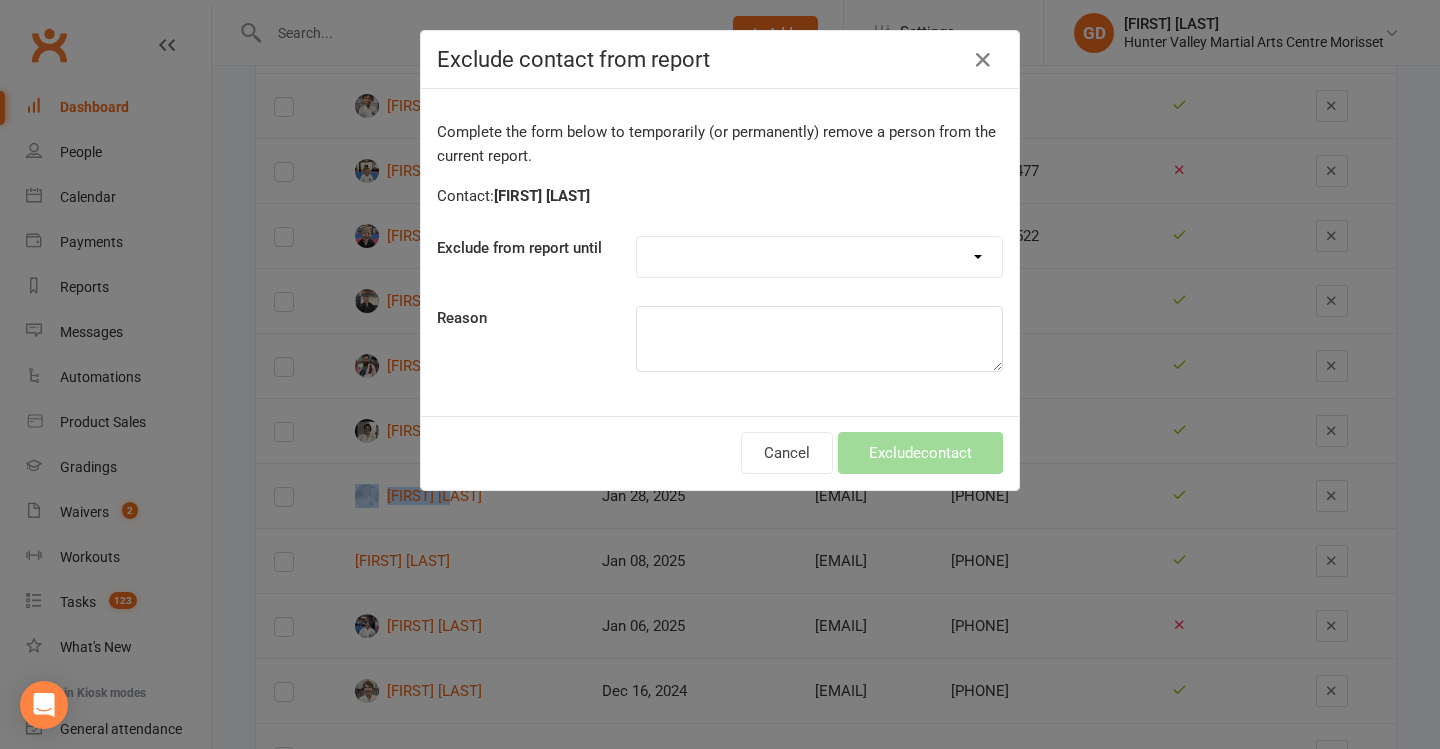 select on "one_week" 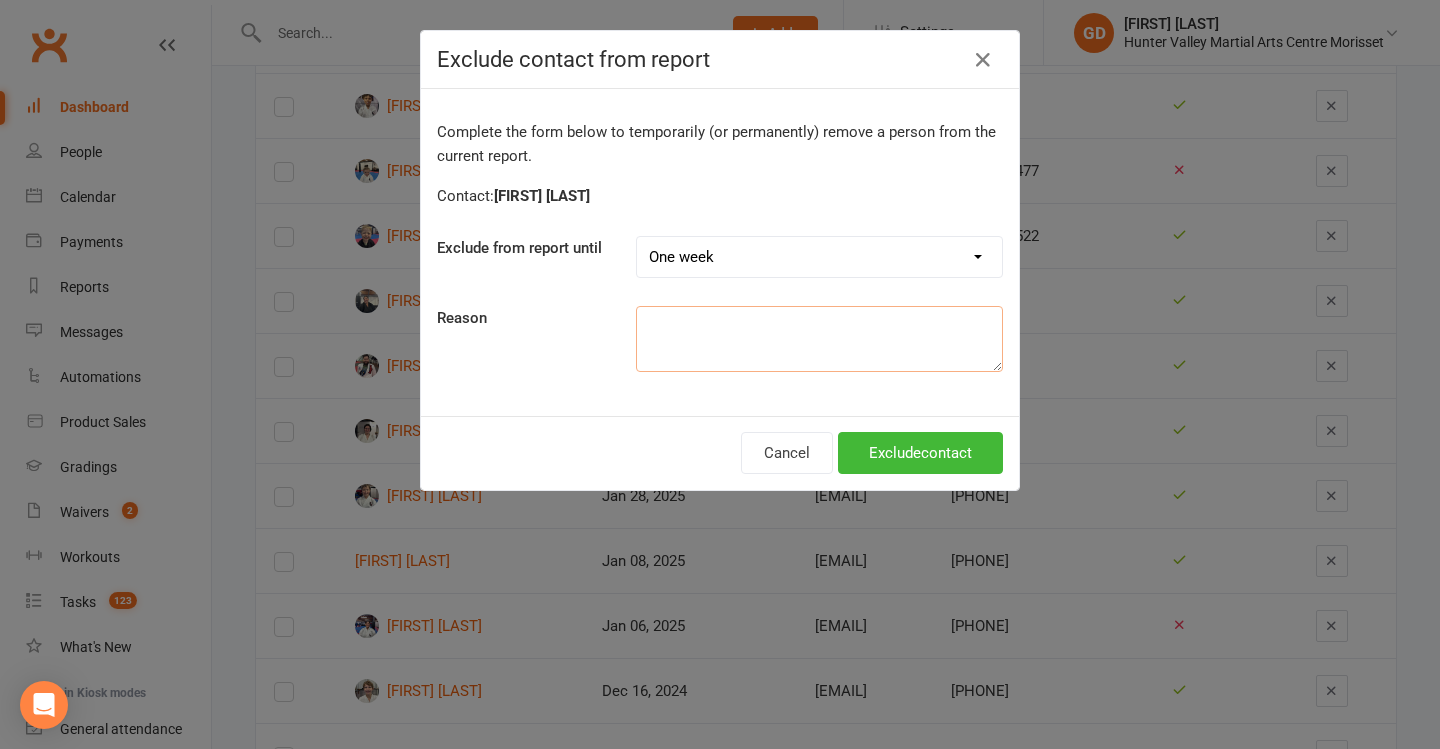 click at bounding box center [819, 339] 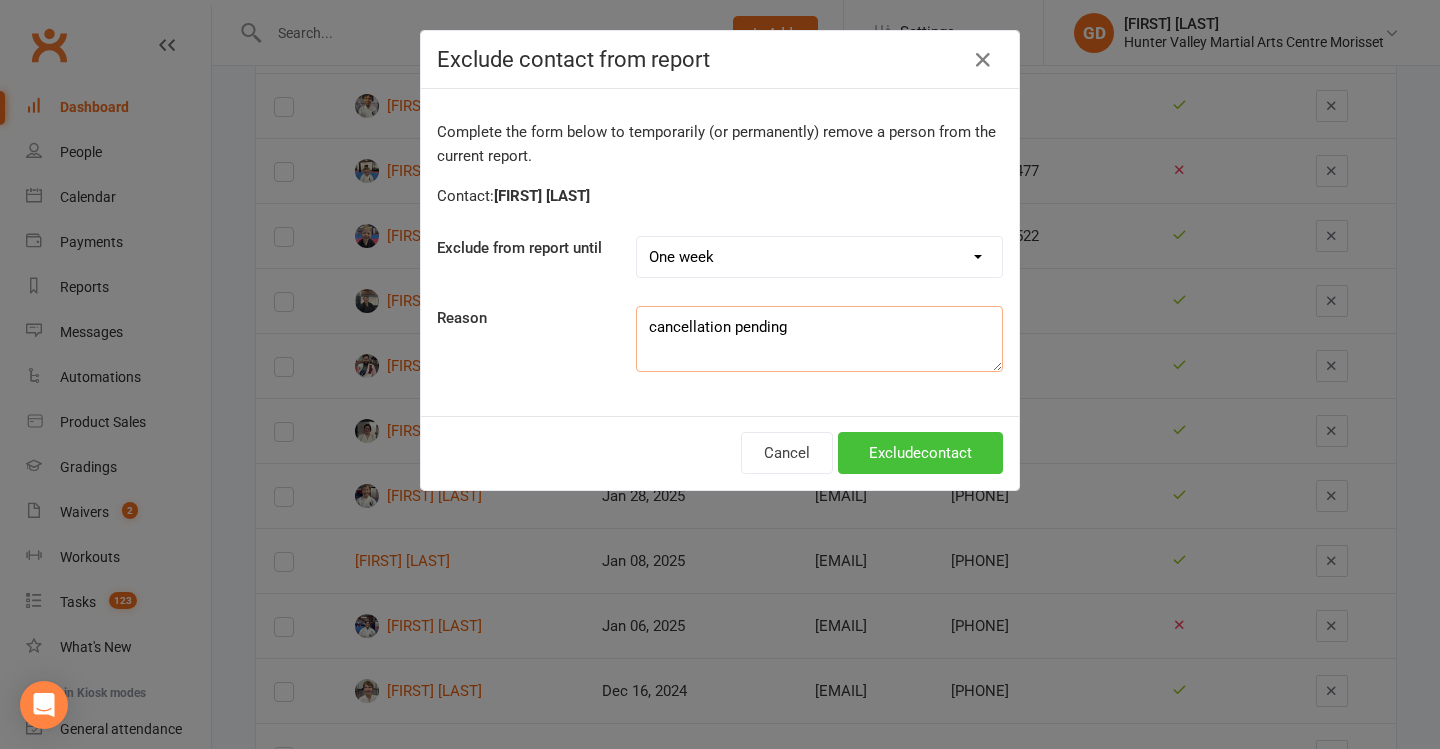 type on "cancellation pending" 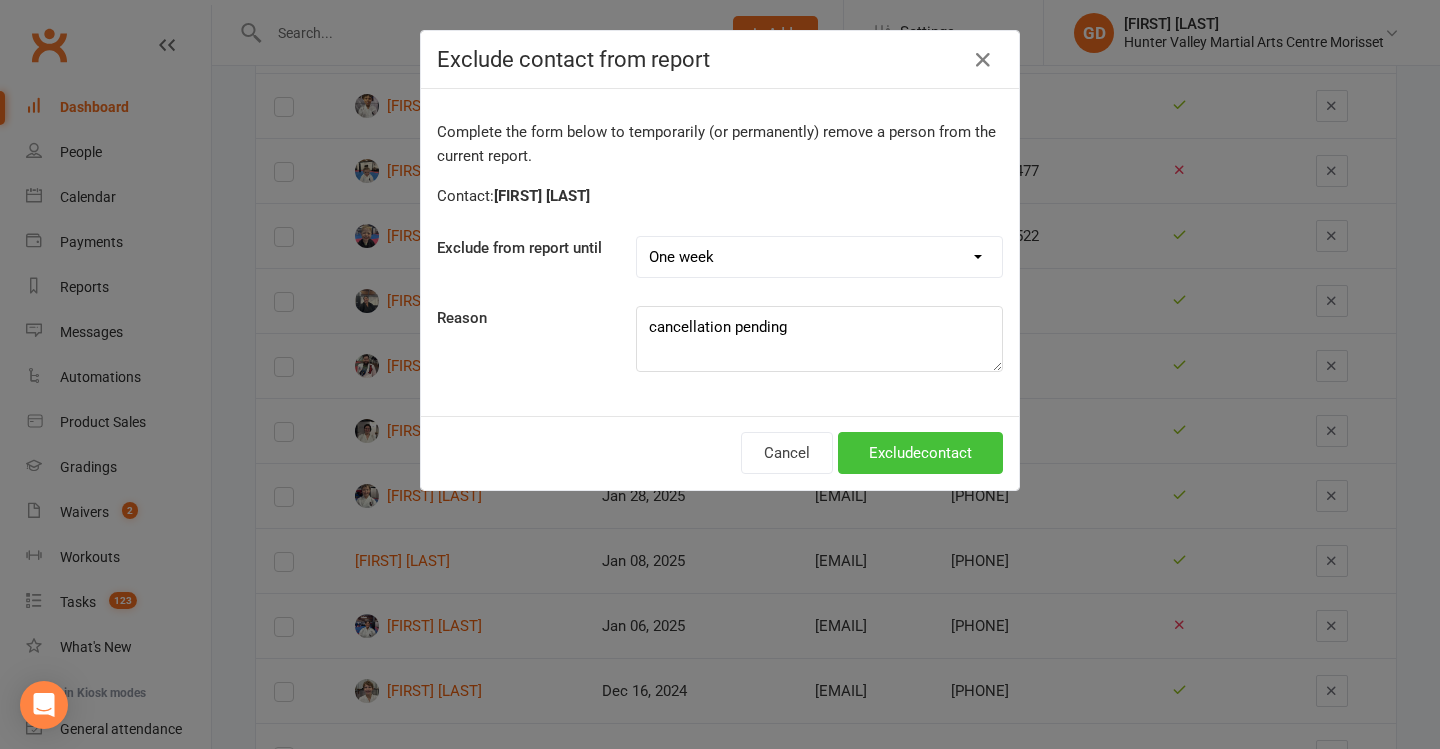 click on "Exclude  contact" at bounding box center [920, 453] 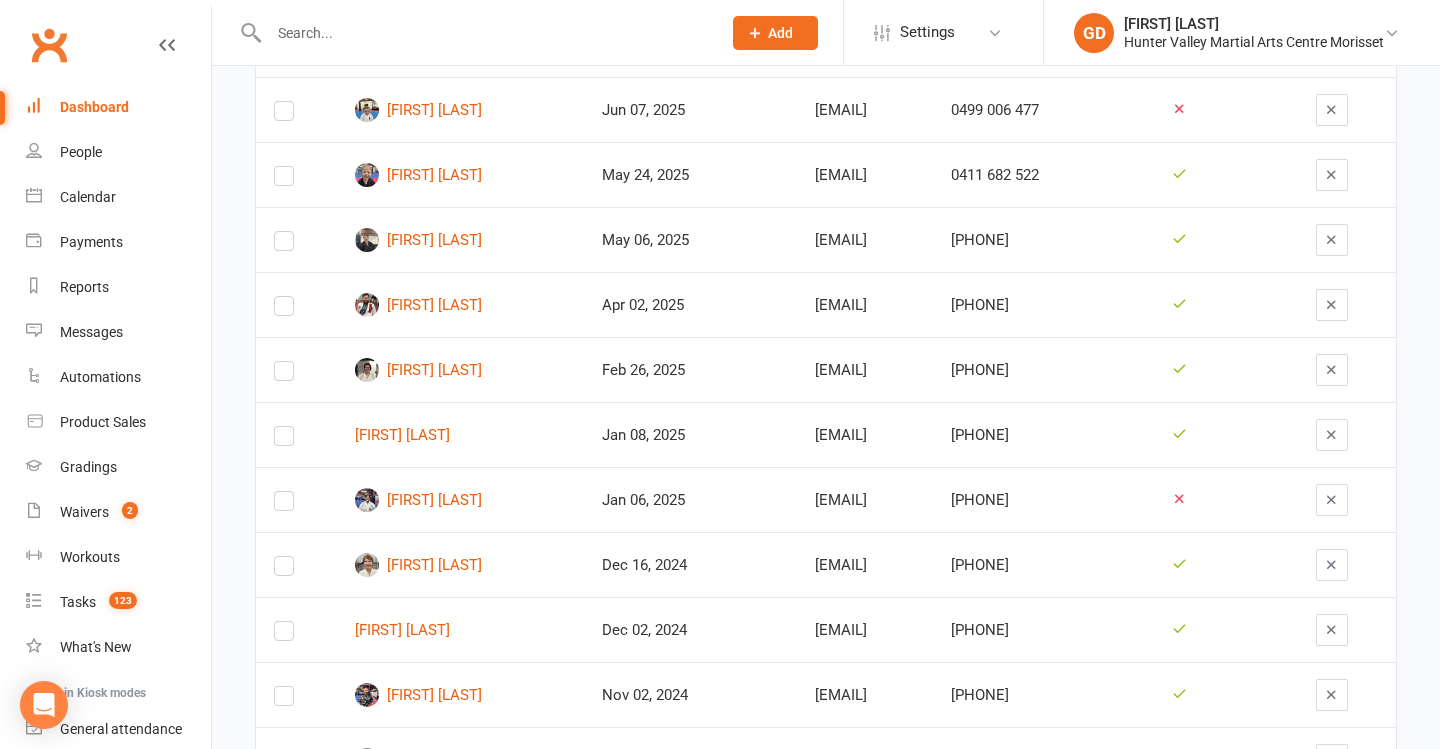 scroll, scrollTop: 1334, scrollLeft: 0, axis: vertical 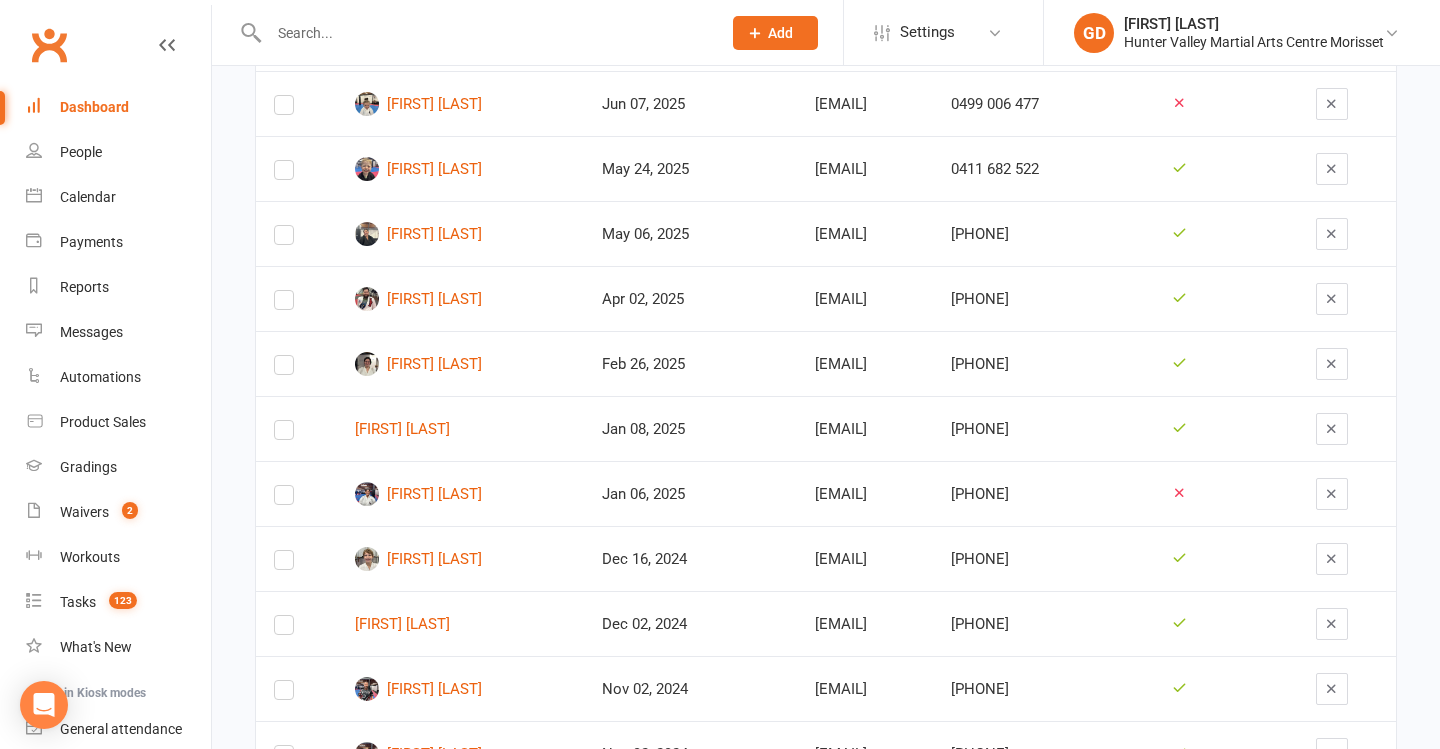 click on "irenes6040@gmail.com" at bounding box center [865, 364] 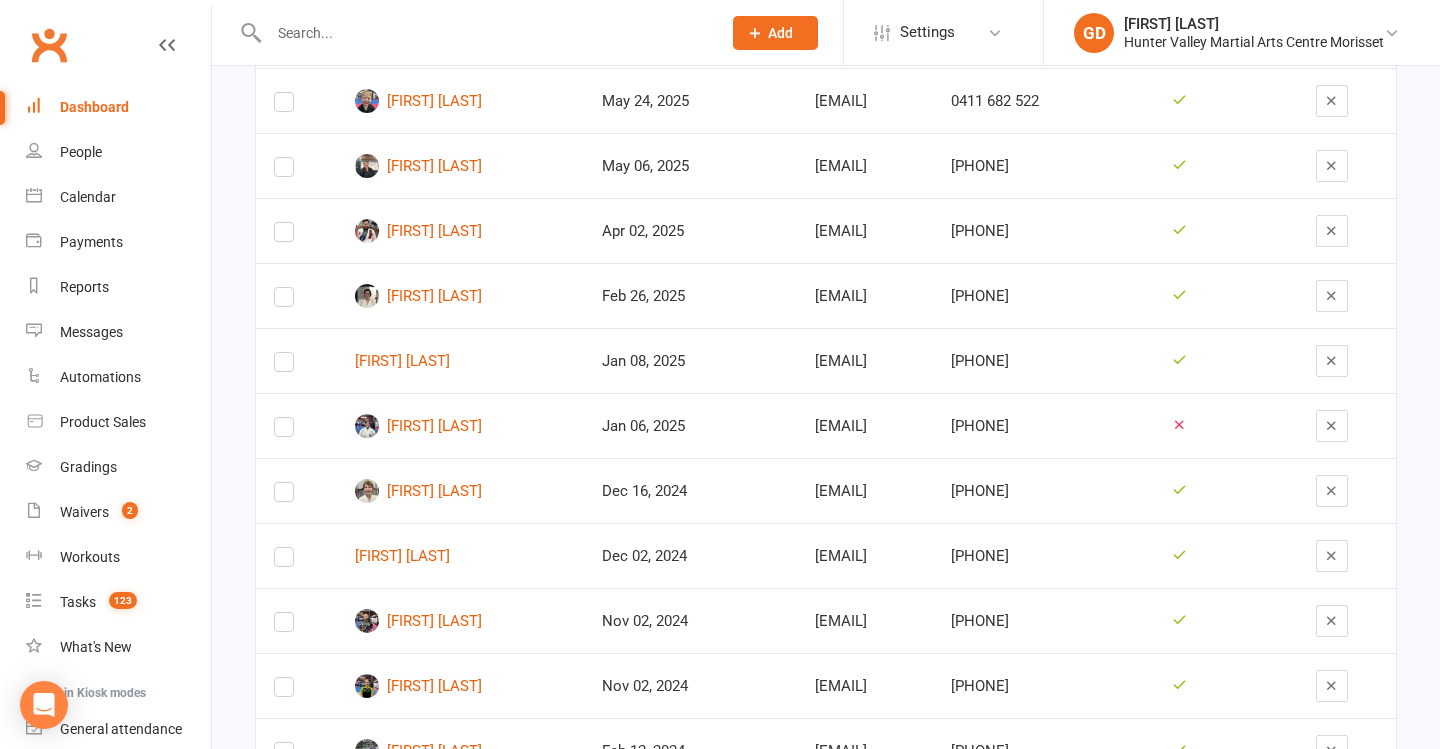 scroll, scrollTop: 1407, scrollLeft: 0, axis: vertical 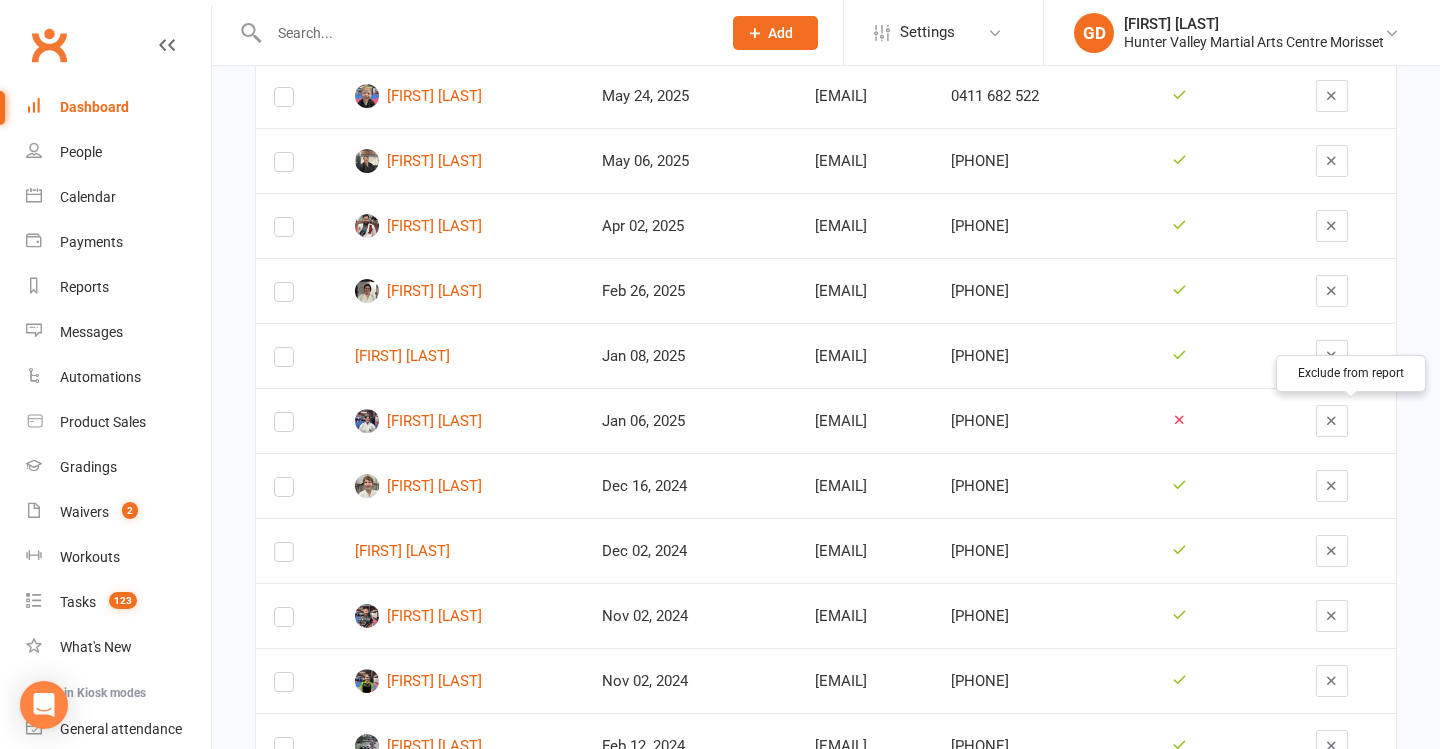 click at bounding box center (1331, 420) 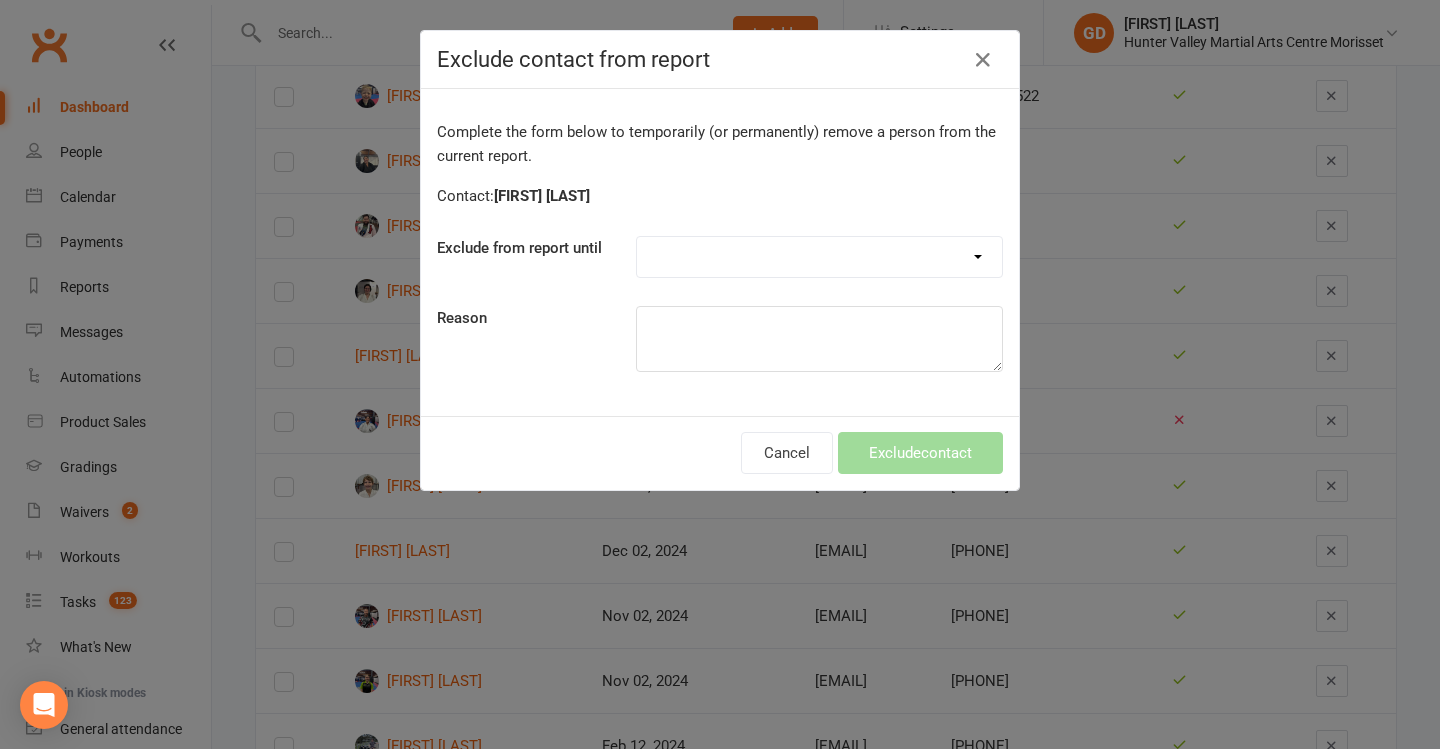 select on "one_week" 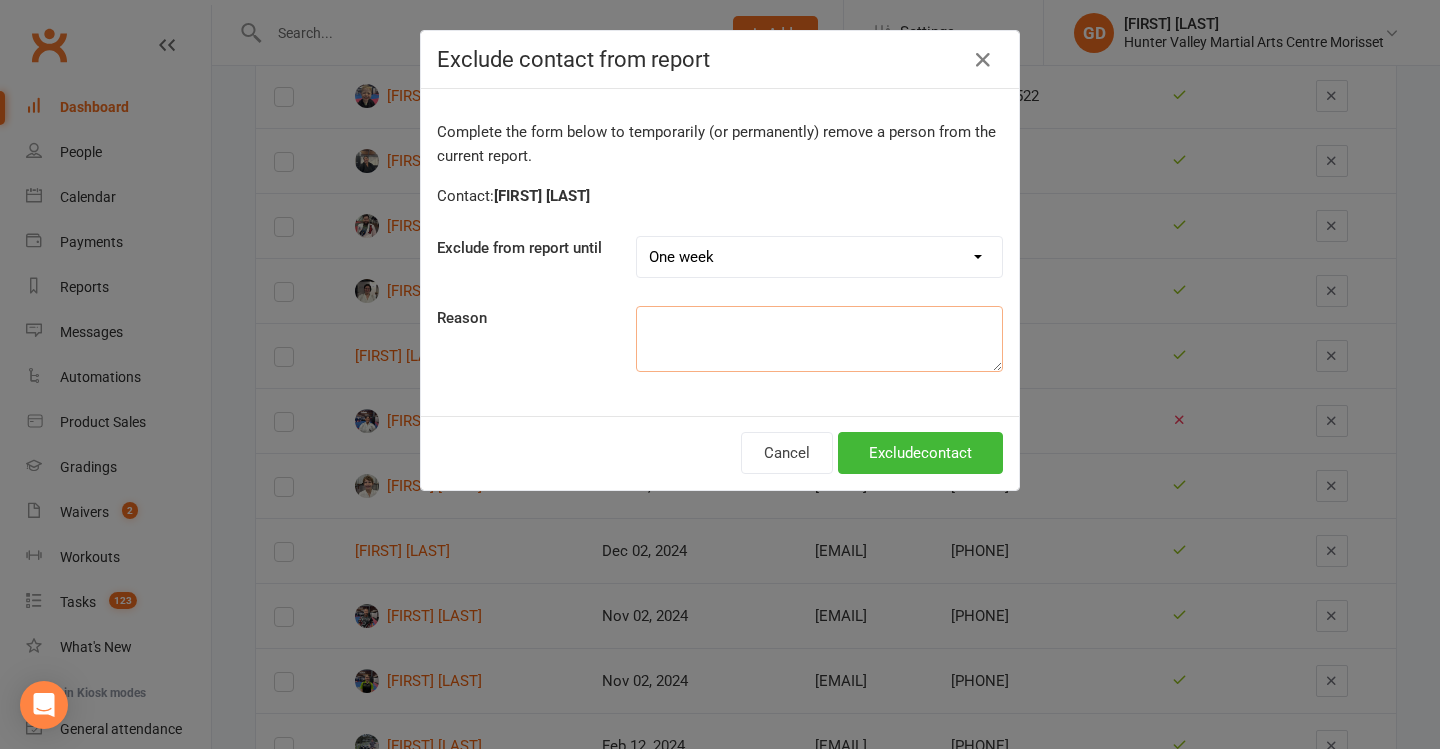 click at bounding box center [819, 339] 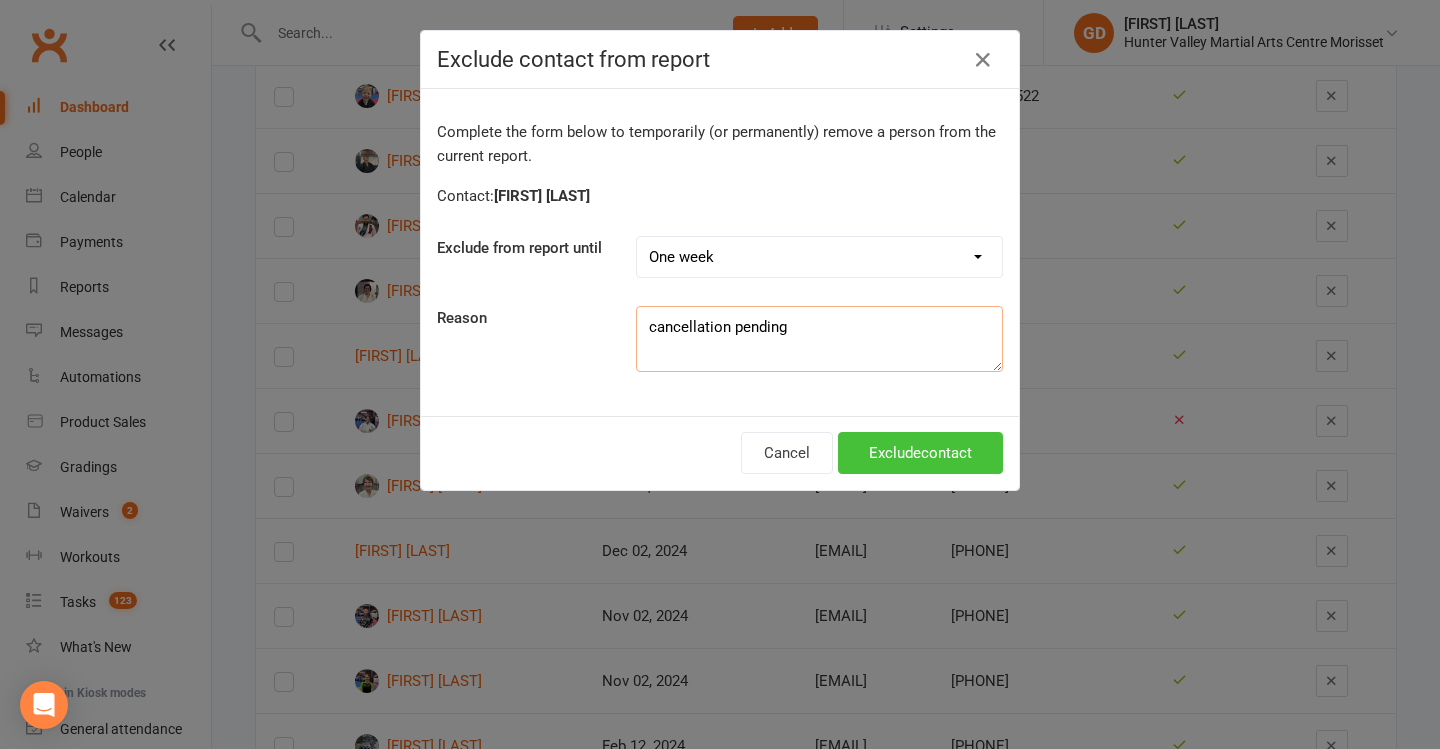 type on "cancellation pending" 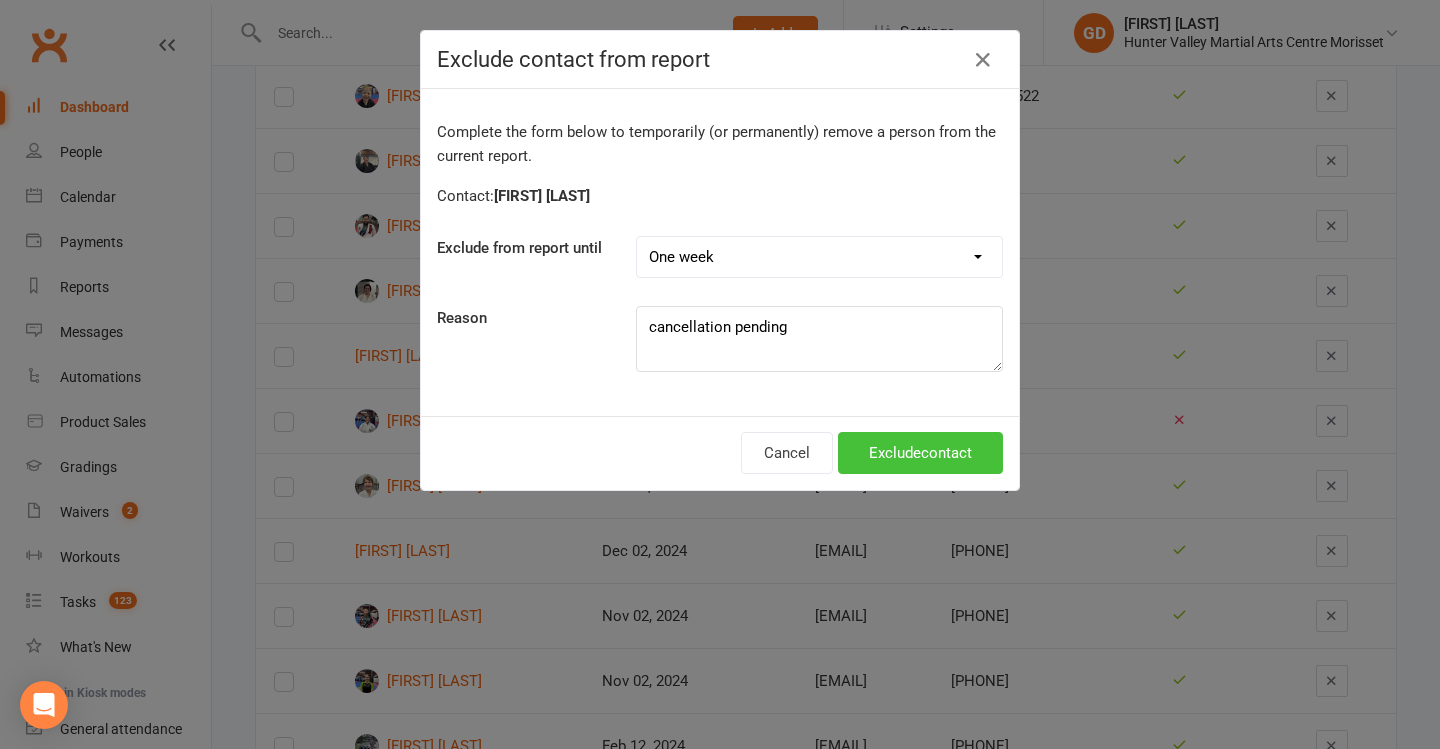 click on "Exclude  contact" at bounding box center (920, 453) 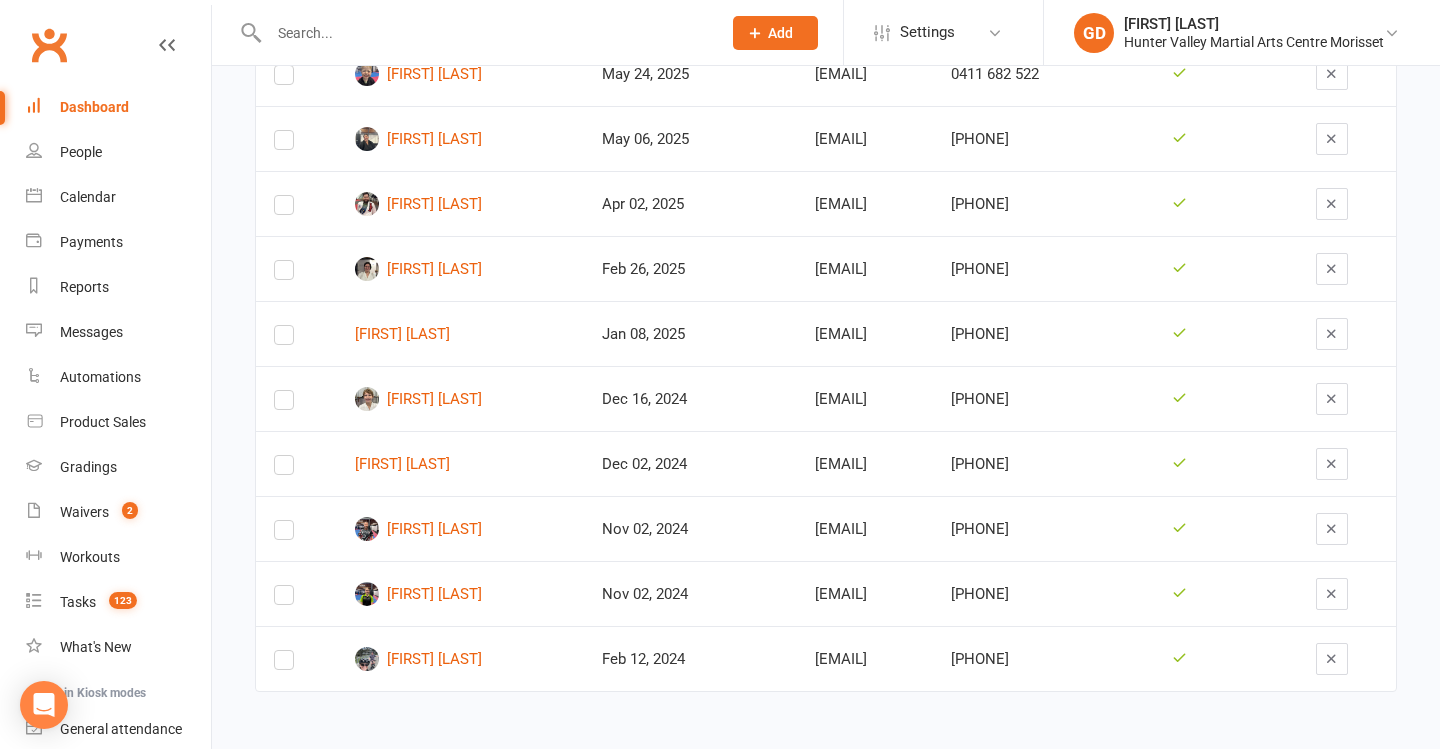 scroll, scrollTop: 1445, scrollLeft: 0, axis: vertical 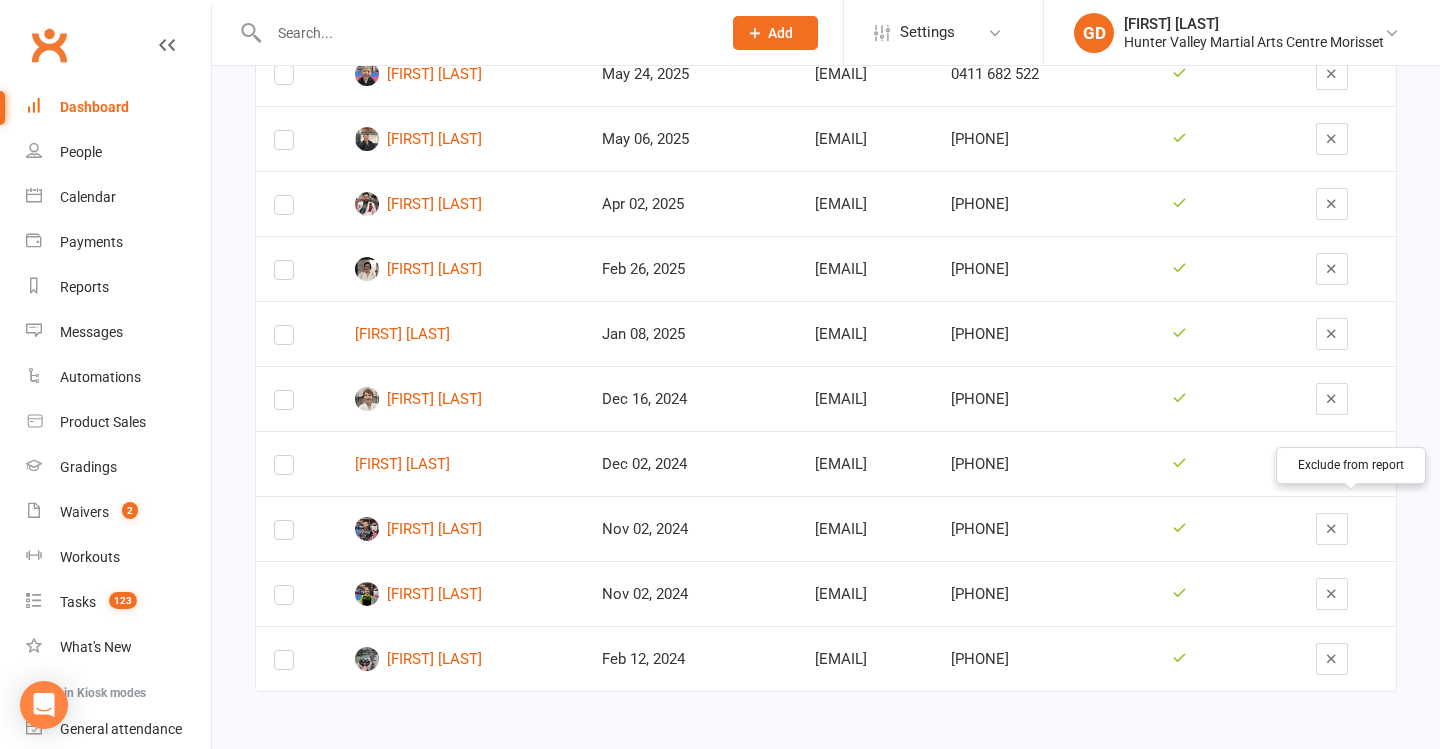 click at bounding box center [1331, 528] 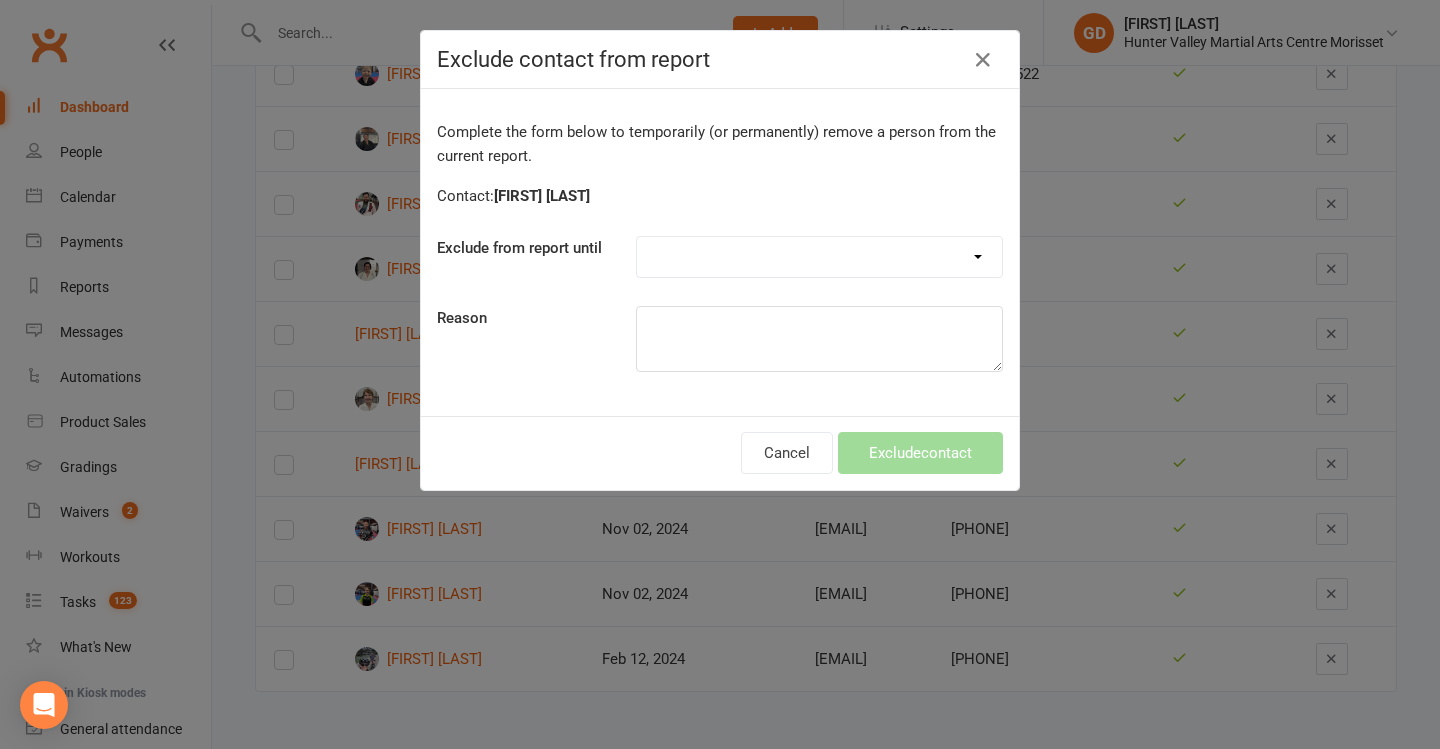 select on "one_week" 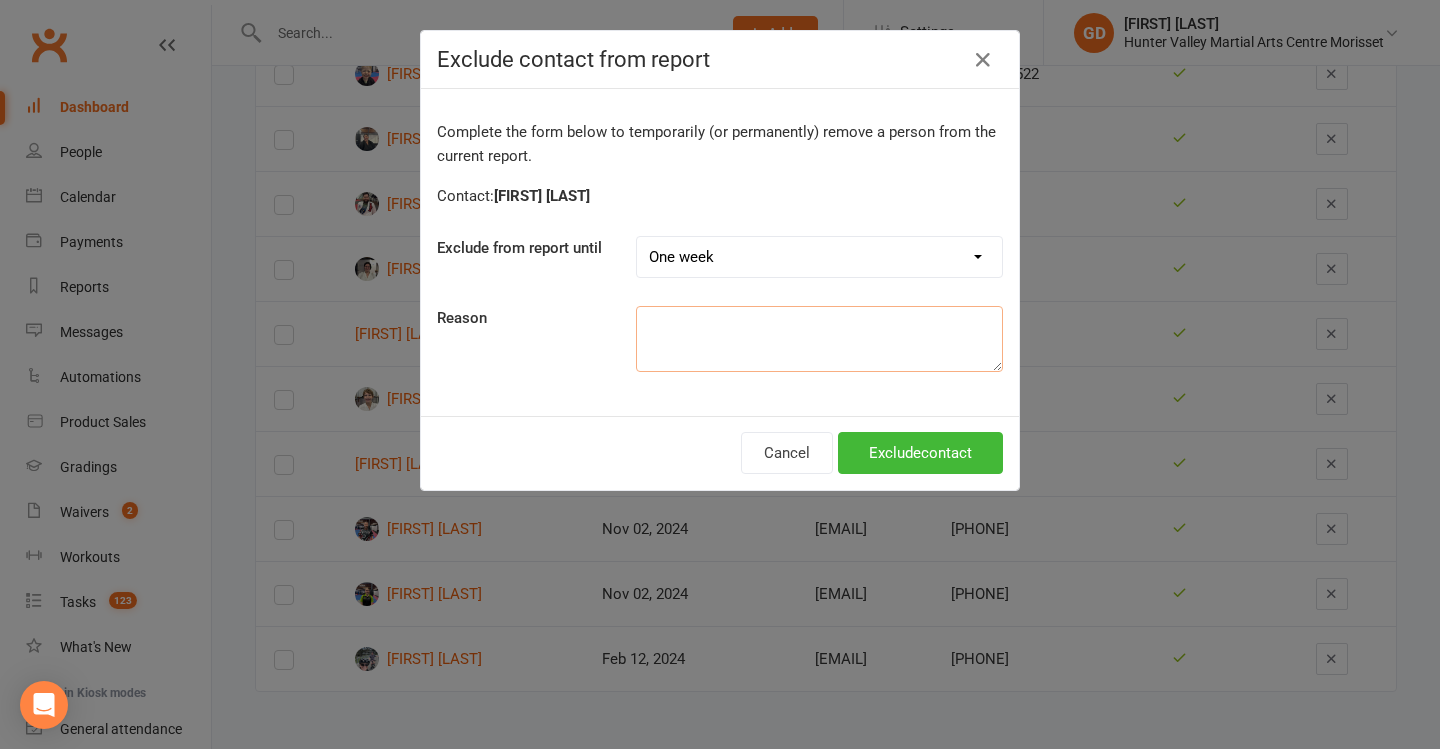 click at bounding box center [819, 339] 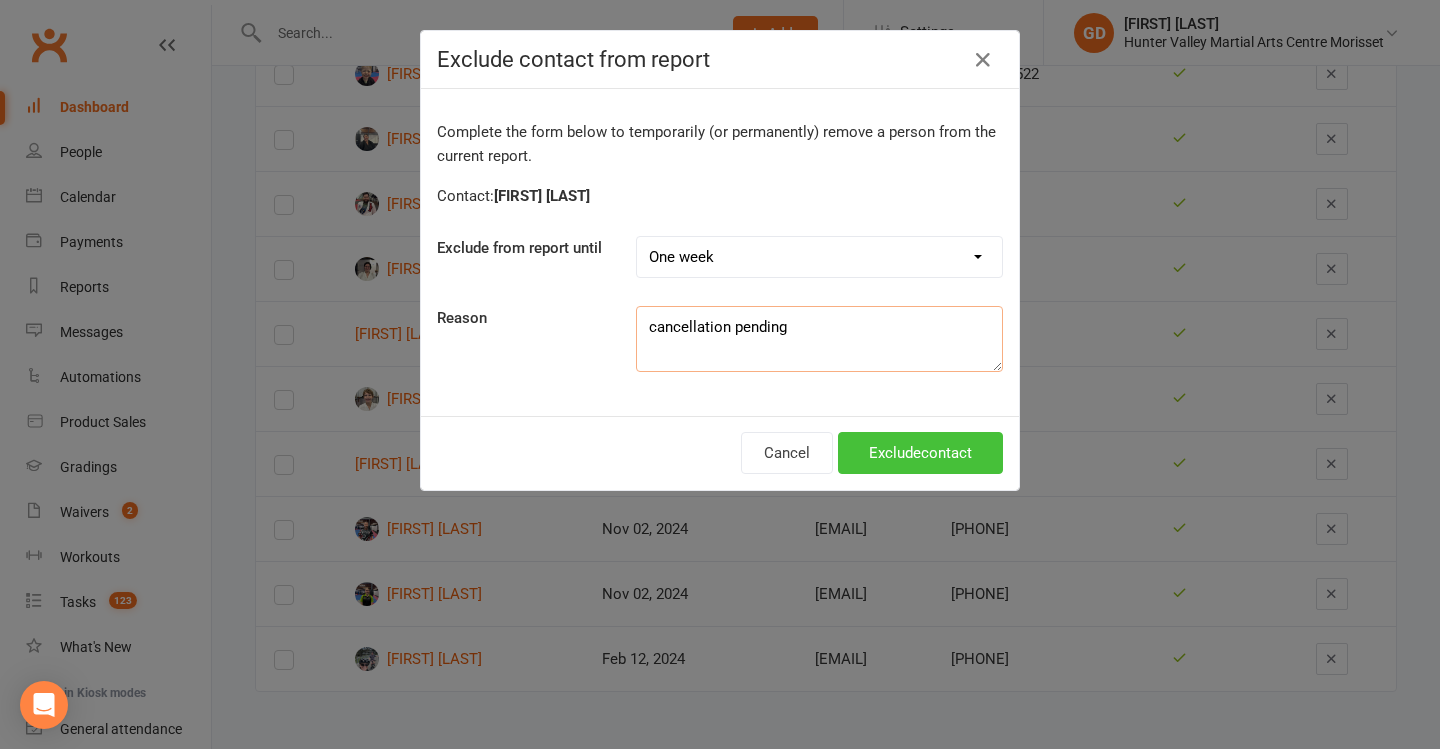 type on "cancellation pending" 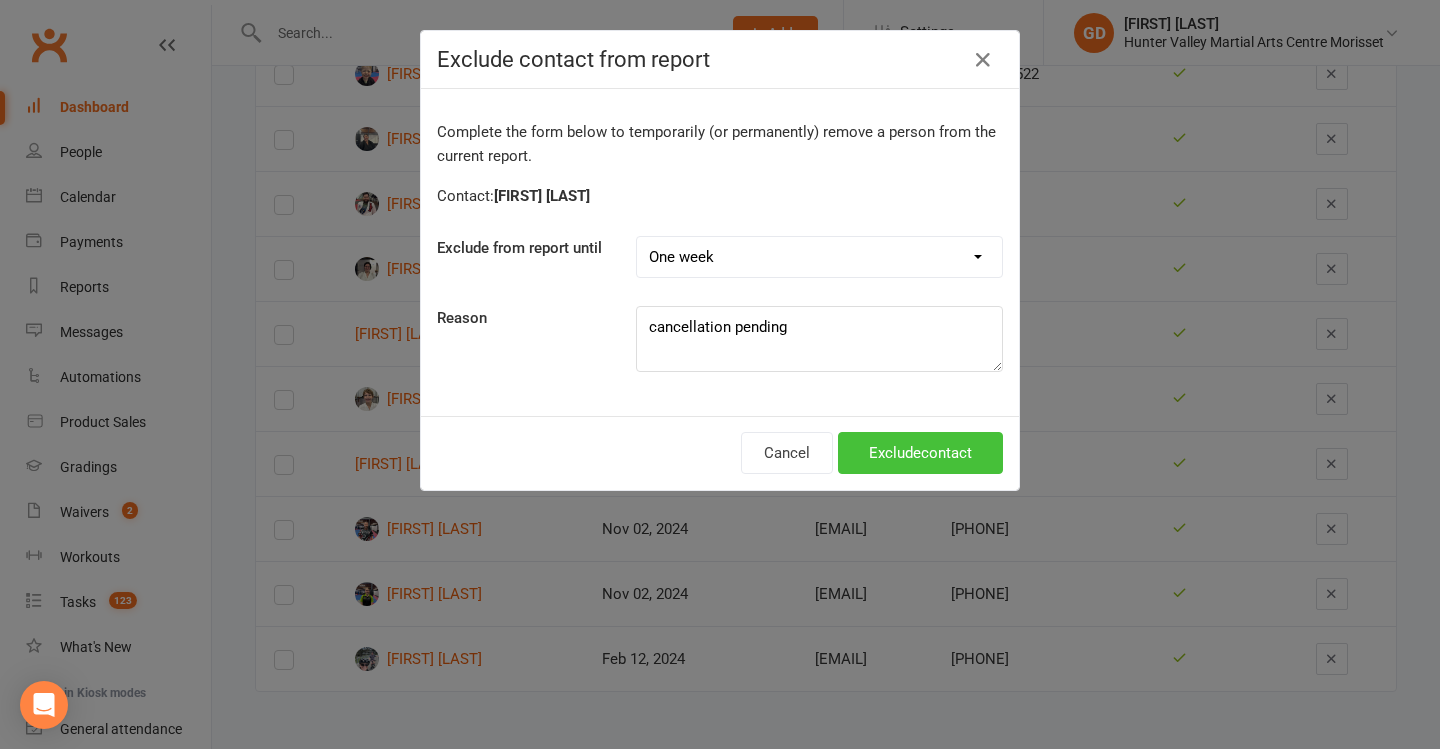 click on "Exclude  contact" at bounding box center [920, 453] 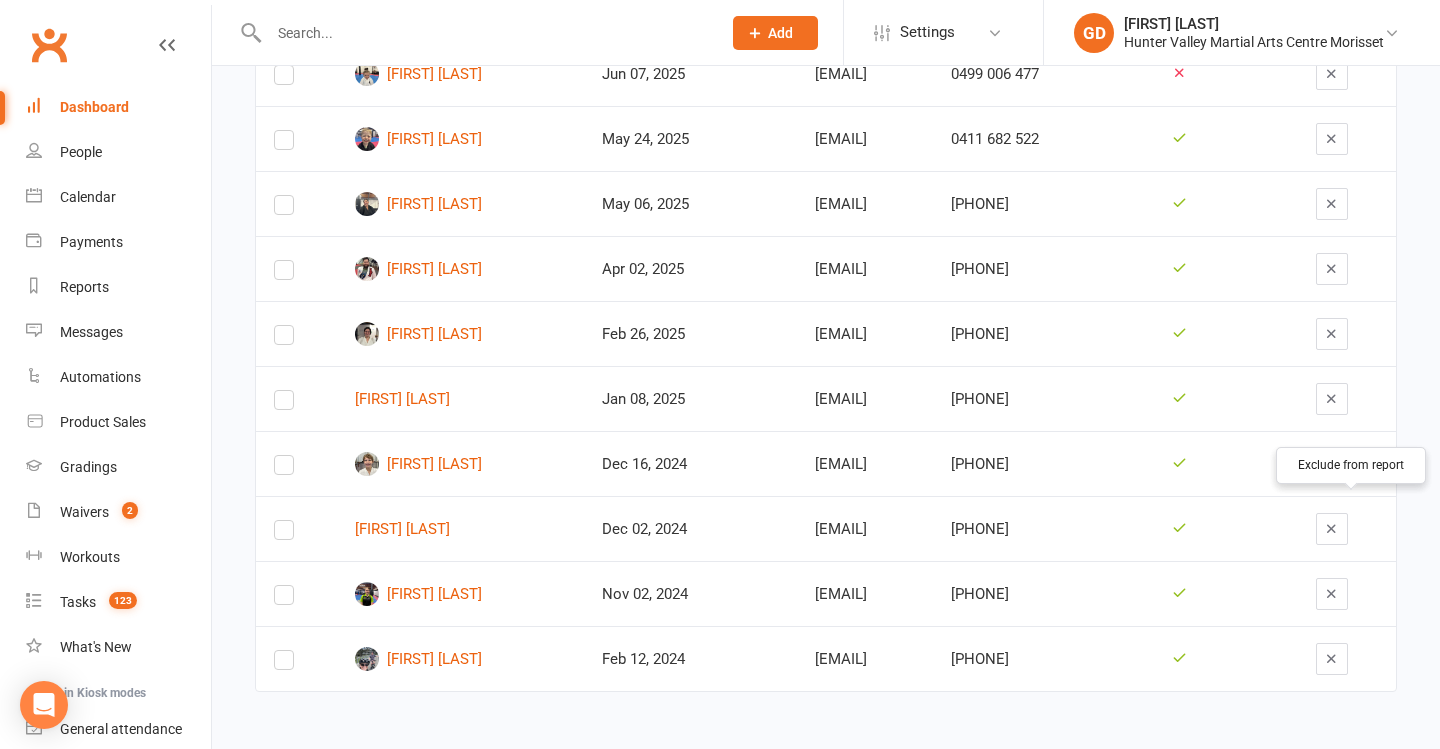 scroll, scrollTop: 1380, scrollLeft: 0, axis: vertical 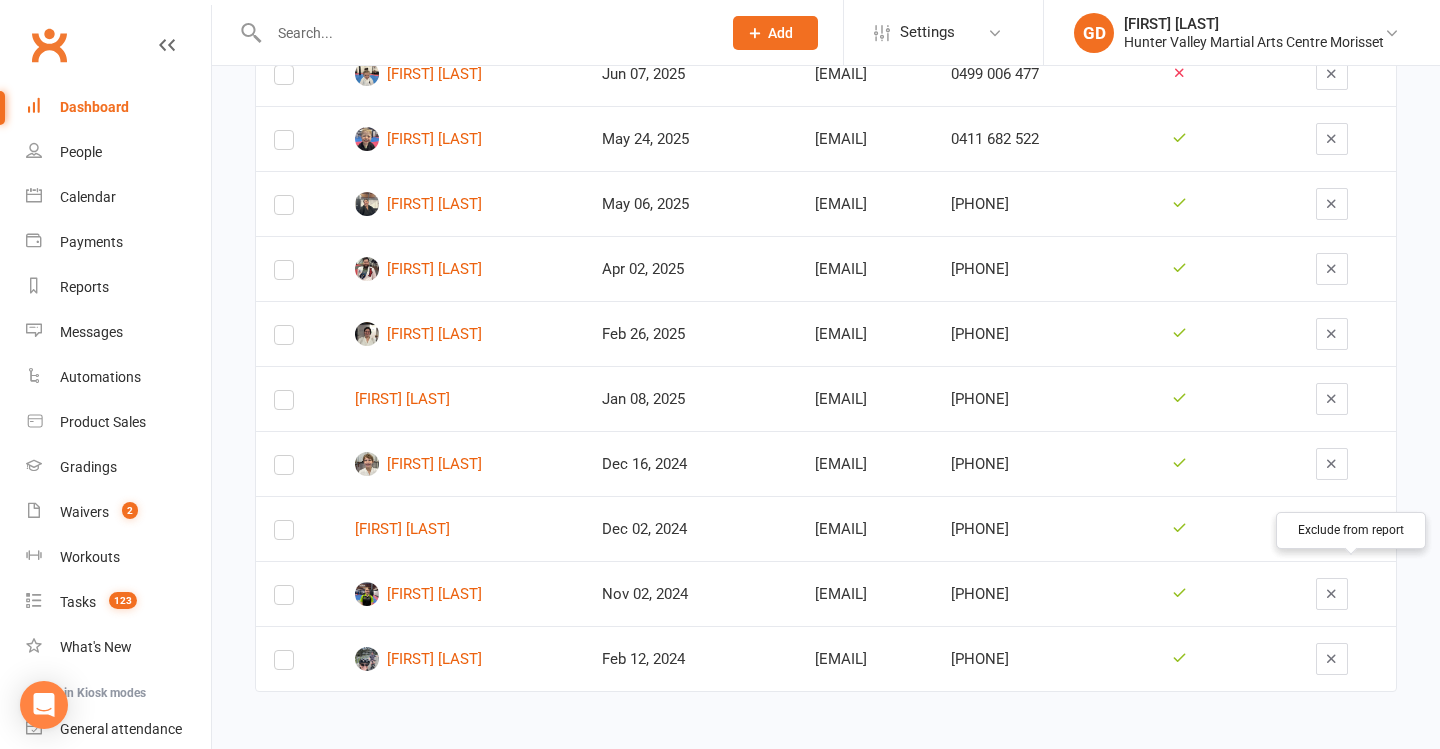 click at bounding box center (1332, 594) 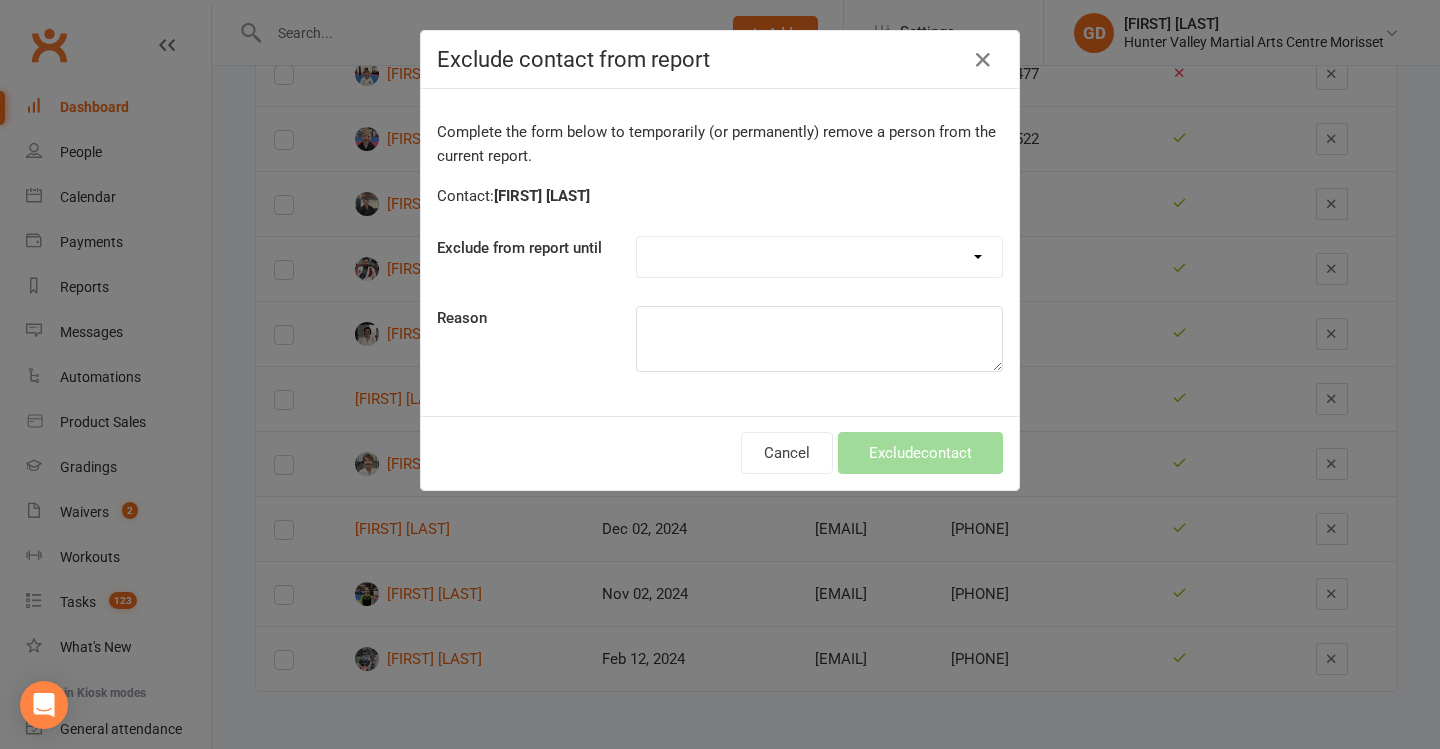 select on "one_week" 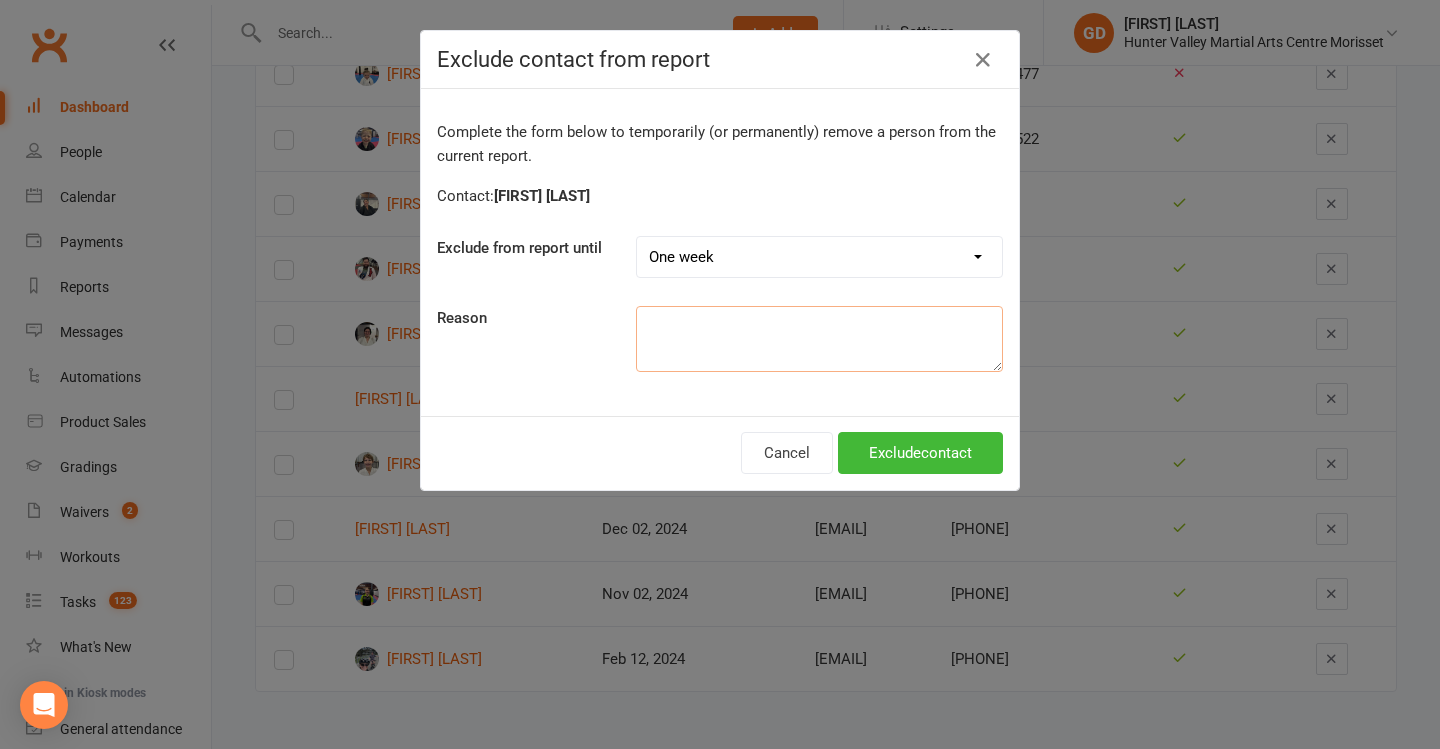 click at bounding box center (819, 339) 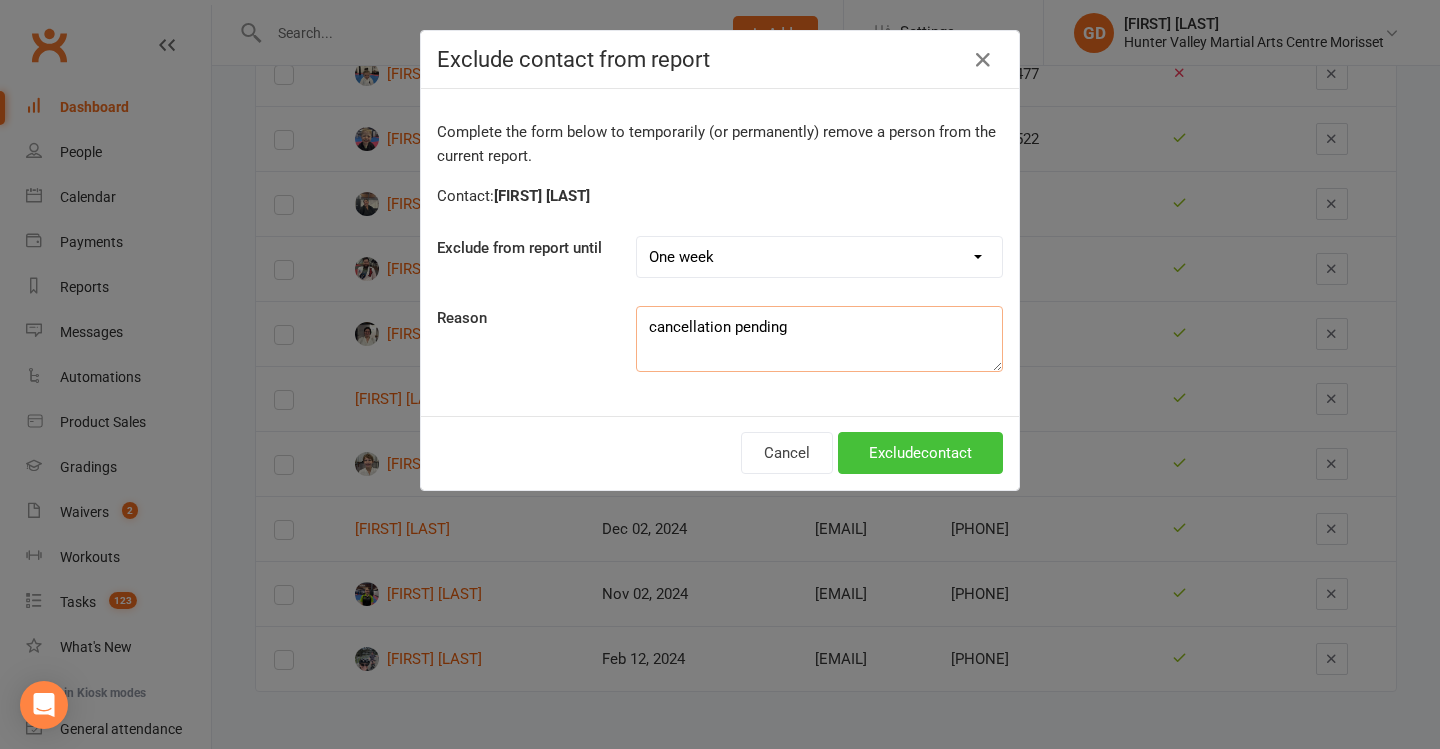 type on "cancellation pending" 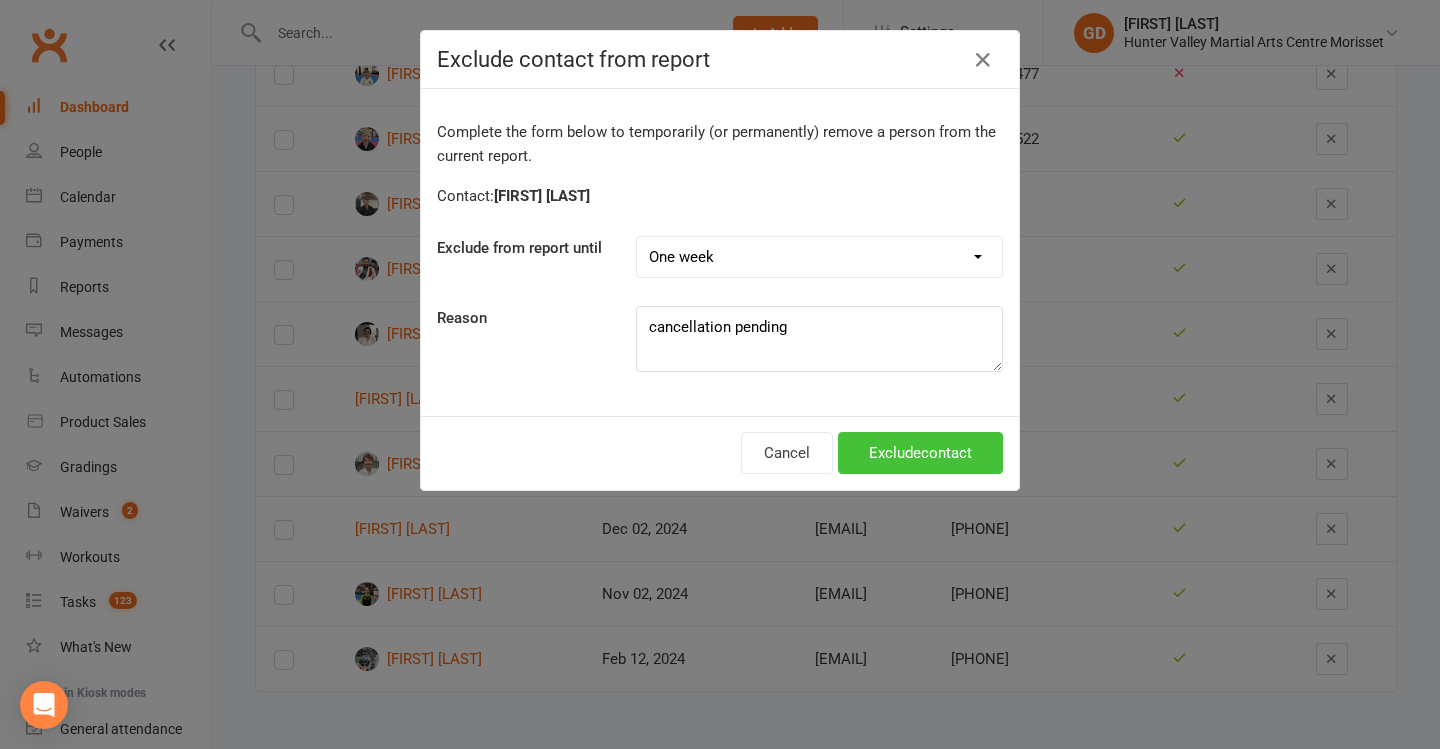 click on "Exclude  contact" at bounding box center [920, 453] 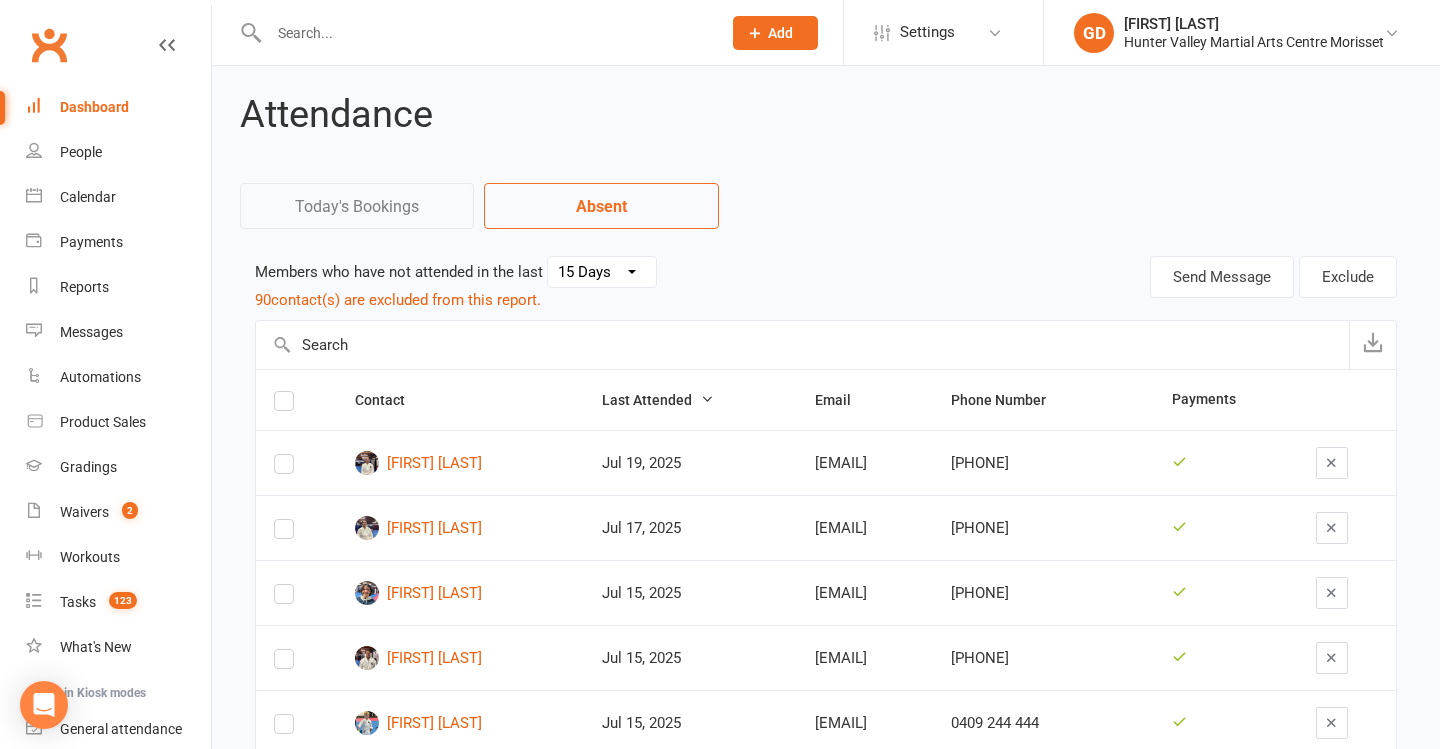 scroll, scrollTop: 0, scrollLeft: 0, axis: both 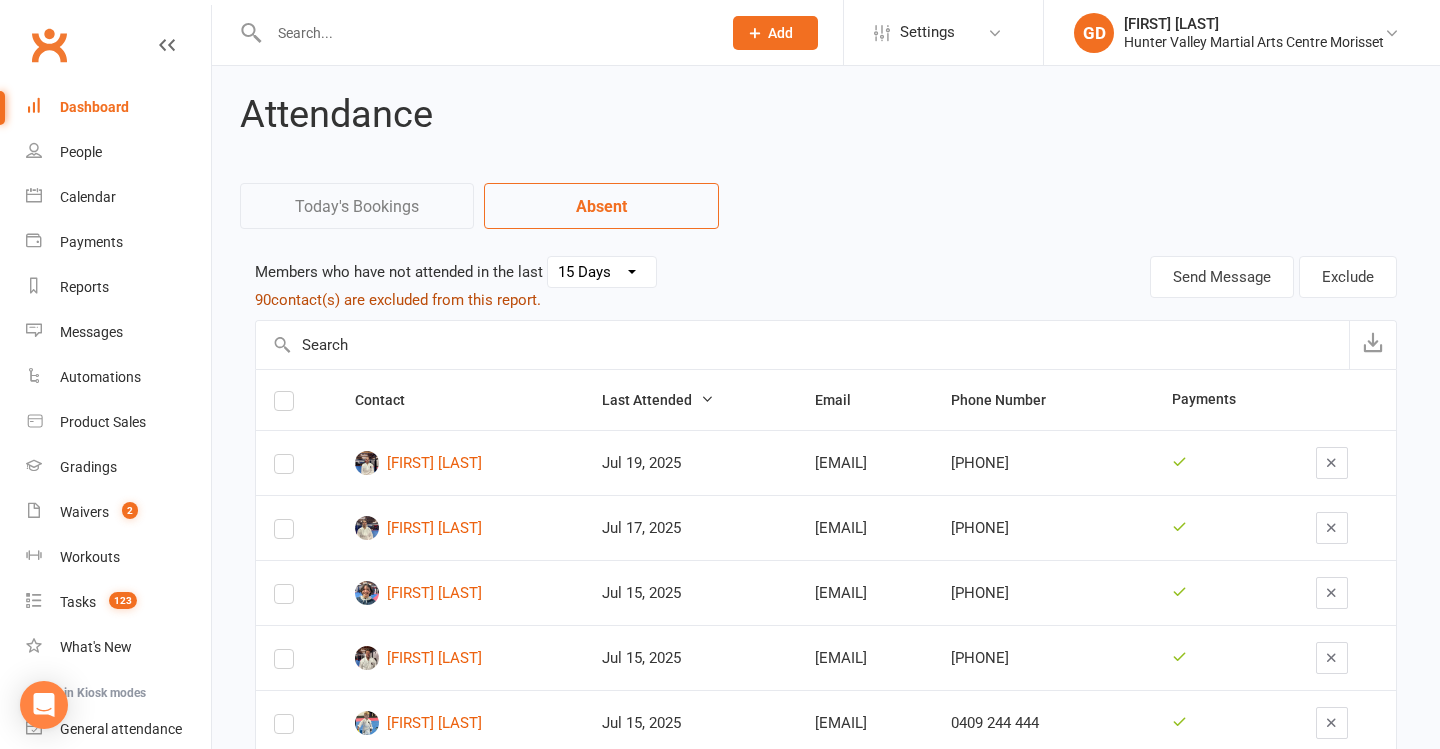 click on "90  contact(s) are excluded from this report." at bounding box center [398, 300] 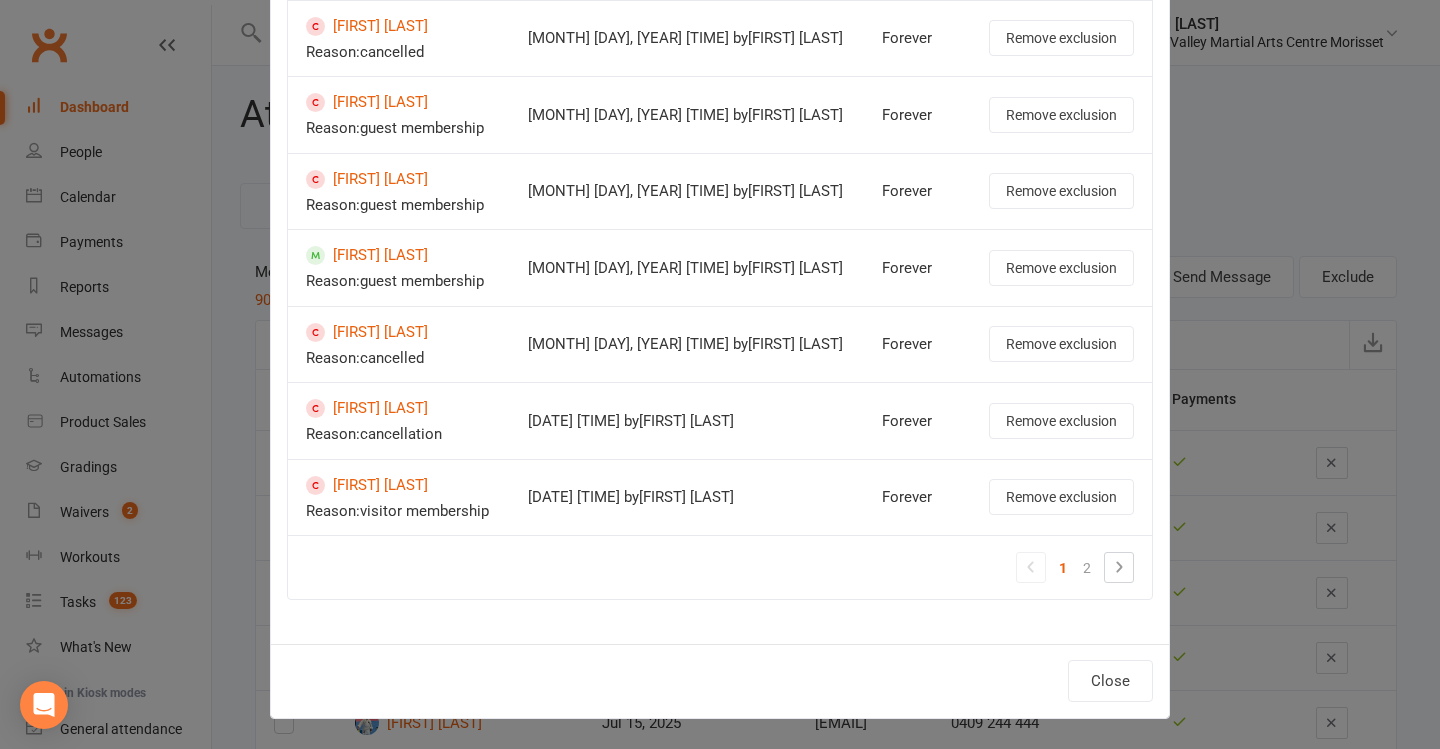 scroll, scrollTop: 3710, scrollLeft: 0, axis: vertical 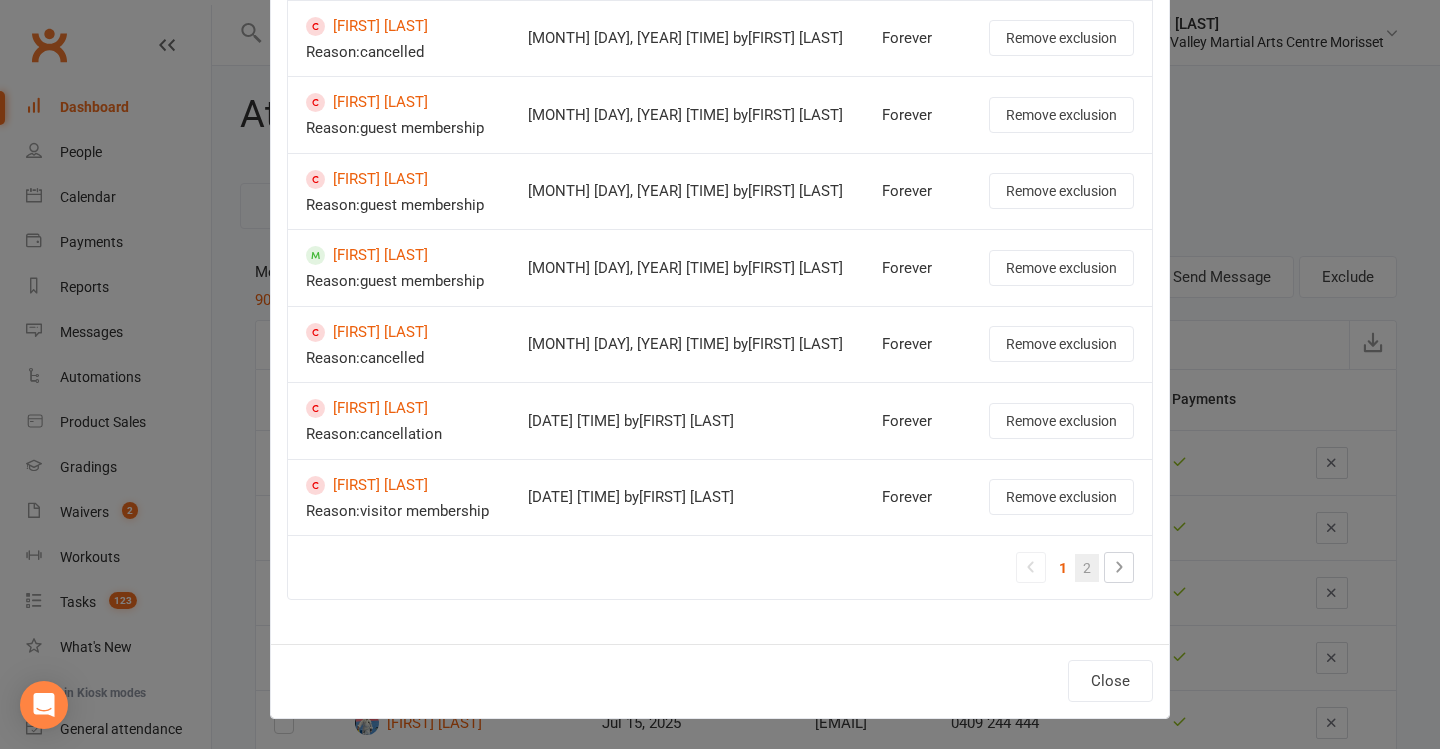 click on "2" at bounding box center (1087, 568) 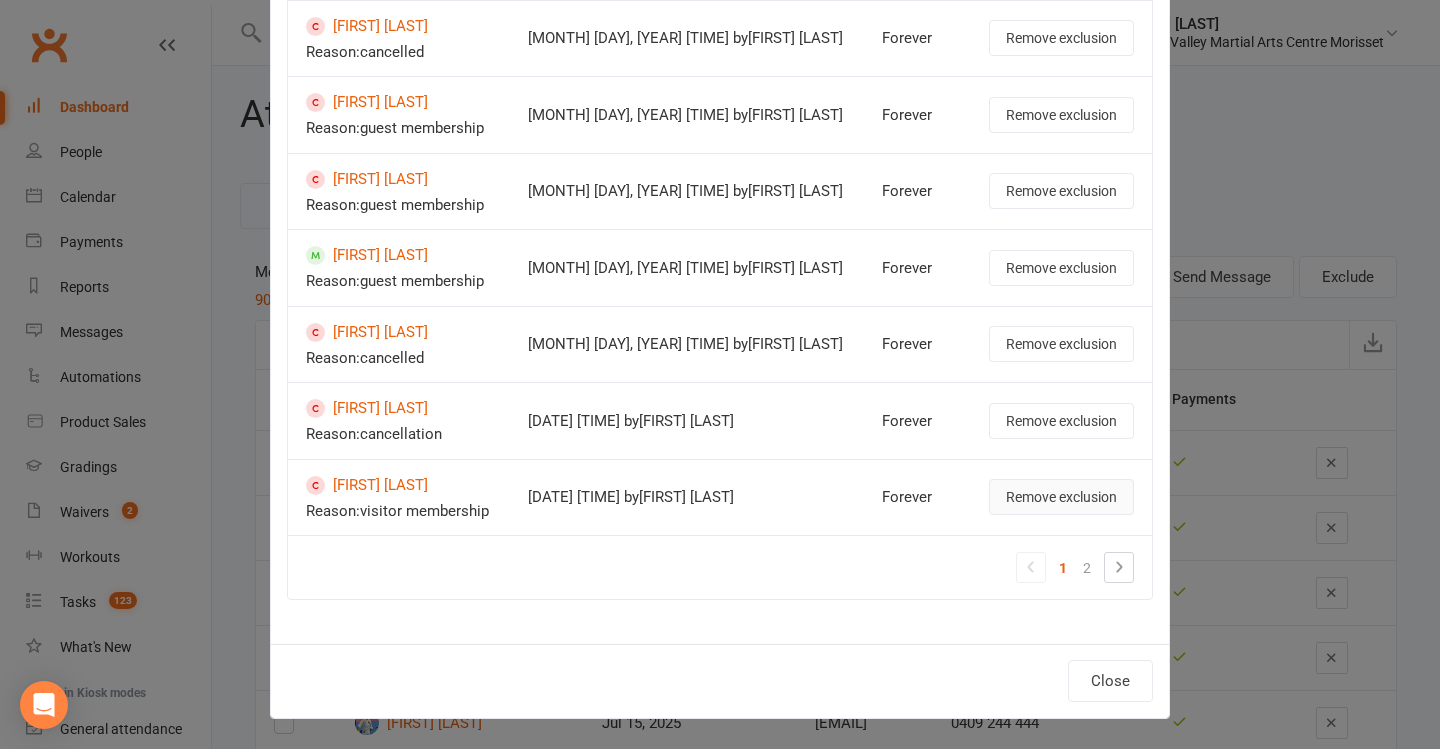 click on "Remove exclusion" at bounding box center (1061, 497) 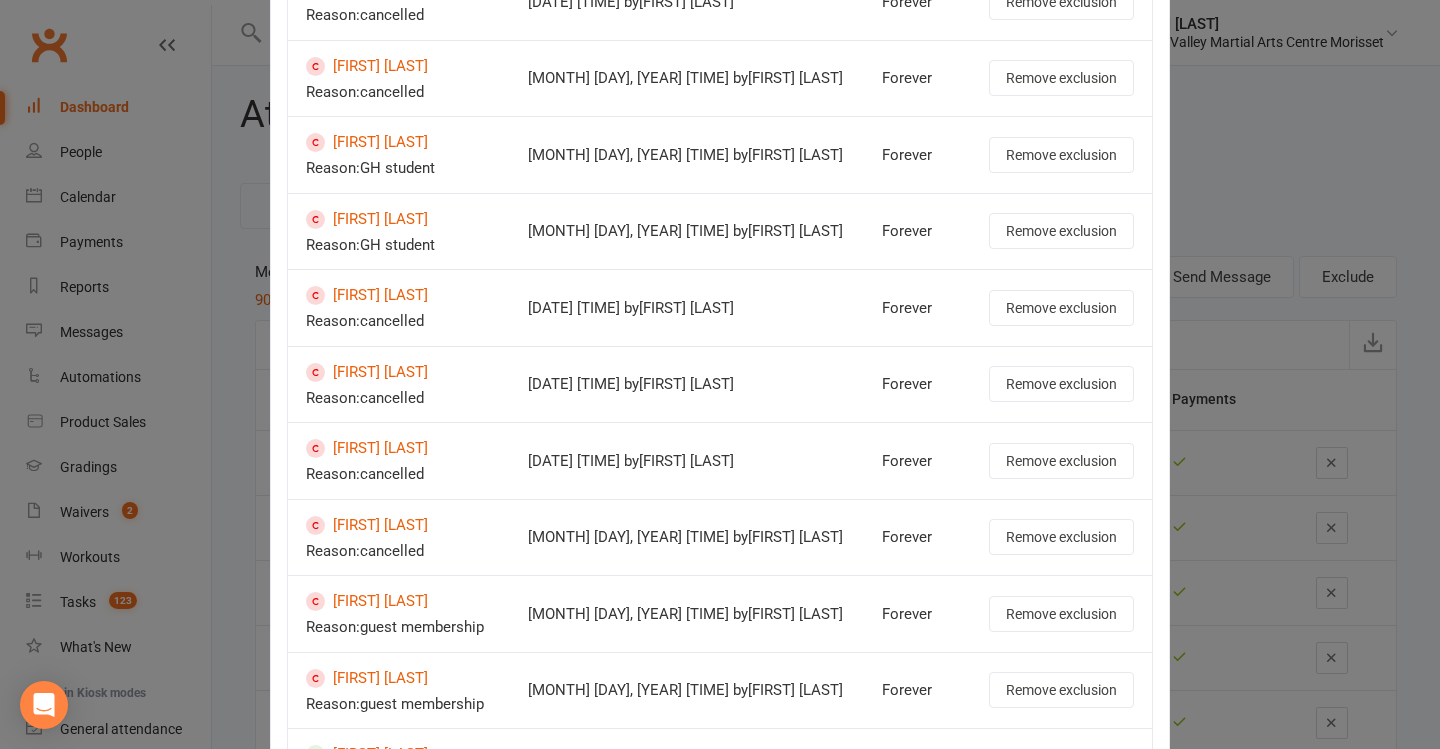 scroll, scrollTop: 3174, scrollLeft: 0, axis: vertical 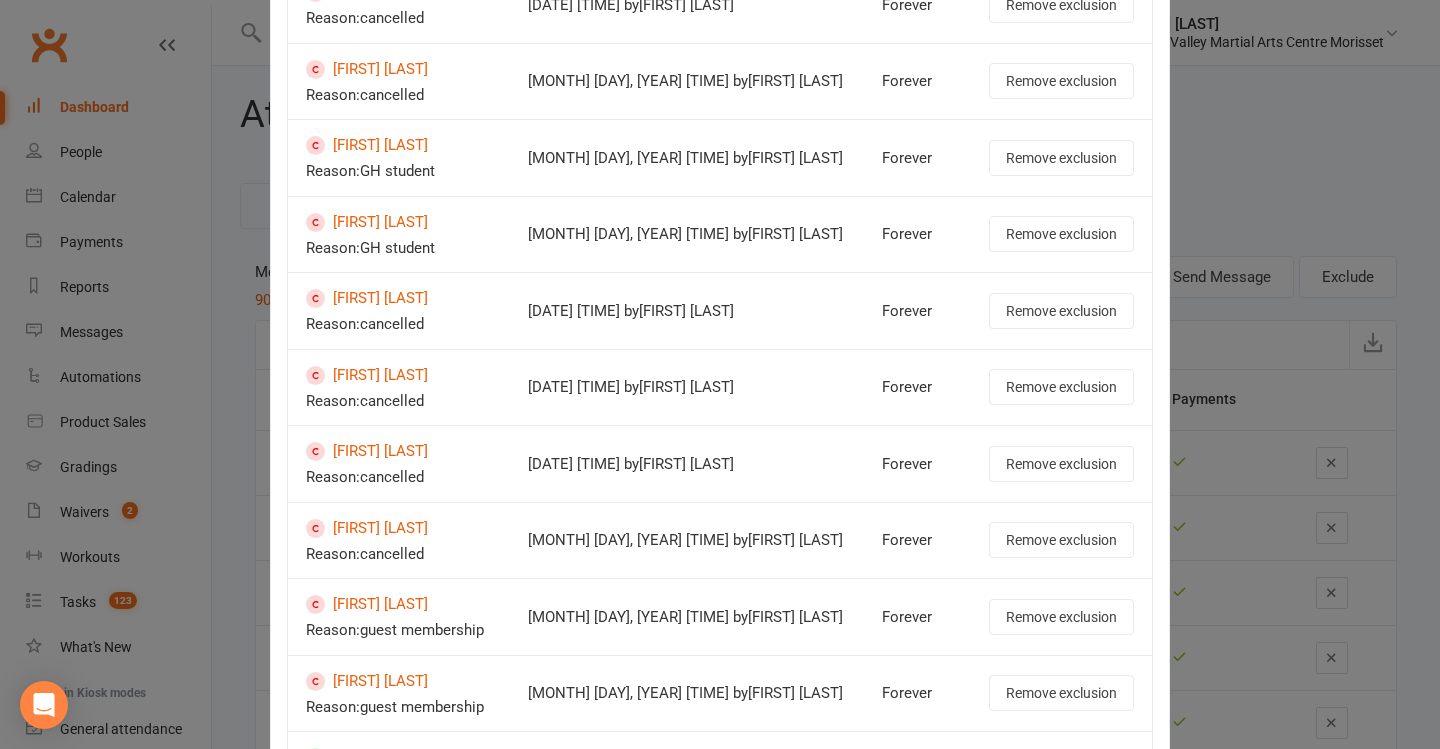 click on "Excluded from this report The following contacts have been previously excluded from this report: Contact Excluded Until   Carole Robinson Reason:  booked into class tonight Sep 2, 2024 12:22pm   by  Lesley Talbut Aug 06, 2025 Remove exclusion   Bellamy Berkenshaw Reason:  cancellation pending Feb 24, 2025 2:09pm   by  Georgia Dearlove Aug 12, 2025 Remove exclusion   Bennan Skinner Reason:  cancellation pending  Jun 17, 2024 9:22am   by  Lesley Talbut Aug 12, 2025 Remove exclusion   Stone Pitzner Reason:  N/A Jun 17, 2024 11:29am   by  Lesley Talbut Aug 12, 2025 Remove exclusion   Jonah Haines Reason:  N/A Jul 17, 2023 11:30am   by  Lesley Talbut Aug 12, 2025 Remove exclusion   Blair Jones Reason:  cancellation pending  Aug 5, 2025 9:14am   by  Georgia Dearlove Aug 12, 2025 Remove exclusion   Anne-Marie Conway Reason:  PIF May 26, 2025 3:29pm   by  Georgia Dearlove Aug 12, 2025 Remove exclusion   Sam Puxted Reason:  cancellation pending Sep 23, 2024 2:04pm   by  Lesley Talbut Aug 12, 2025   Reason:" at bounding box center (720, 374) 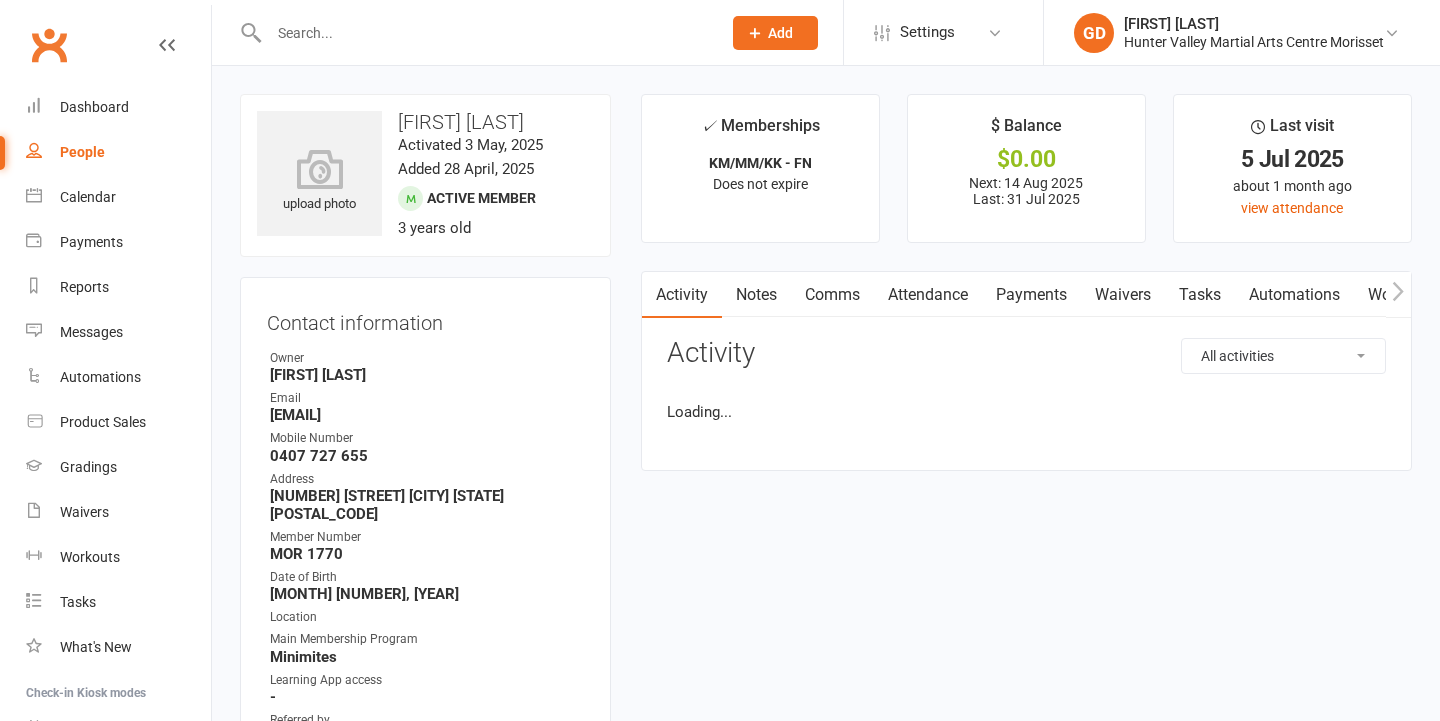 scroll, scrollTop: 0, scrollLeft: 0, axis: both 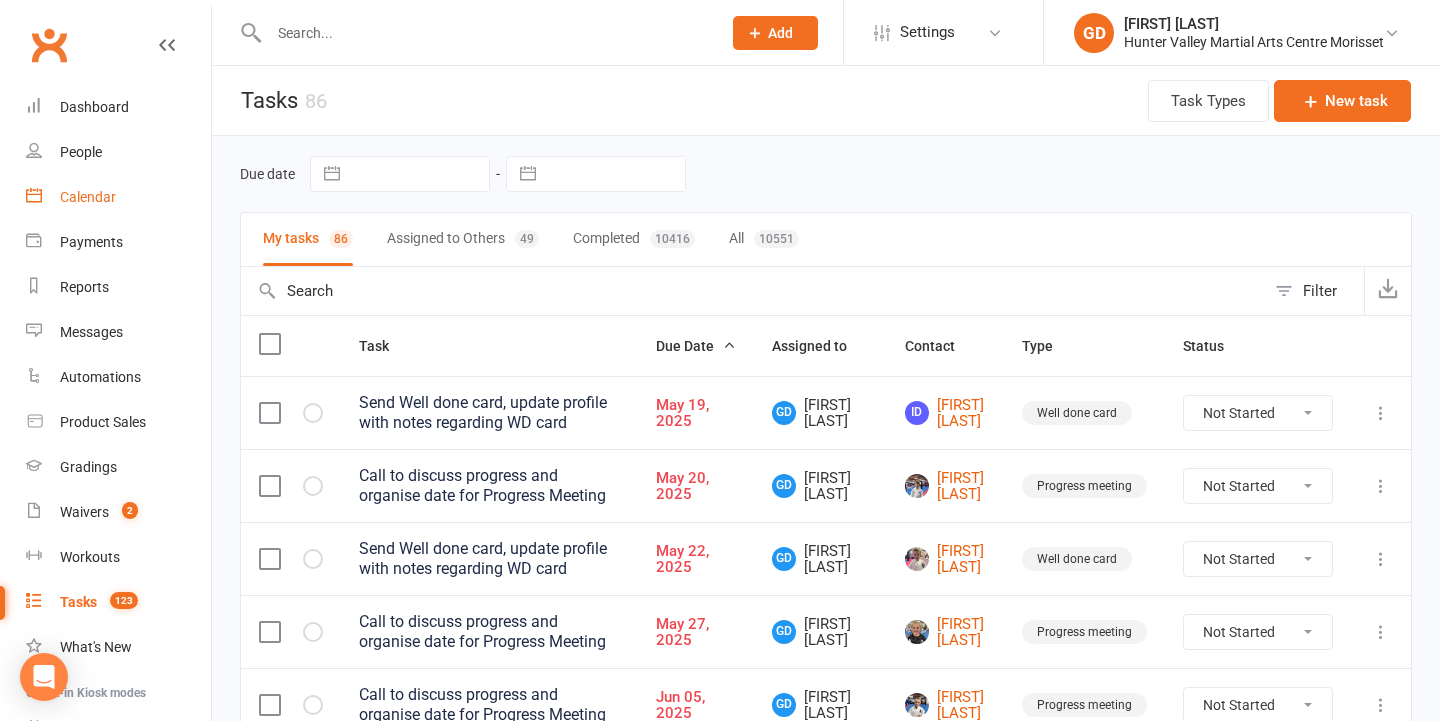click on "Calendar" at bounding box center [118, 197] 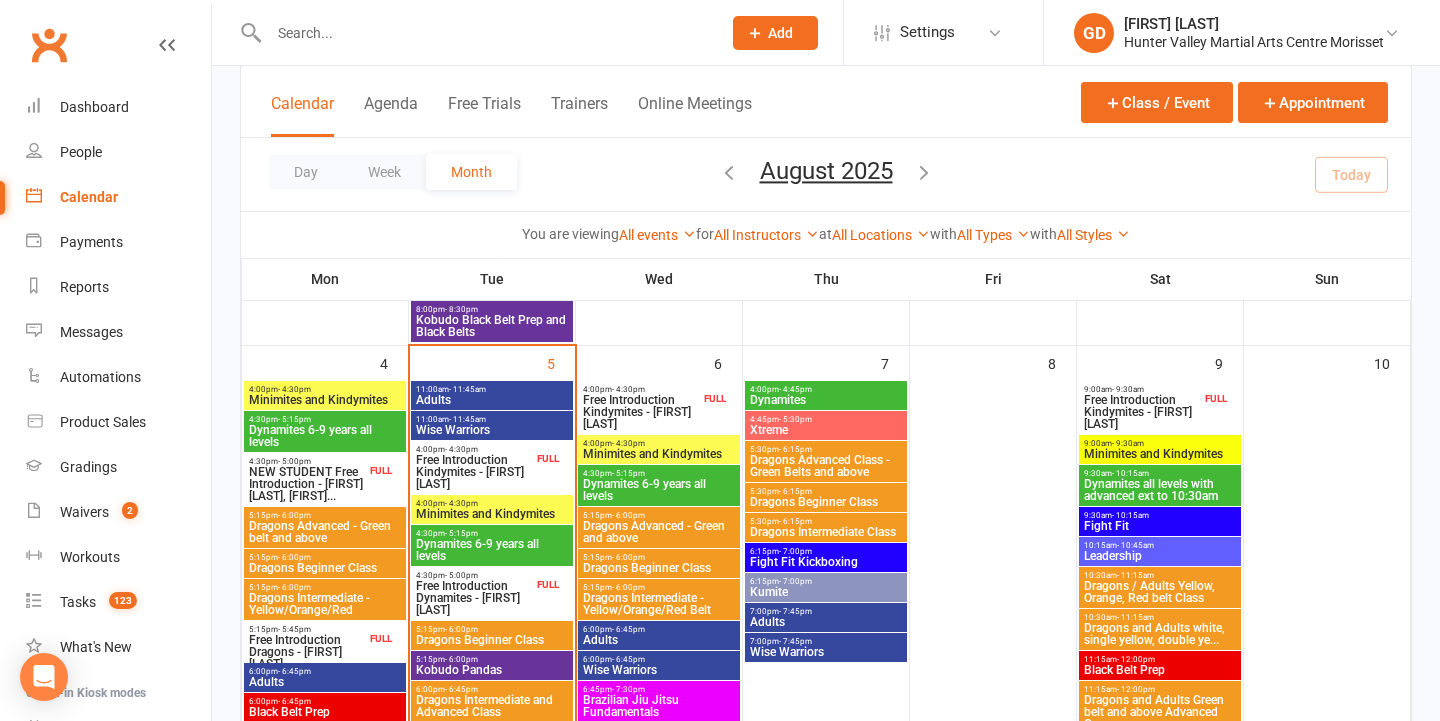 scroll, scrollTop: 587, scrollLeft: 0, axis: vertical 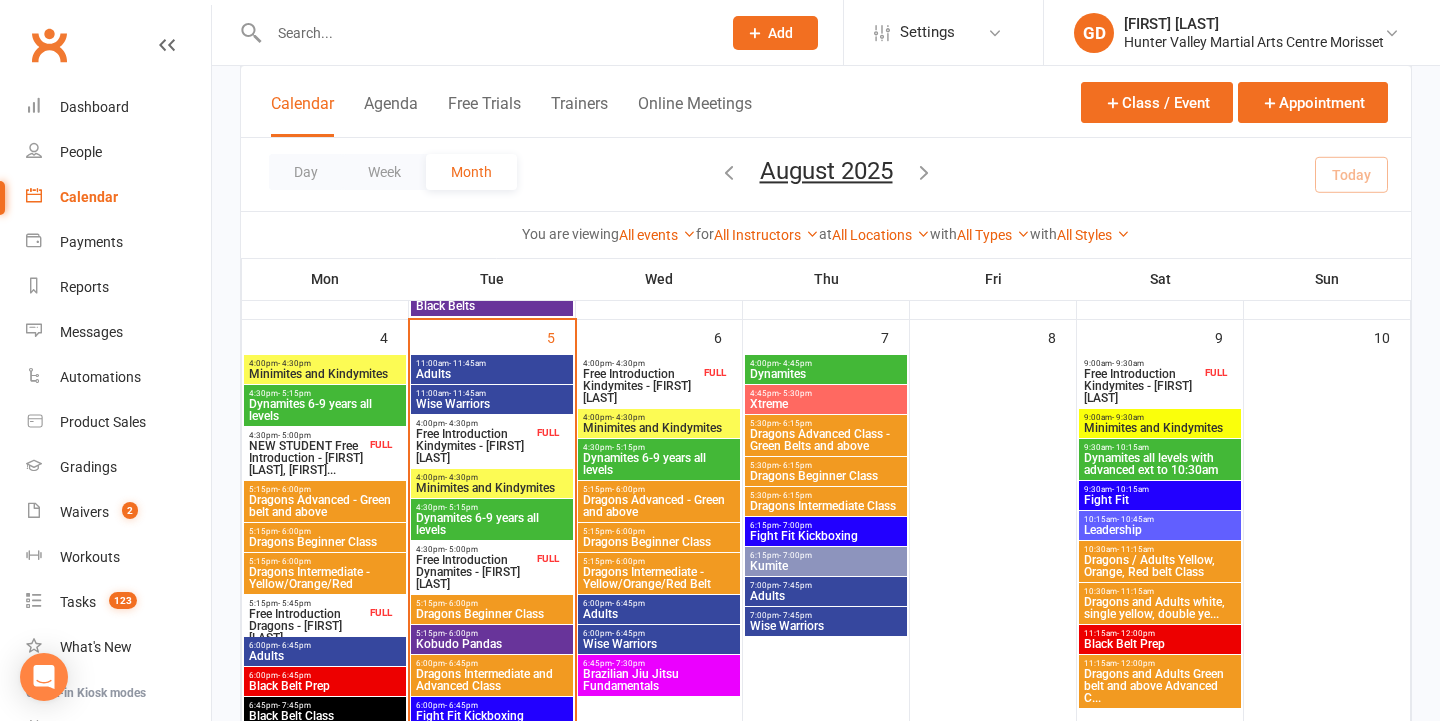 click on "Minimites and Kindymites" at bounding box center (325, 374) 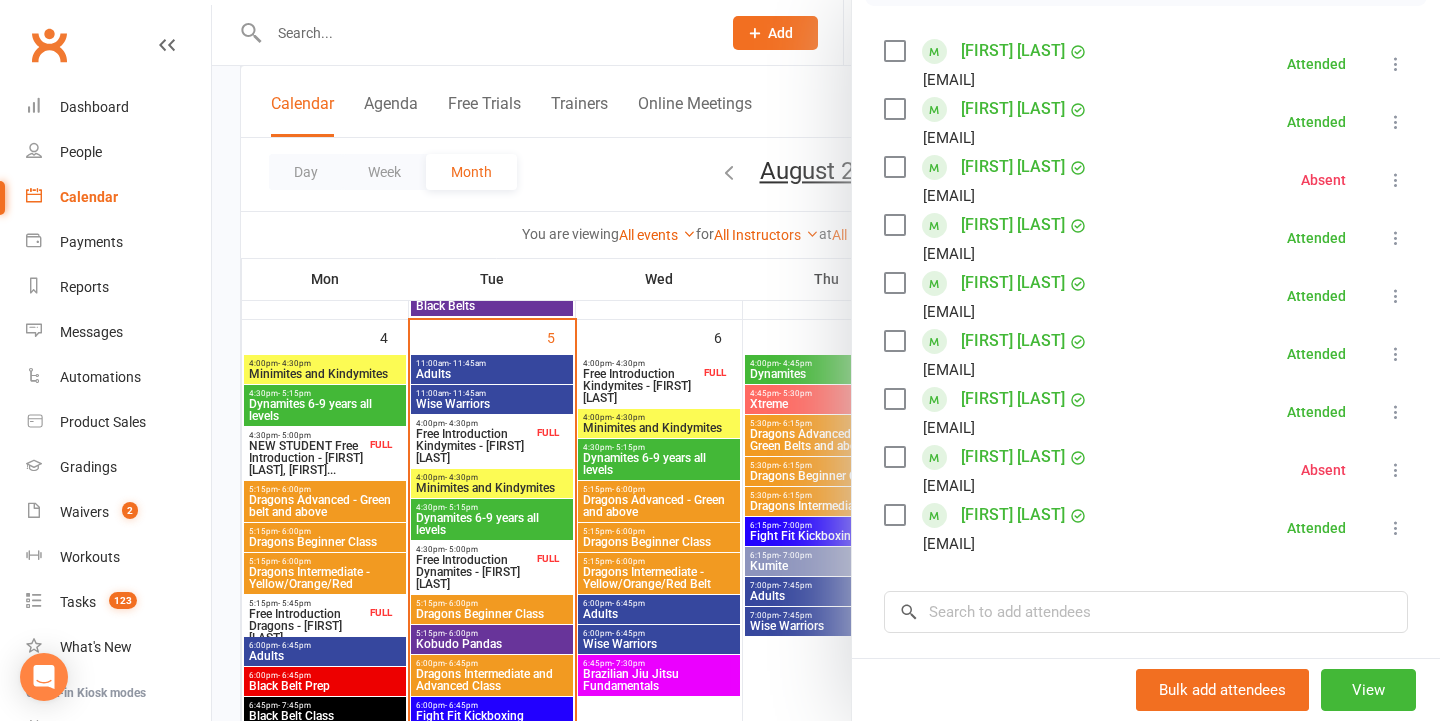 scroll, scrollTop: 341, scrollLeft: 0, axis: vertical 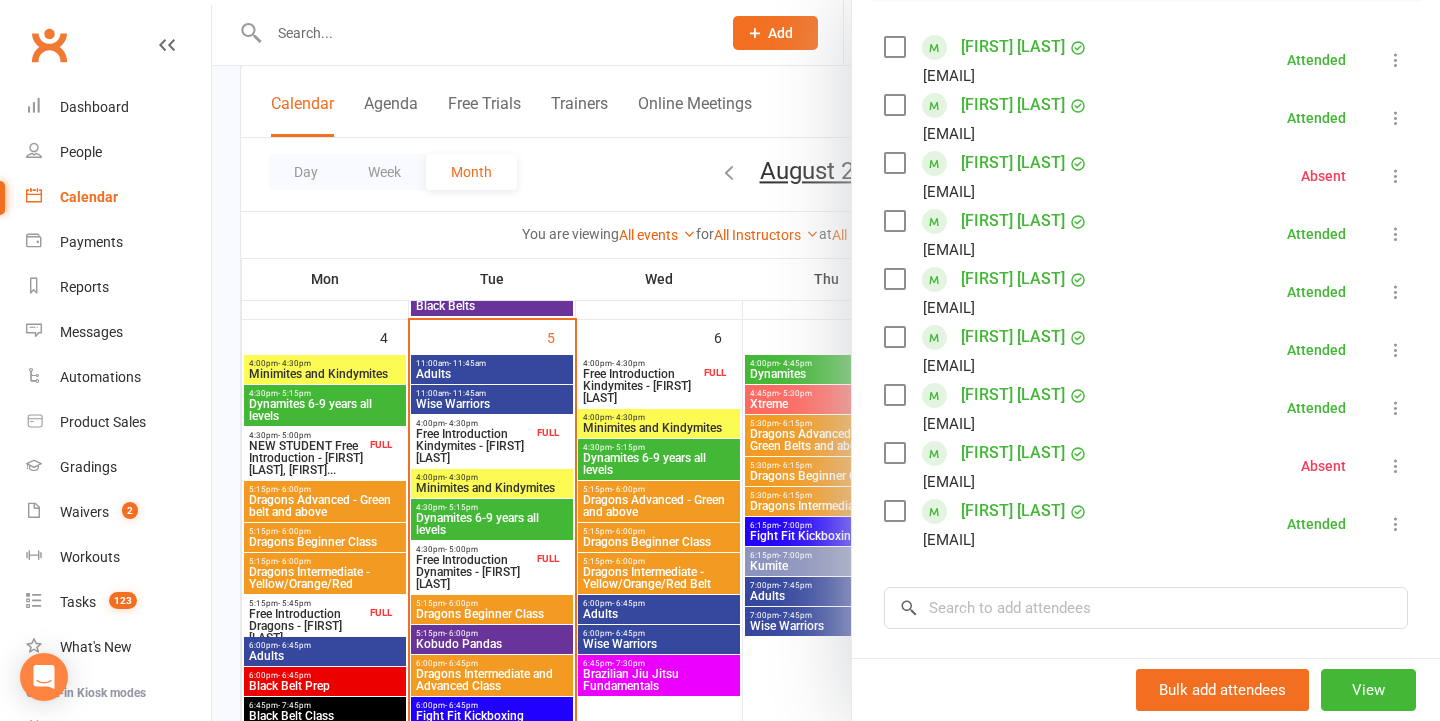 click at bounding box center (826, 360) 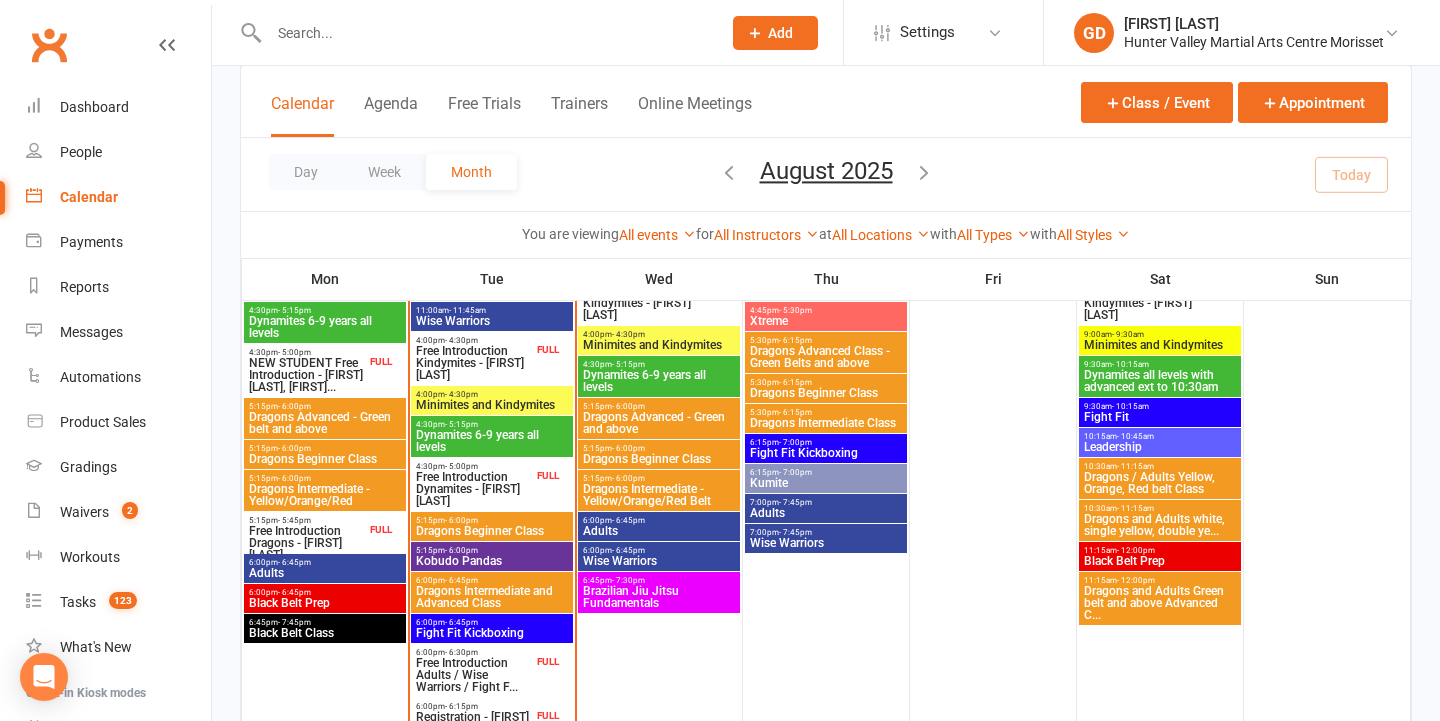 scroll, scrollTop: 727, scrollLeft: 0, axis: vertical 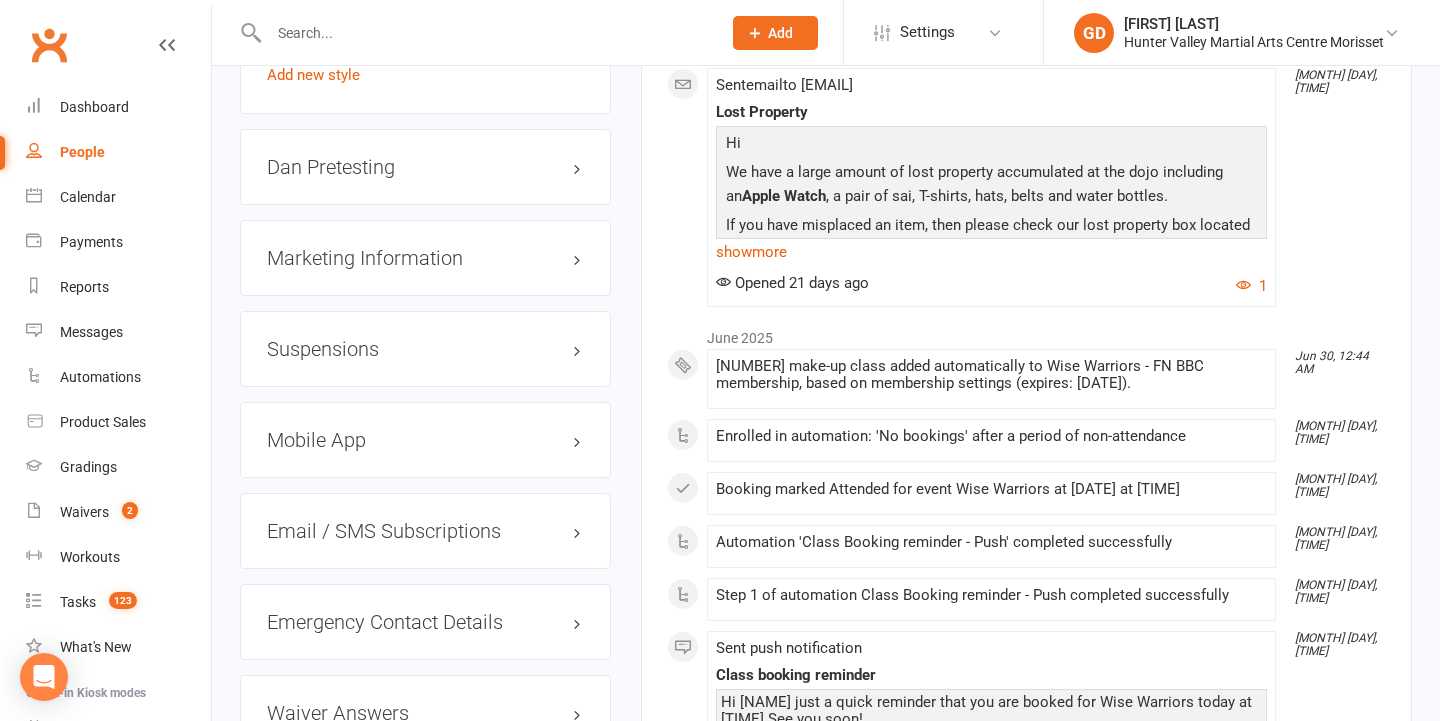 drag, startPoint x: 386, startPoint y: 347, endPoint x: 404, endPoint y: 347, distance: 18 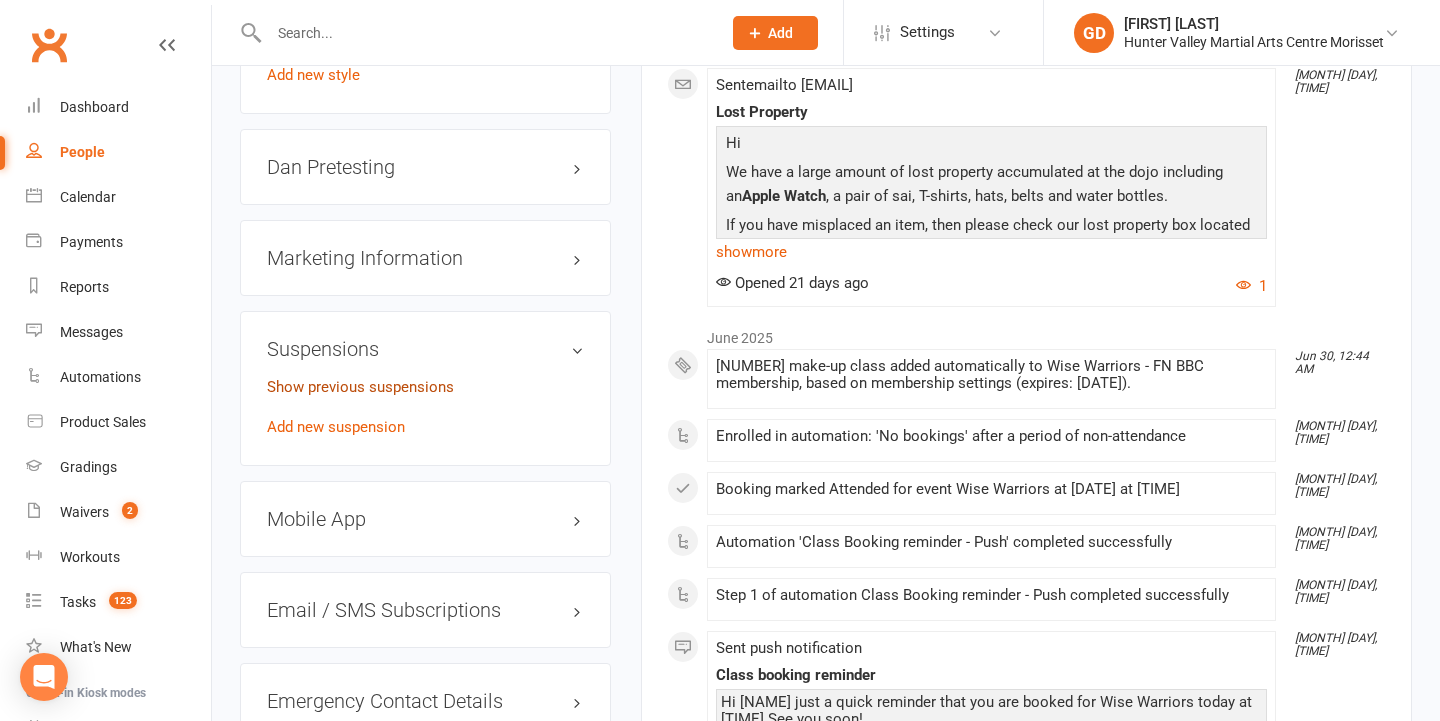 click on "Show previous suspensions" at bounding box center (360, 387) 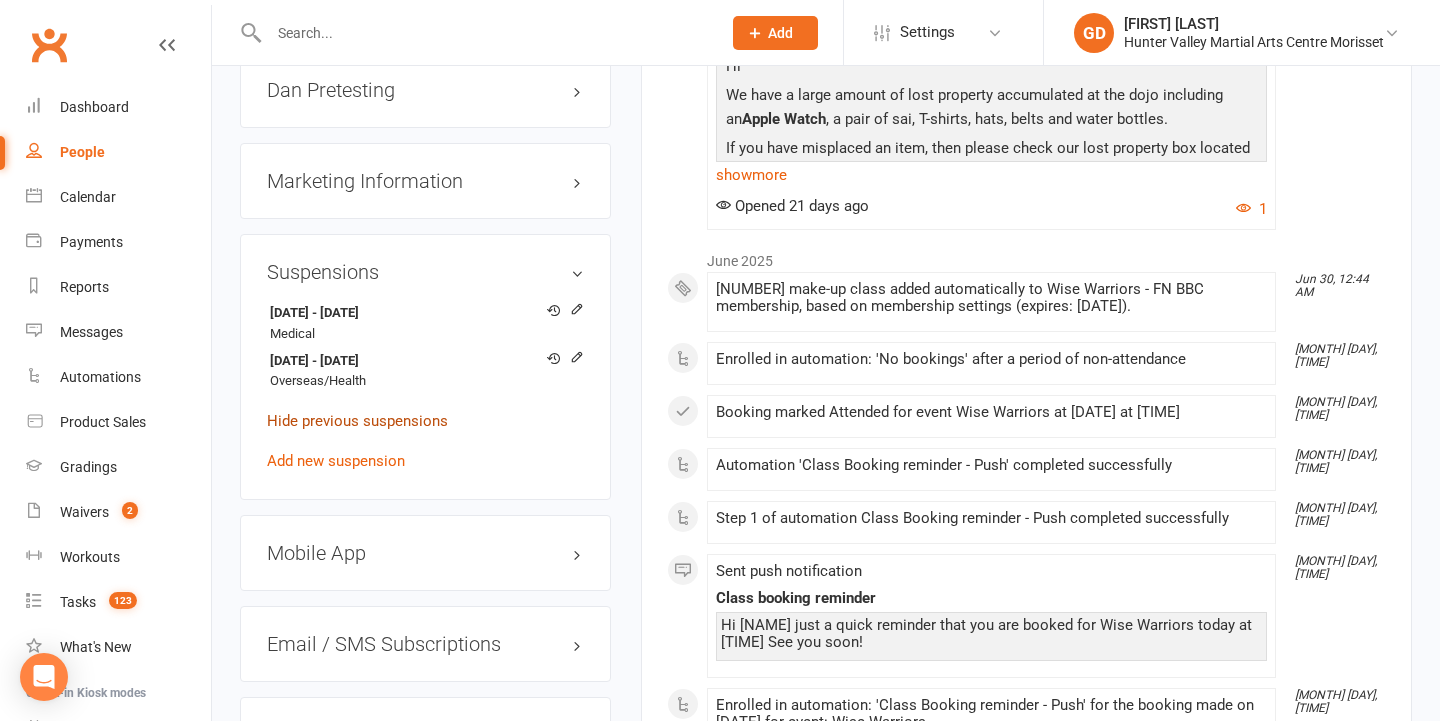 scroll, scrollTop: 2063, scrollLeft: 0, axis: vertical 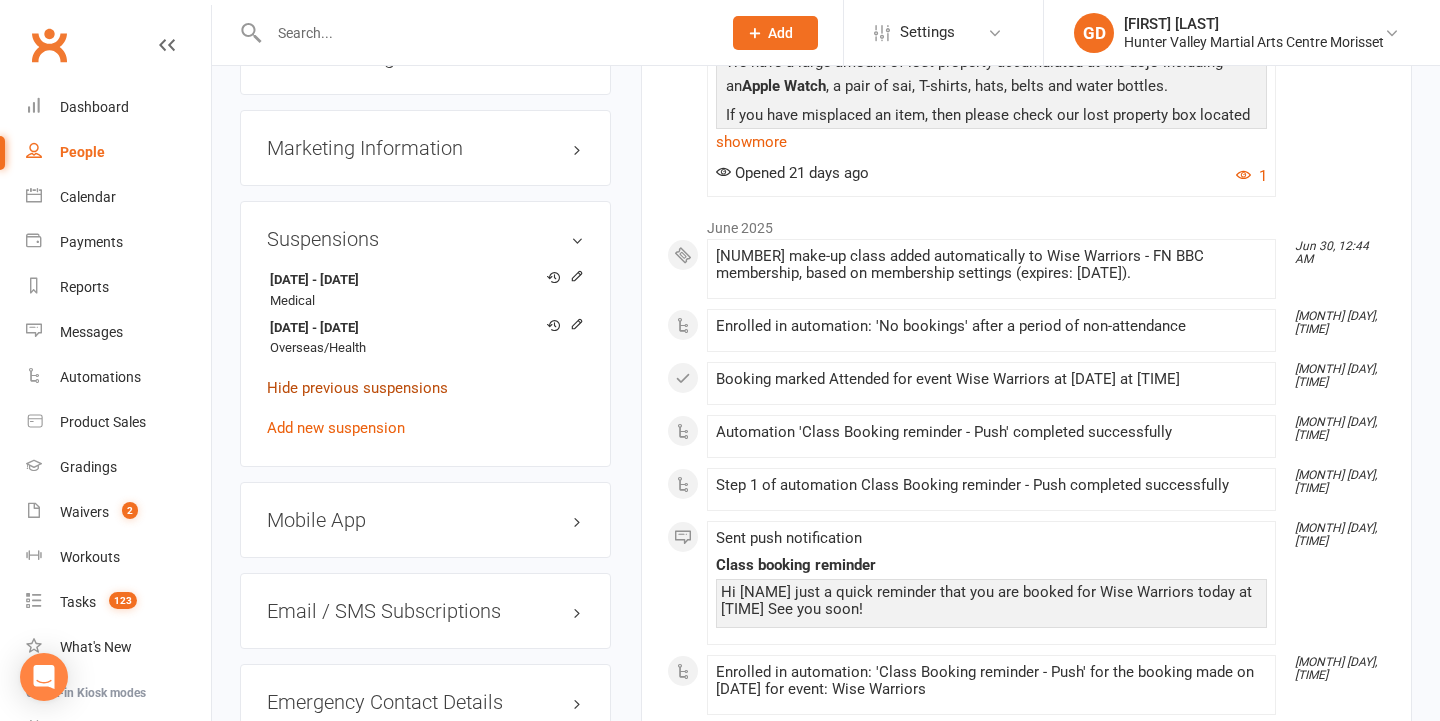click on "Hide previous suspensions" at bounding box center (357, 388) 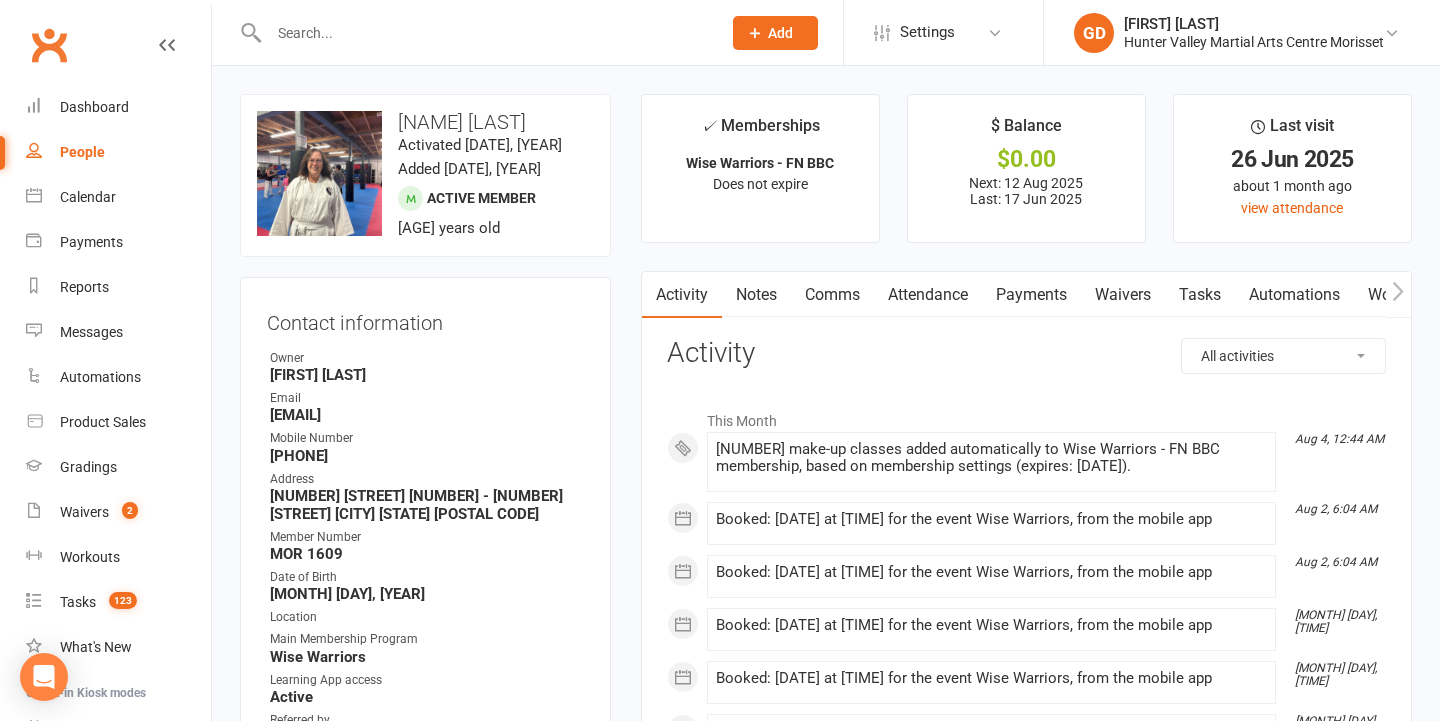 scroll, scrollTop: -1, scrollLeft: 0, axis: vertical 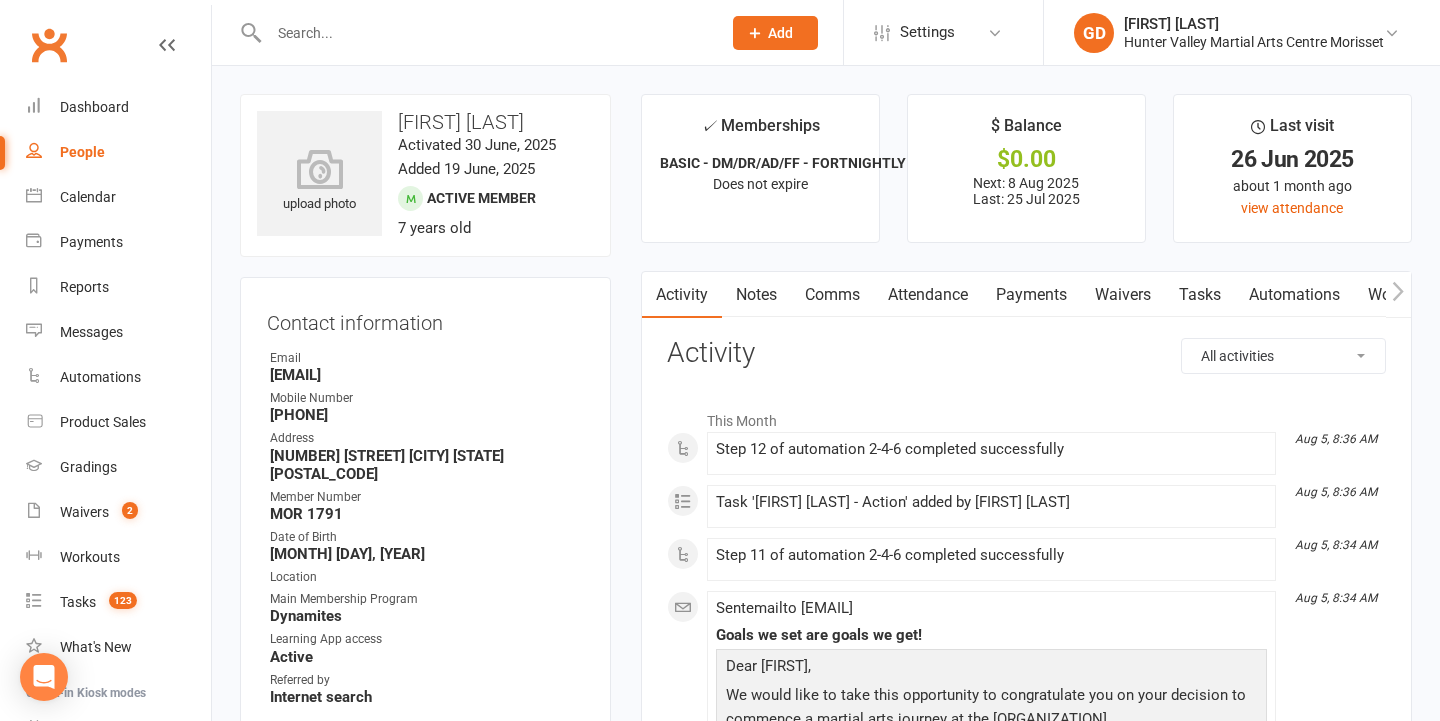 click on "Attendance" at bounding box center (928, 295) 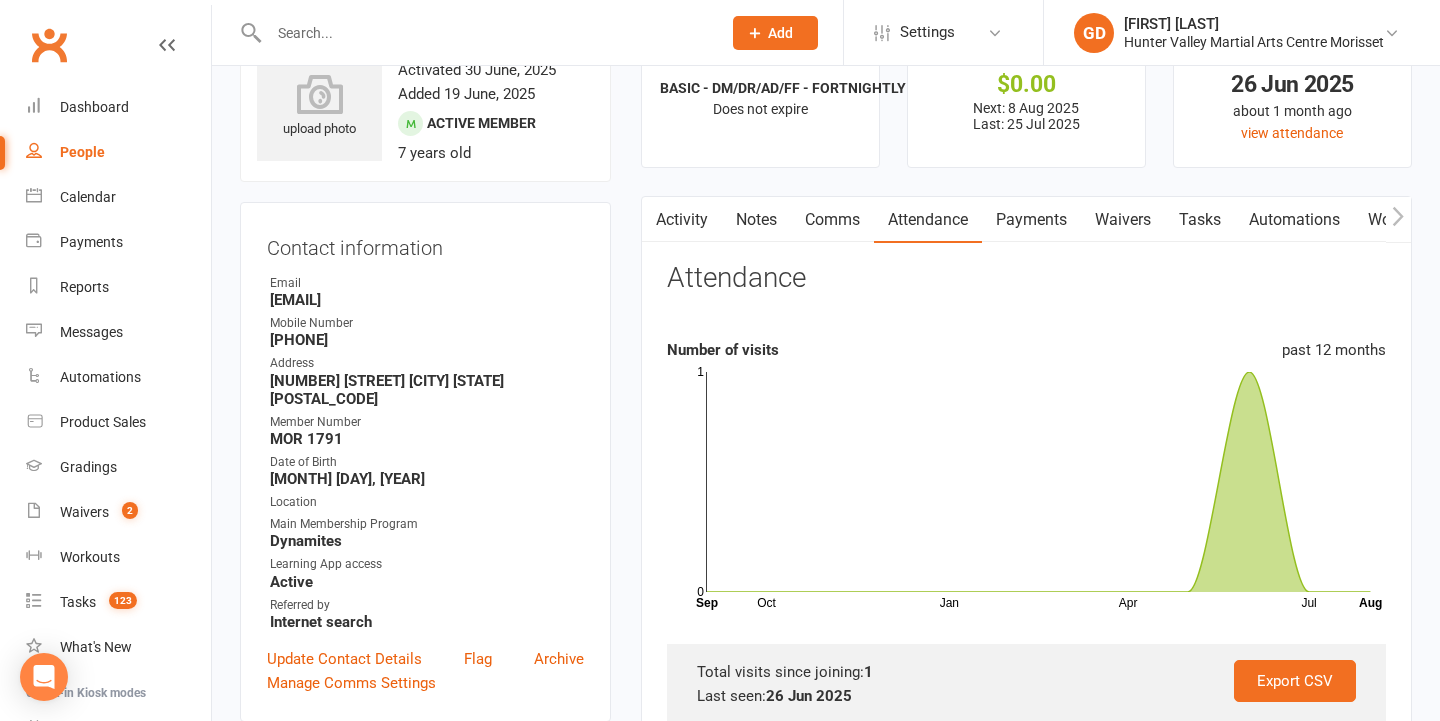 scroll, scrollTop: 44, scrollLeft: 0, axis: vertical 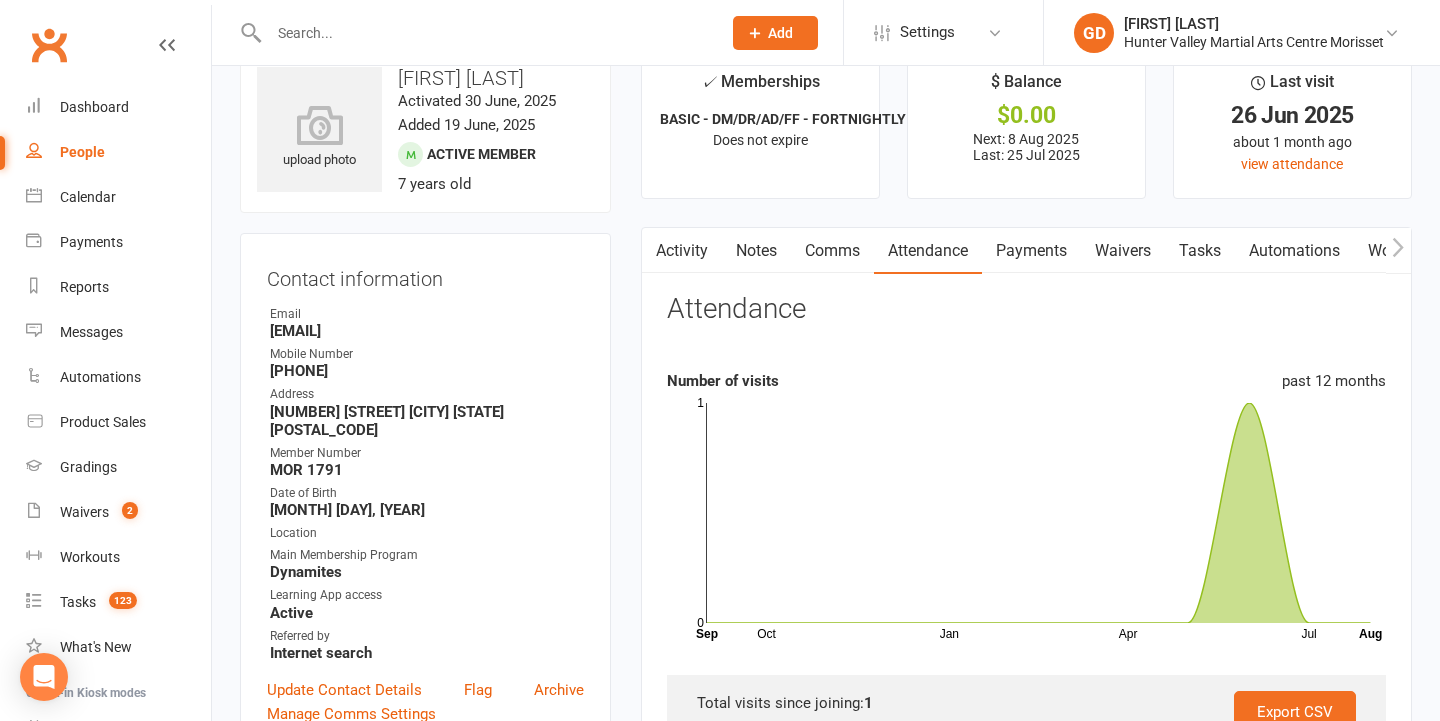 click on "Activity" at bounding box center (682, 251) 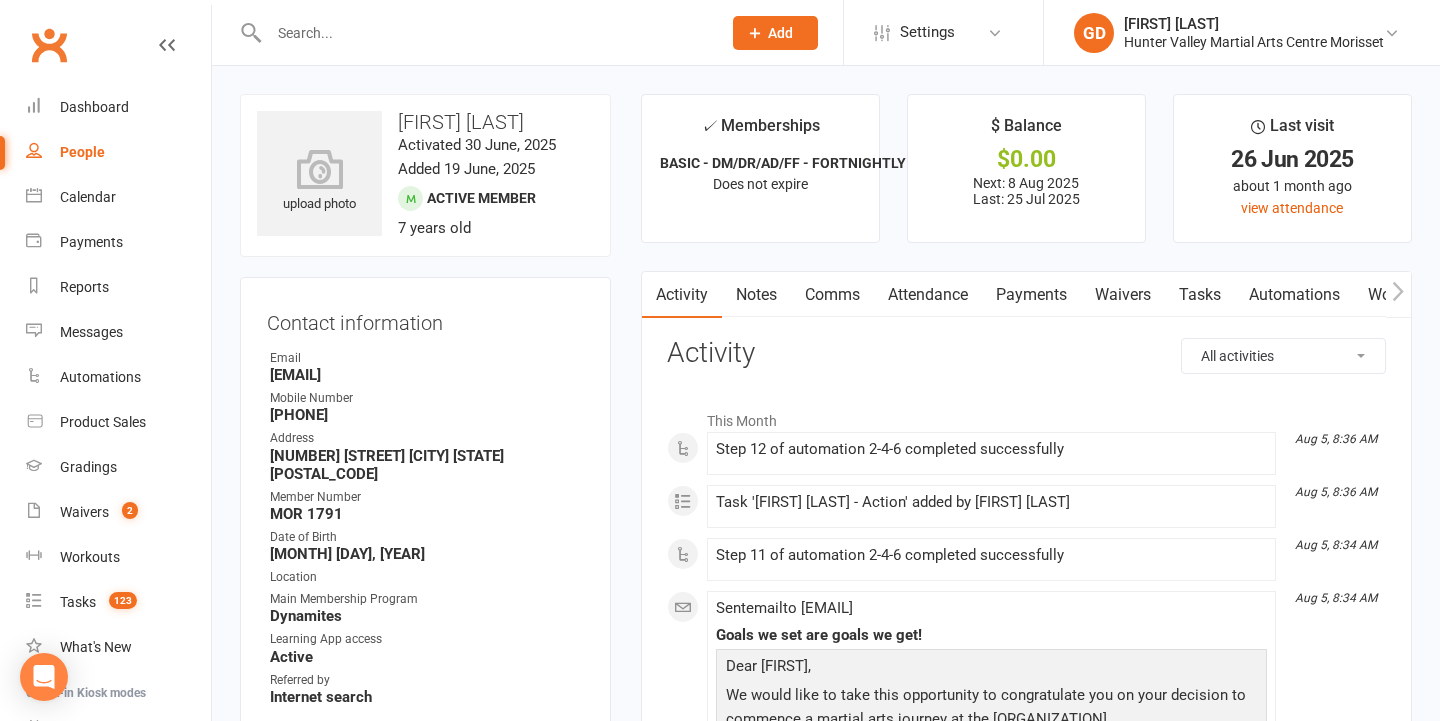 scroll, scrollTop: 0, scrollLeft: 0, axis: both 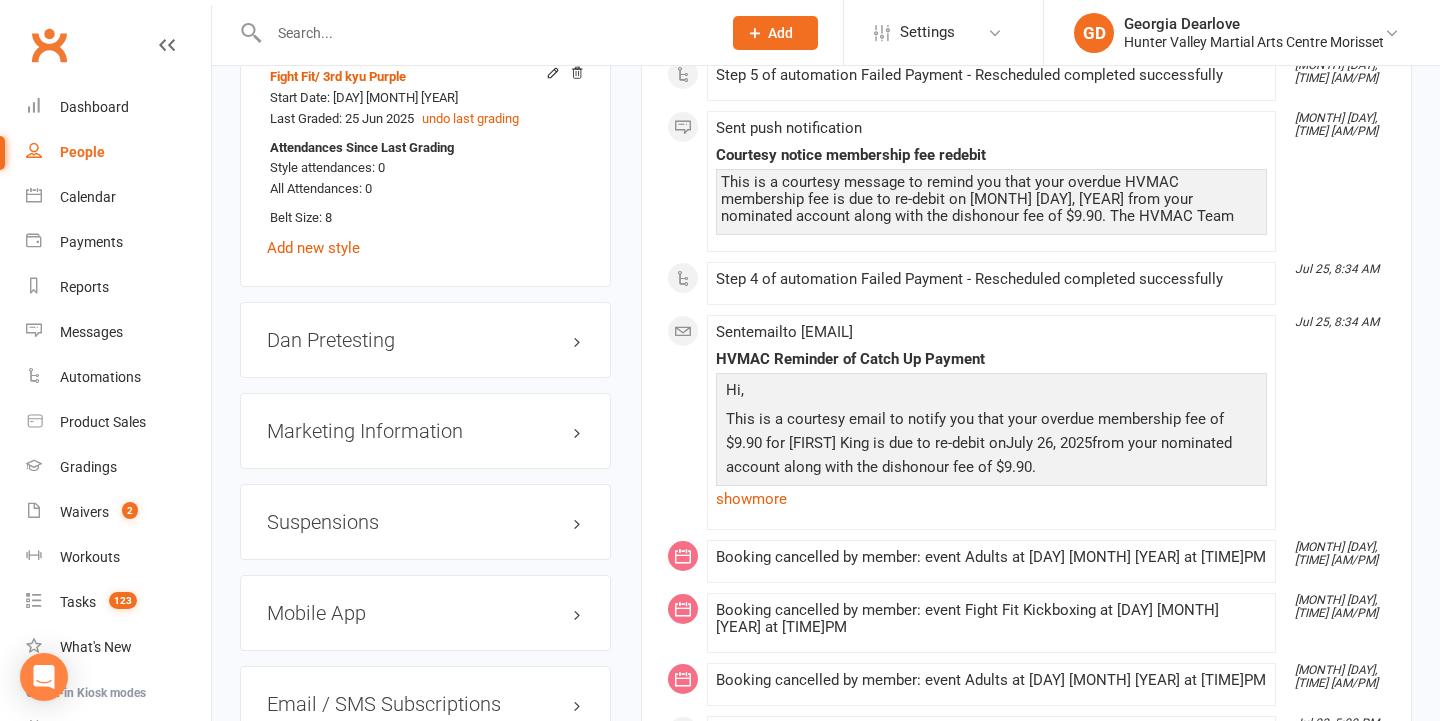 click on "Suspensions" at bounding box center (425, 522) 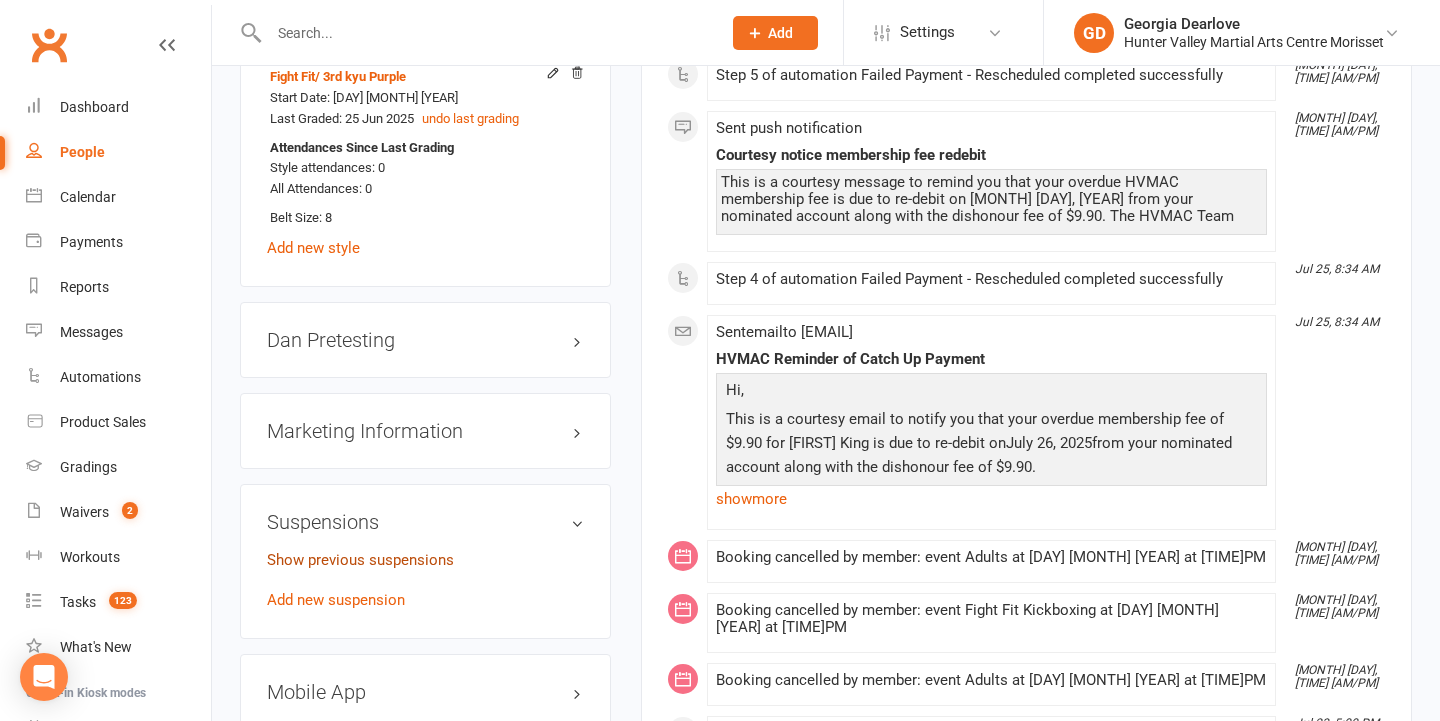 click on "Show previous suspensions" at bounding box center (360, 560) 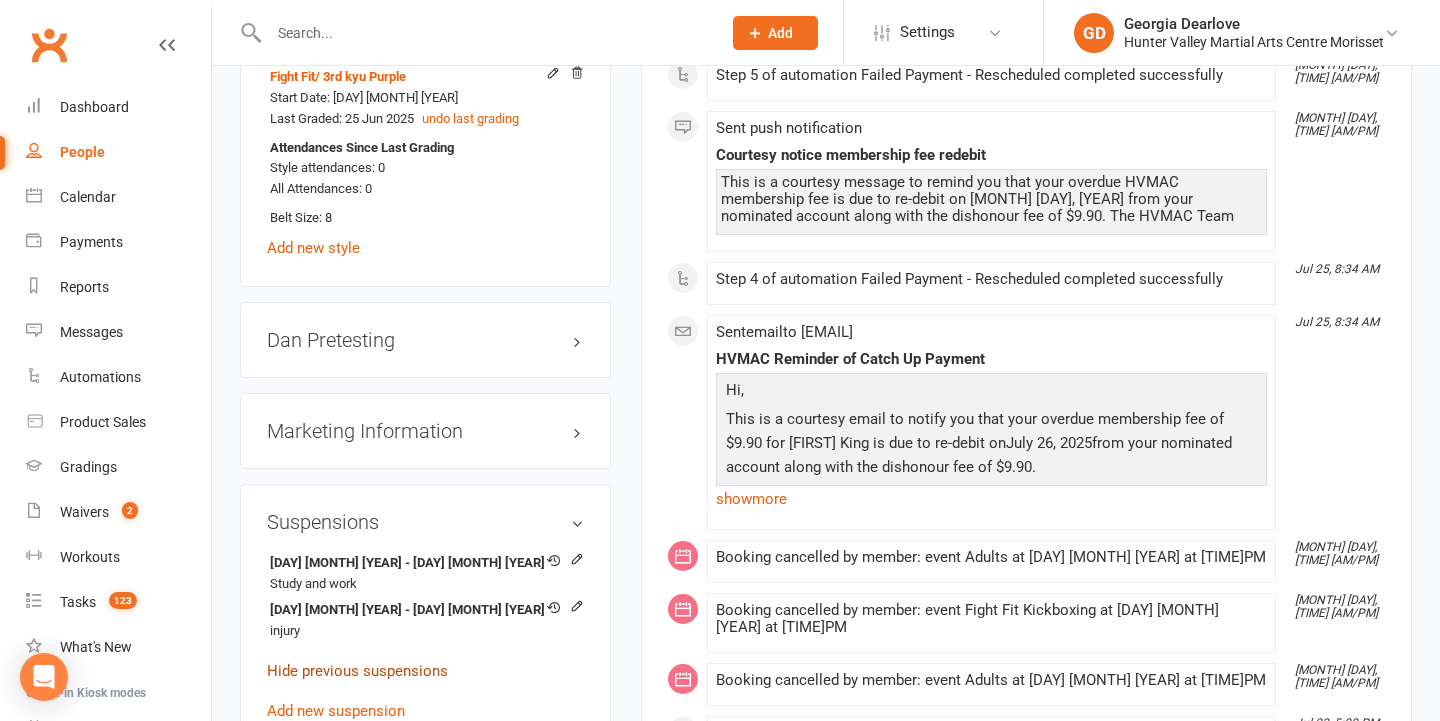 click on "Hide previous suspensions" at bounding box center [357, 671] 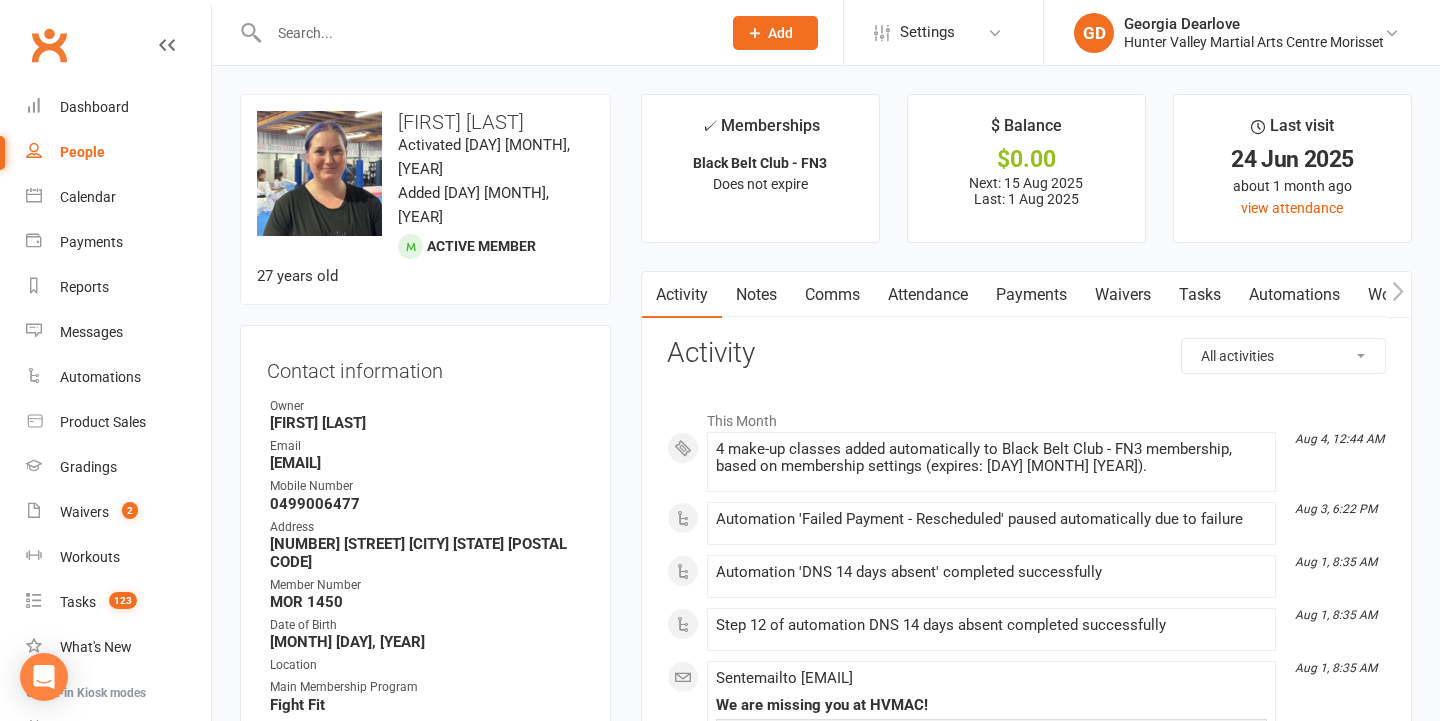 scroll, scrollTop: 0, scrollLeft: 0, axis: both 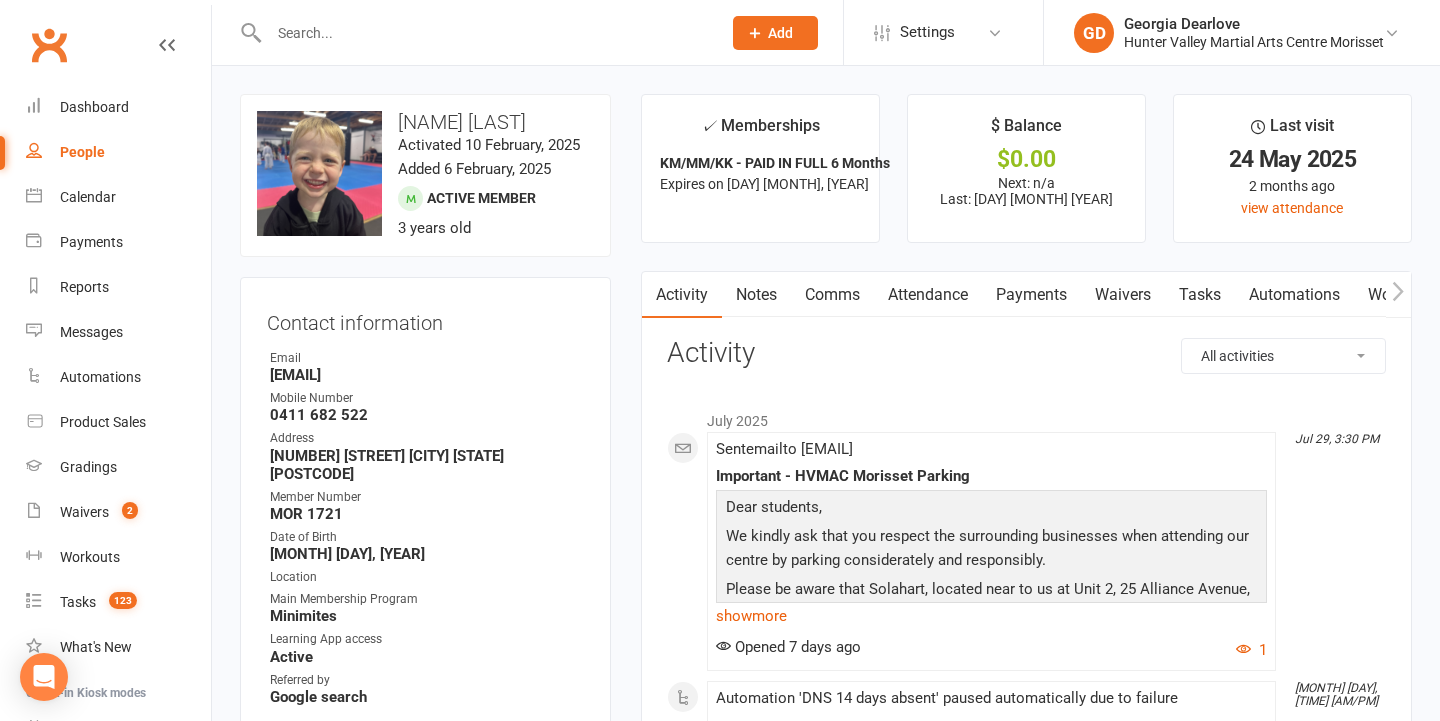 click on "Attendance" at bounding box center (928, 295) 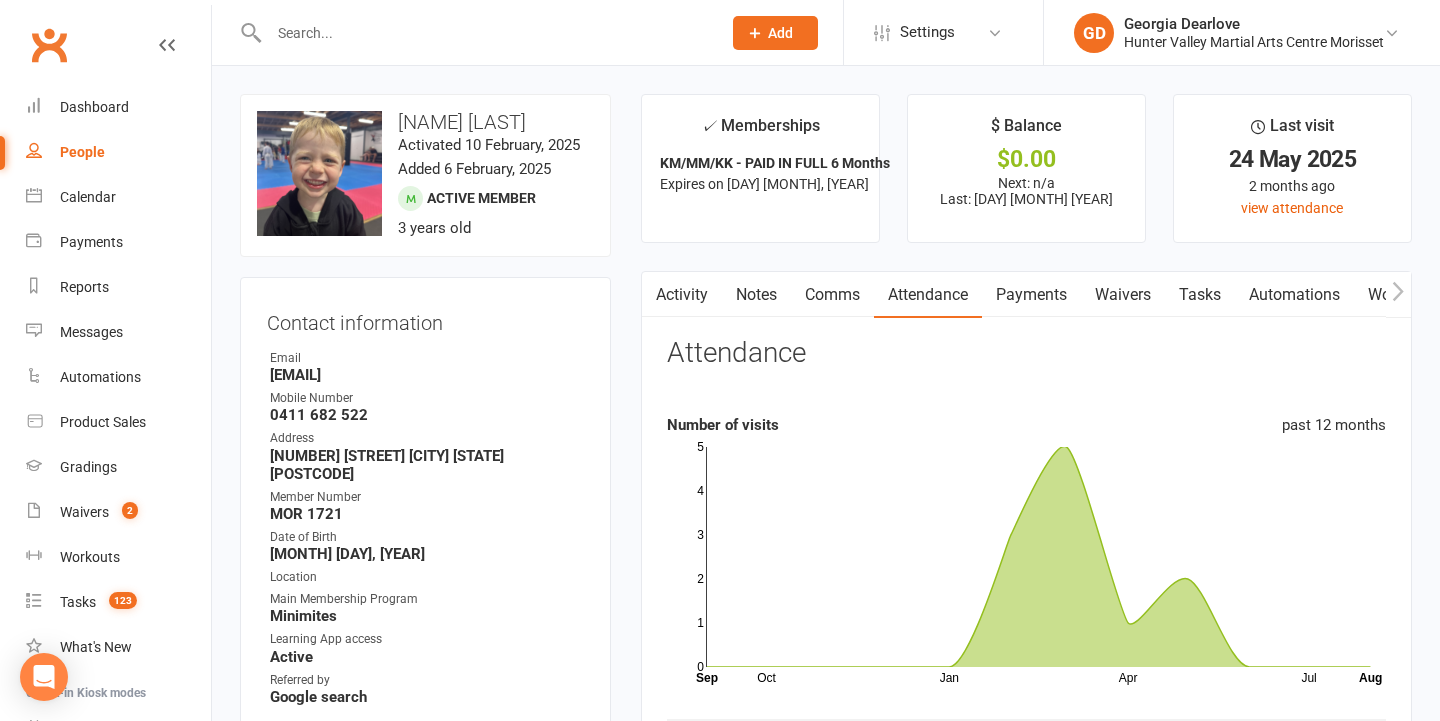 scroll, scrollTop: 0, scrollLeft: 0, axis: both 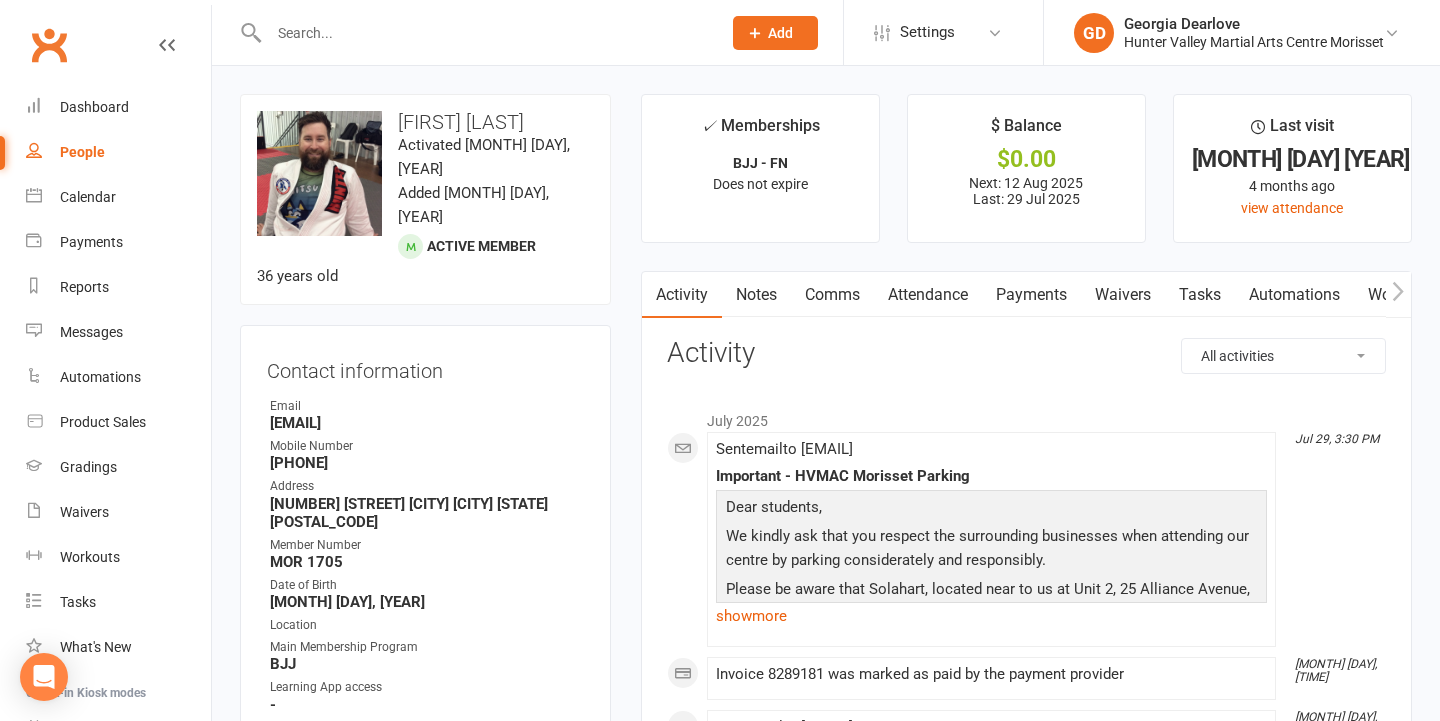 click on "Waivers" at bounding box center [1123, 295] 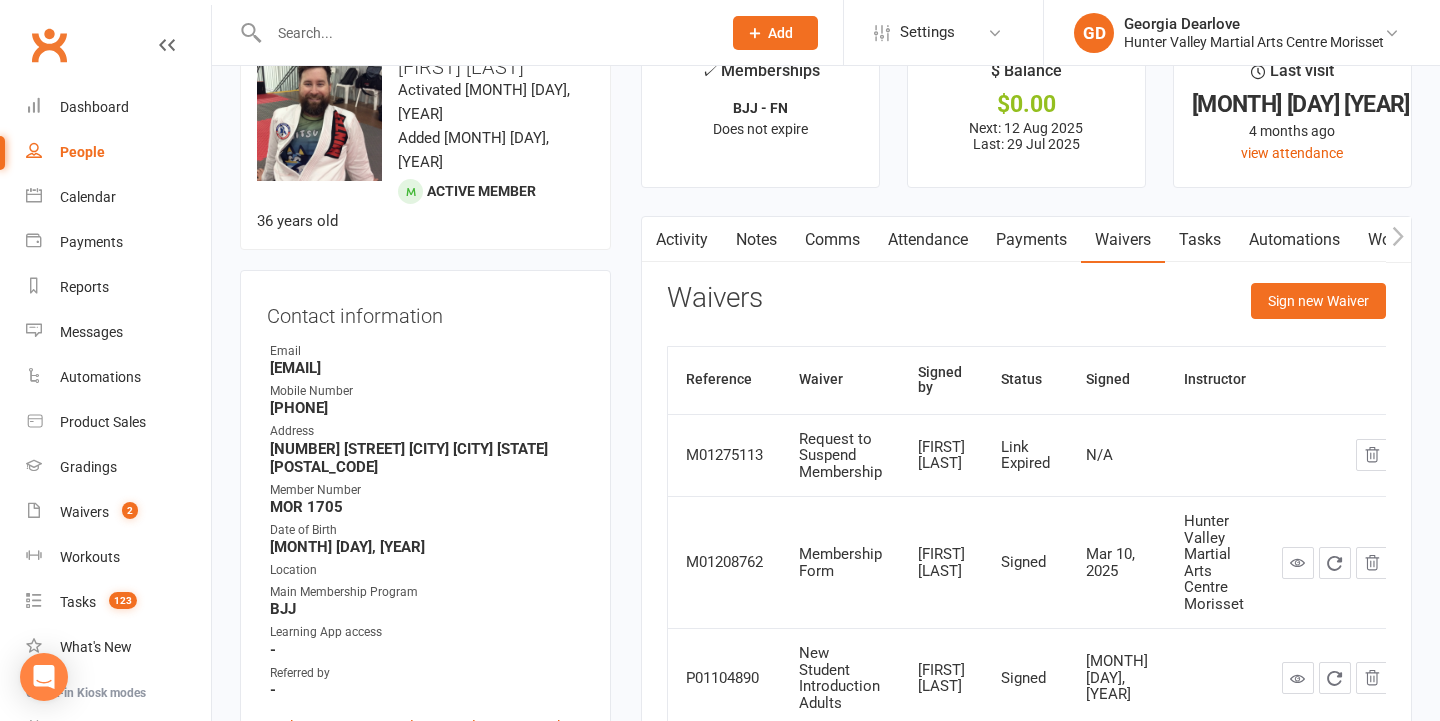 scroll, scrollTop: 11, scrollLeft: 0, axis: vertical 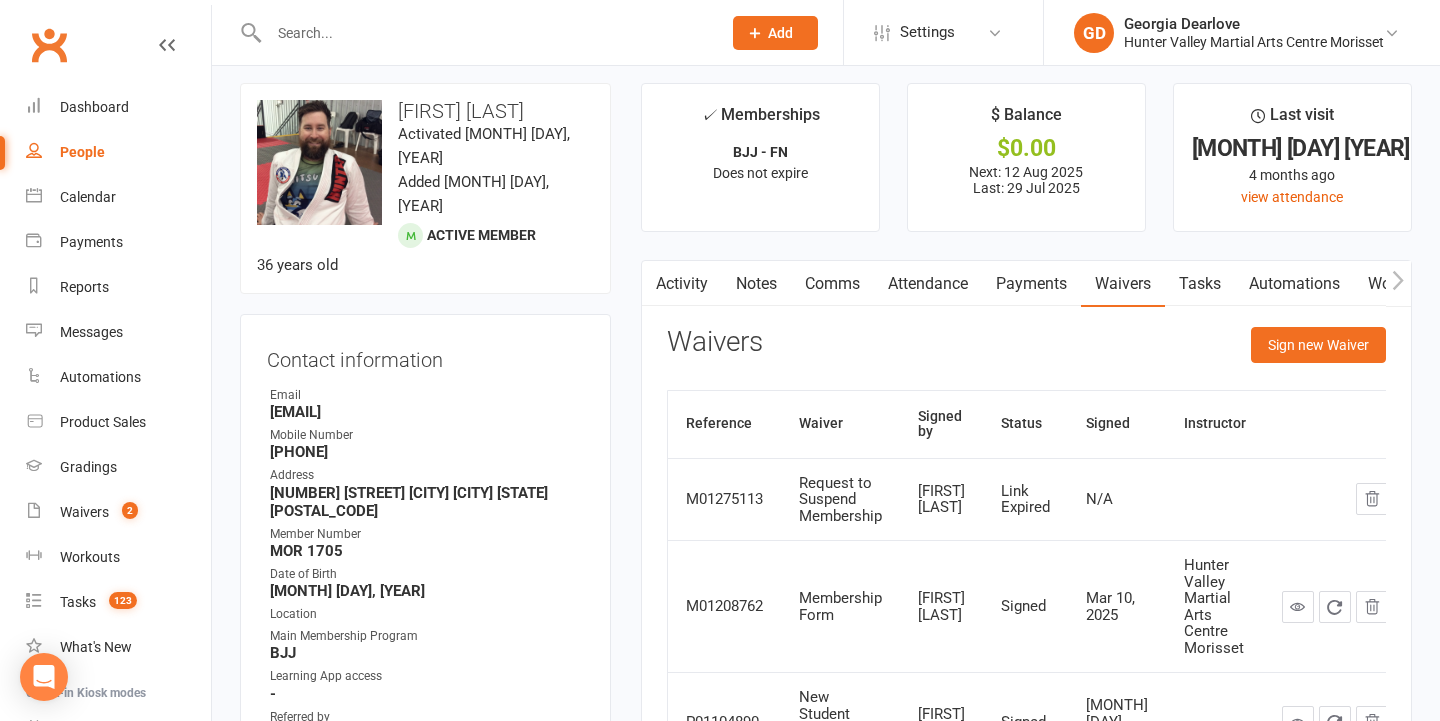 click at bounding box center (654, 283) 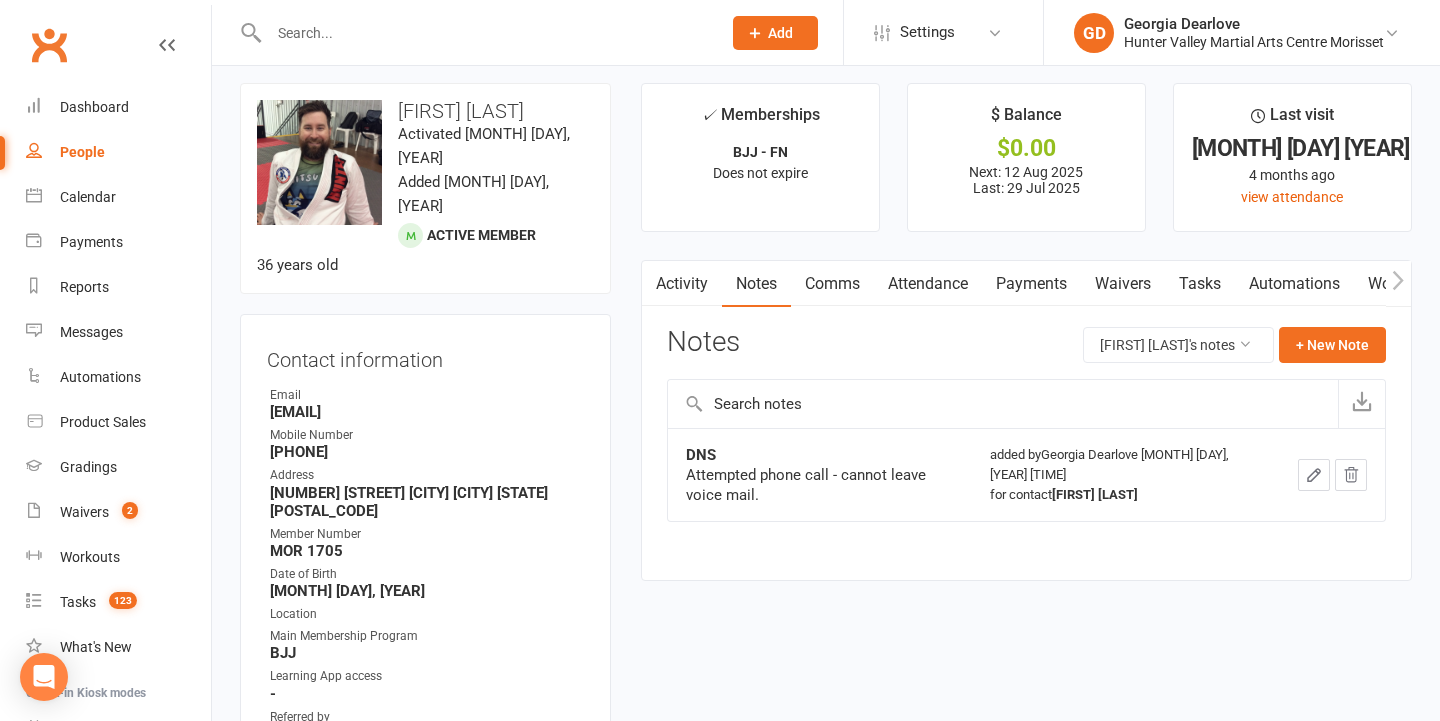 click on "Activity" at bounding box center [682, 284] 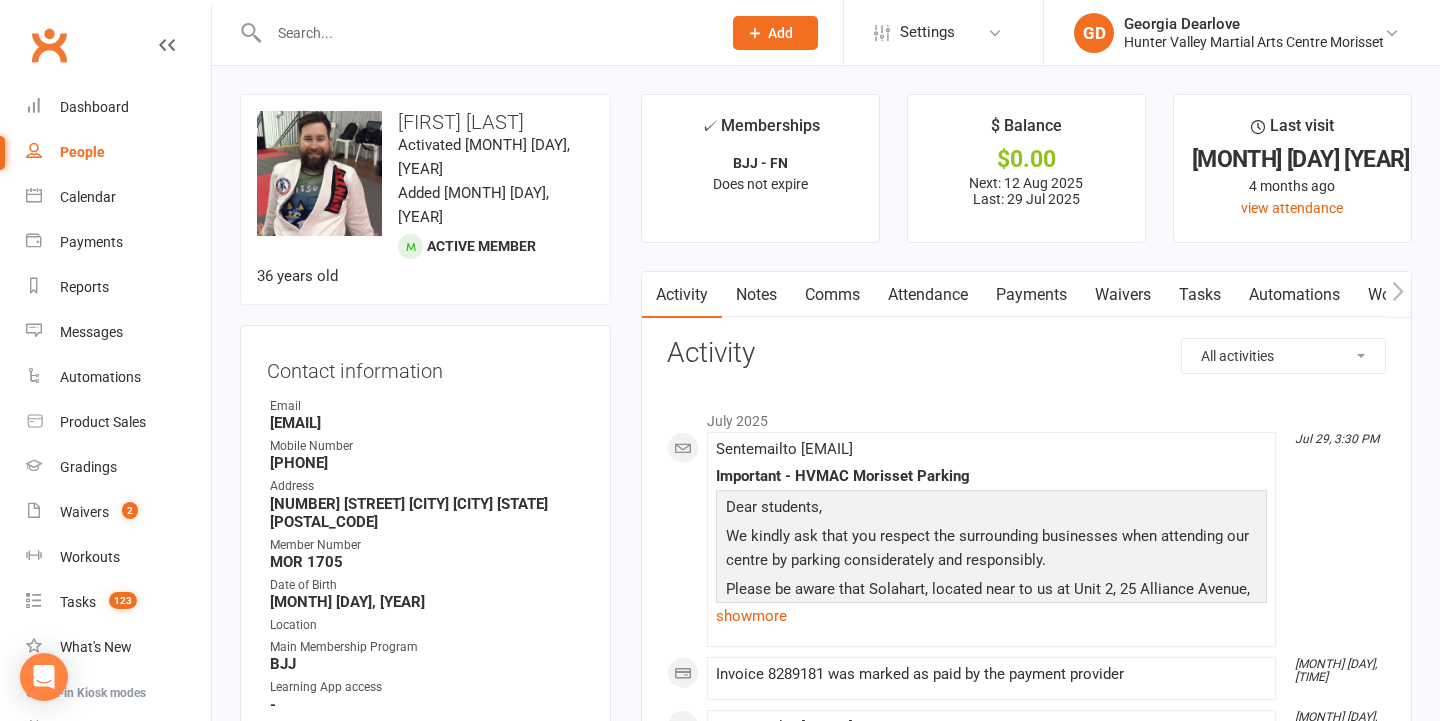 scroll, scrollTop: 0, scrollLeft: 0, axis: both 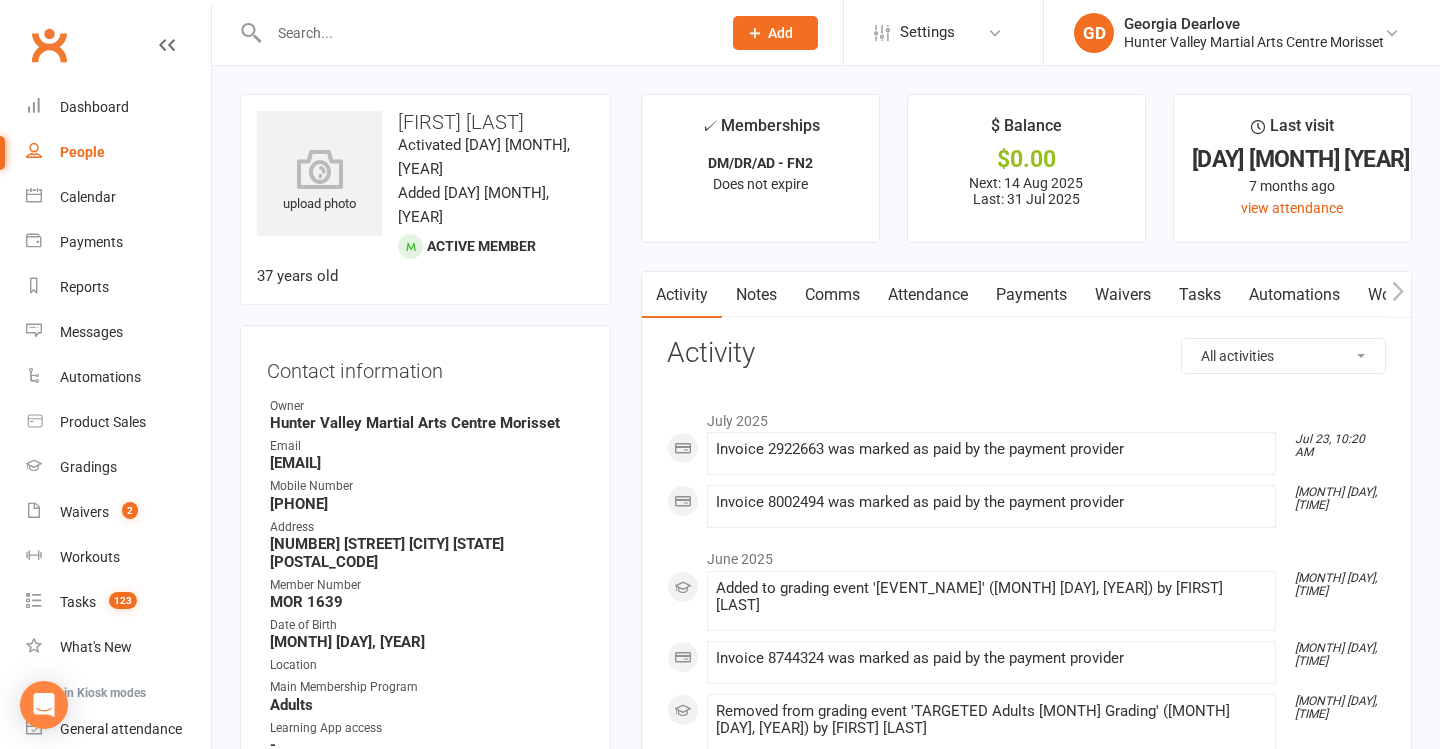 click on "Attendance" at bounding box center [928, 295] 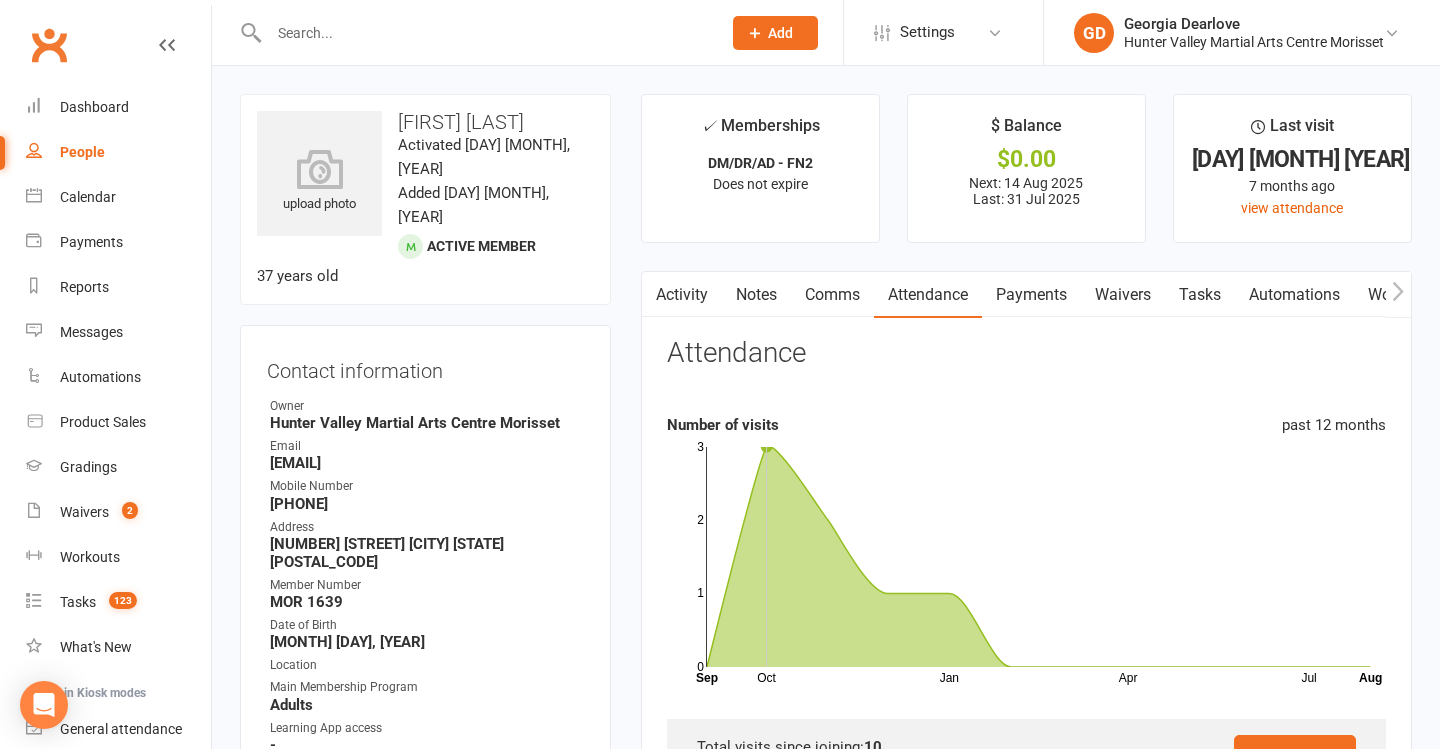 scroll, scrollTop: 0, scrollLeft: 0, axis: both 